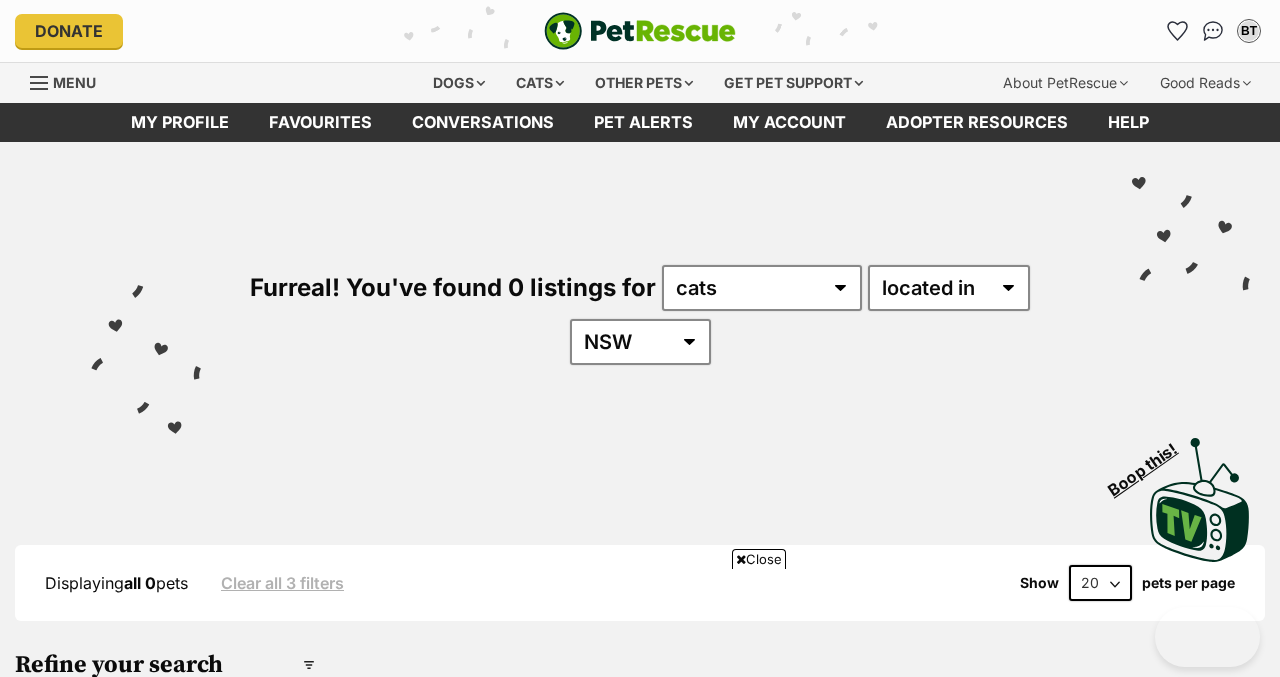 scroll, scrollTop: 422, scrollLeft: 0, axis: vertical 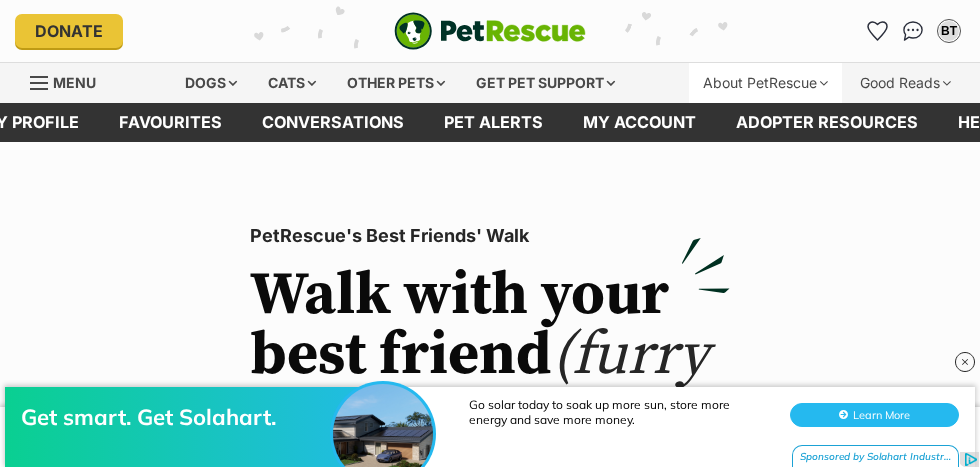 click on "About PetRescue" at bounding box center [765, 83] 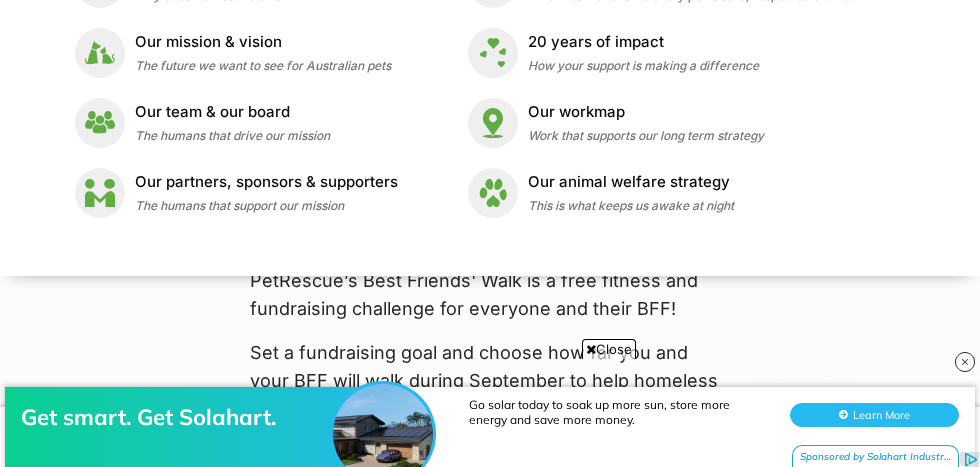 scroll, scrollTop: 248, scrollLeft: 0, axis: vertical 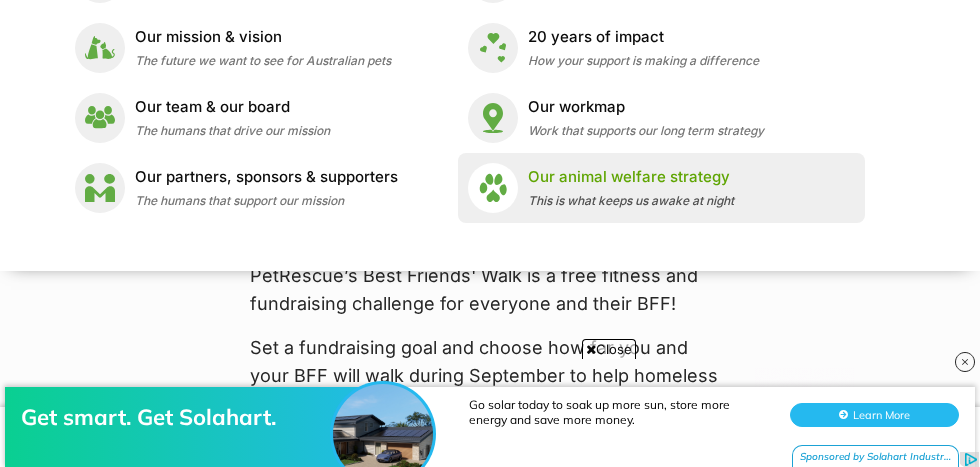 click on "Our animal welfare strategy
This is what keeps us awake at night" at bounding box center (631, 187) 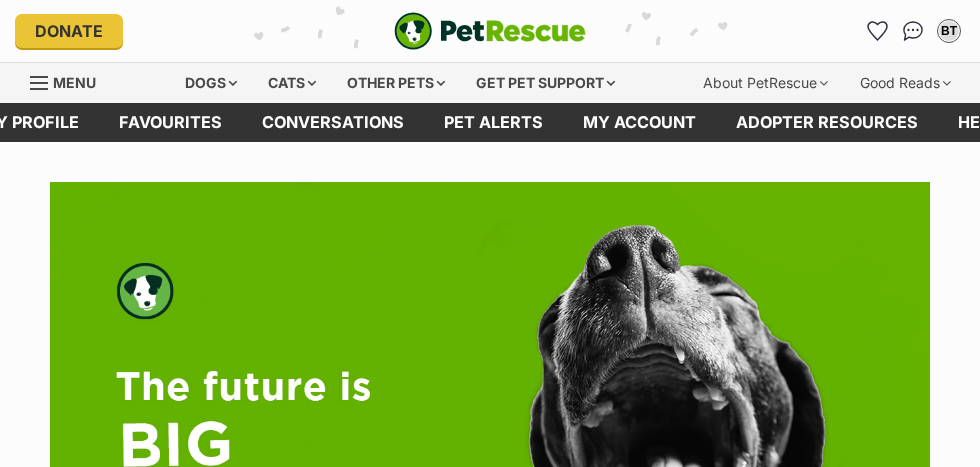 scroll, scrollTop: 0, scrollLeft: 0, axis: both 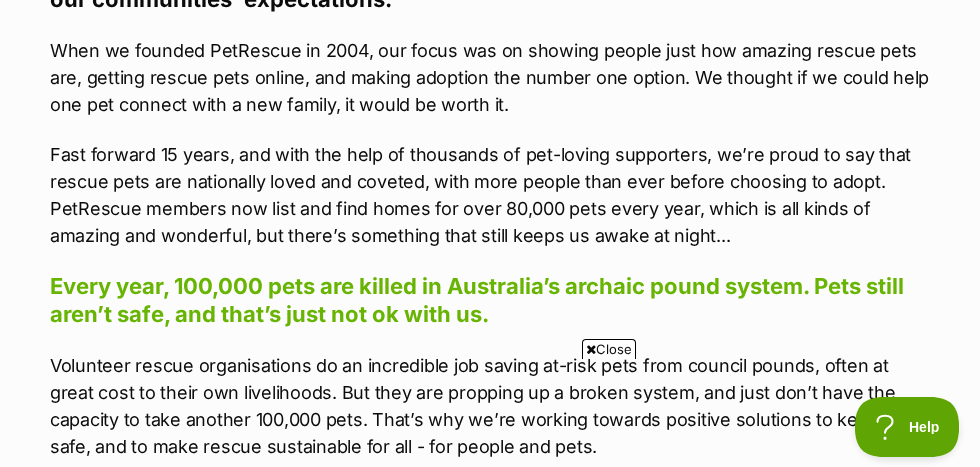 click at bounding box center [591, 349] 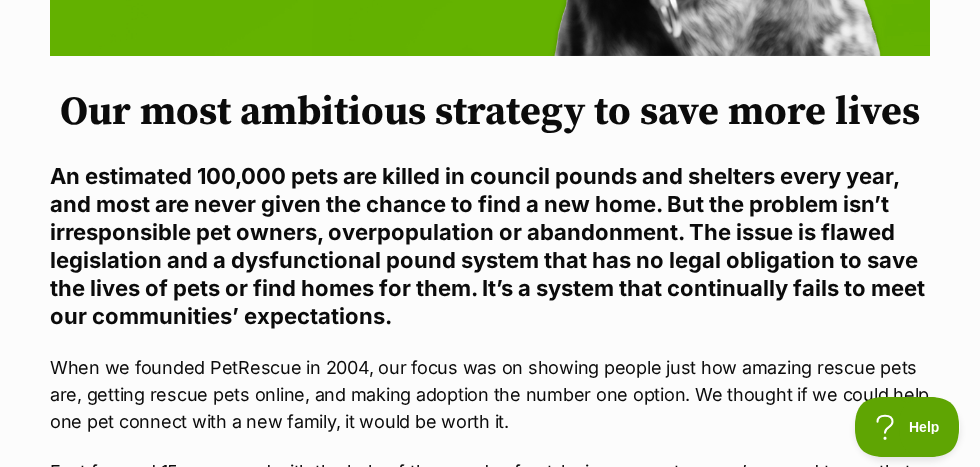 scroll, scrollTop: 704, scrollLeft: 0, axis: vertical 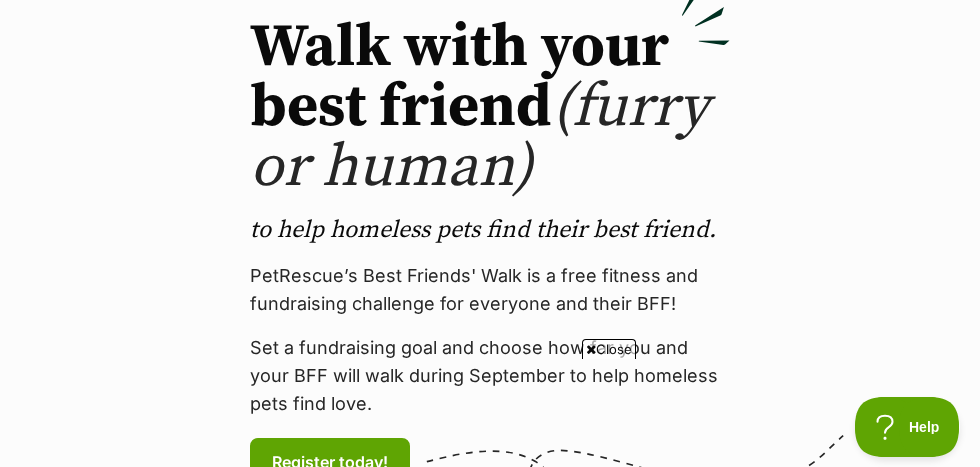 click on "Close" at bounding box center (609, 349) 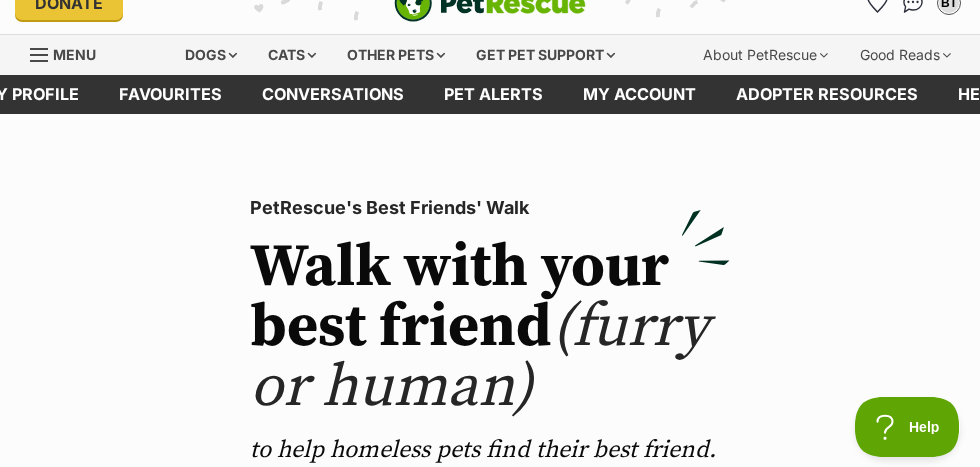 scroll, scrollTop: 0, scrollLeft: 0, axis: both 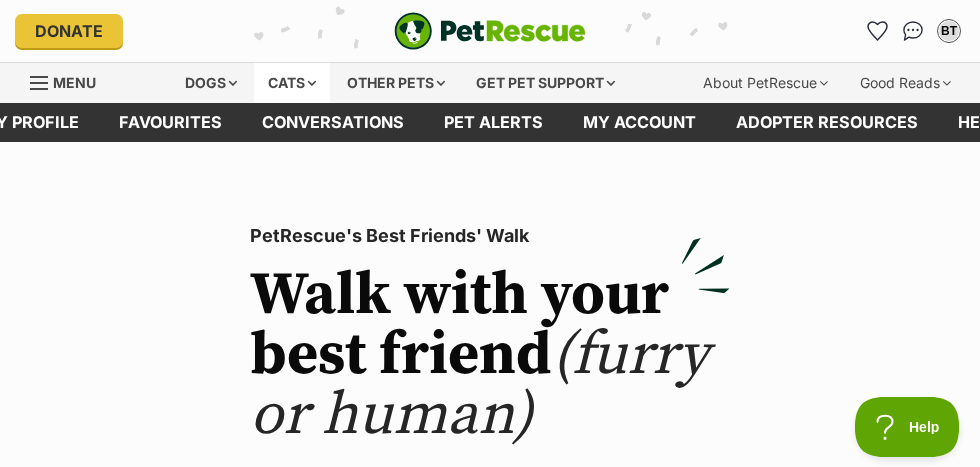 click on "Cats" at bounding box center (292, 83) 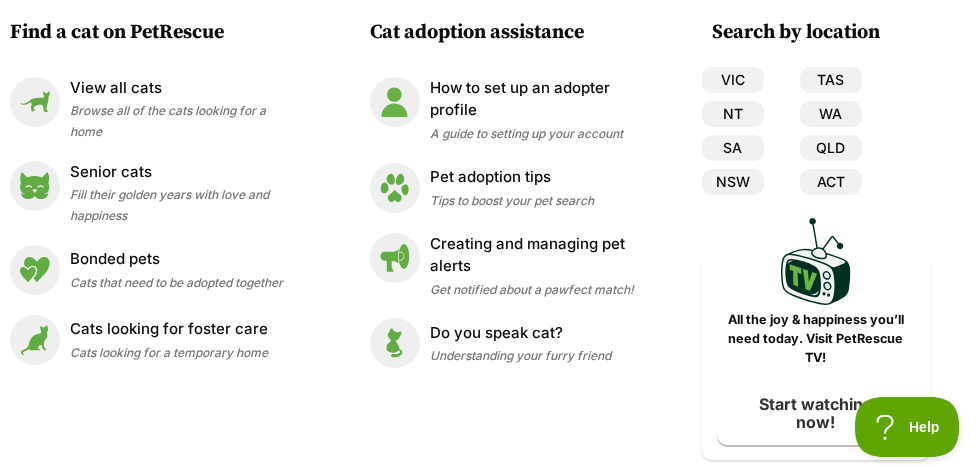 scroll, scrollTop: 128, scrollLeft: 0, axis: vertical 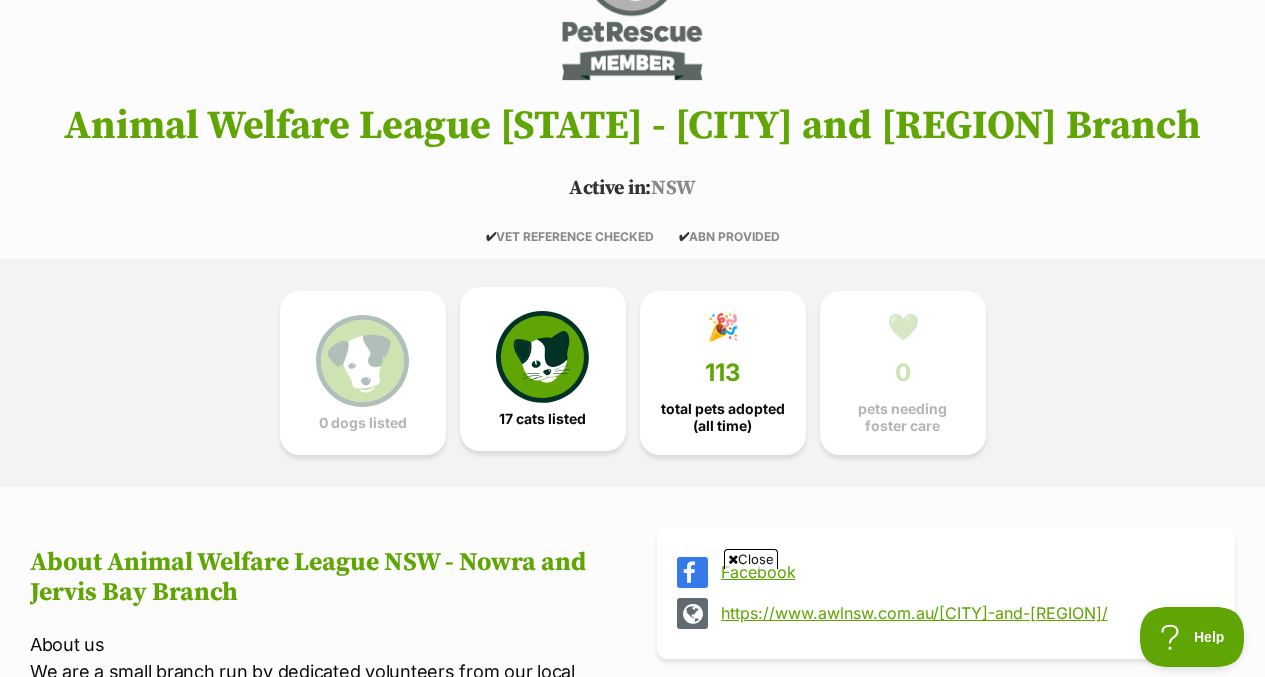 click at bounding box center (542, 357) 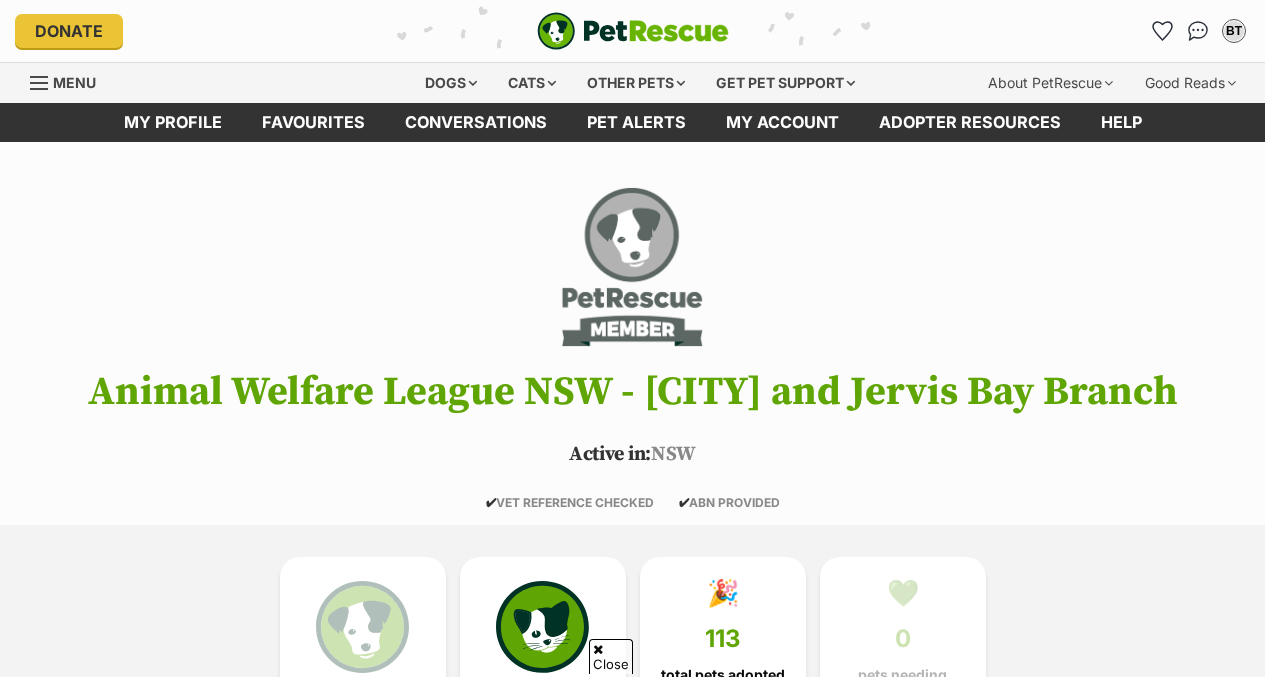 scroll, scrollTop: 1402, scrollLeft: 0, axis: vertical 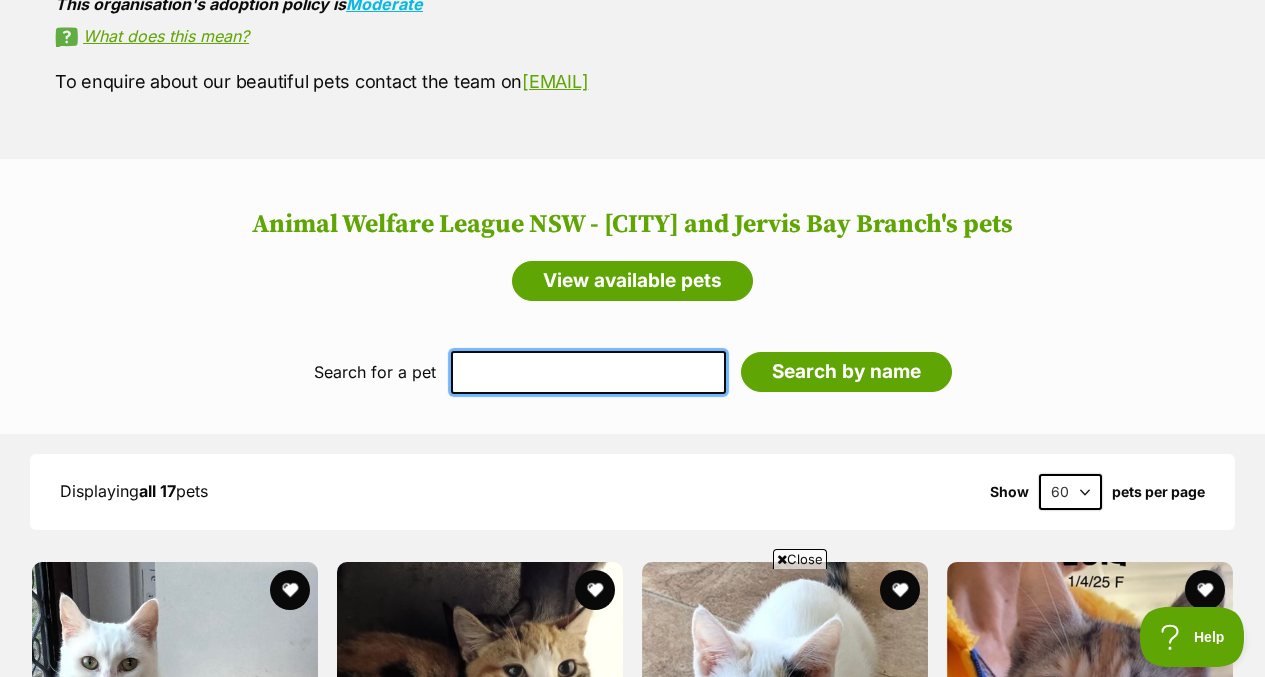 click at bounding box center (588, 372) 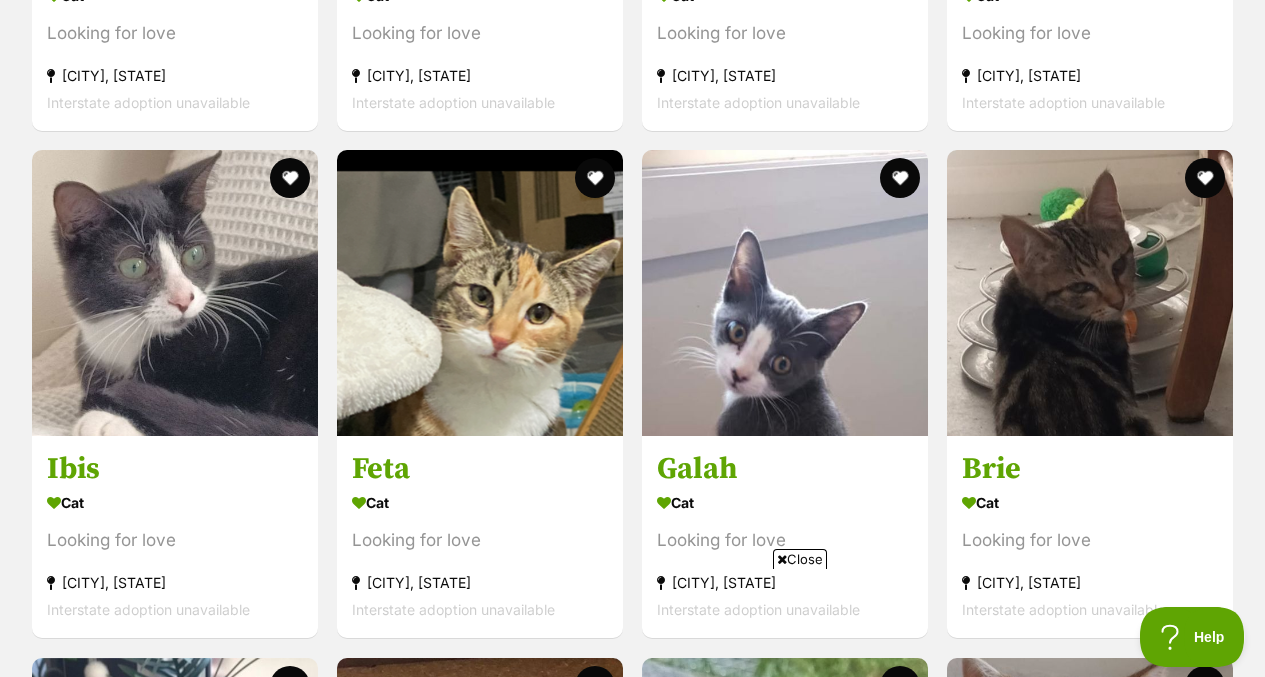 scroll, scrollTop: 3056, scrollLeft: 0, axis: vertical 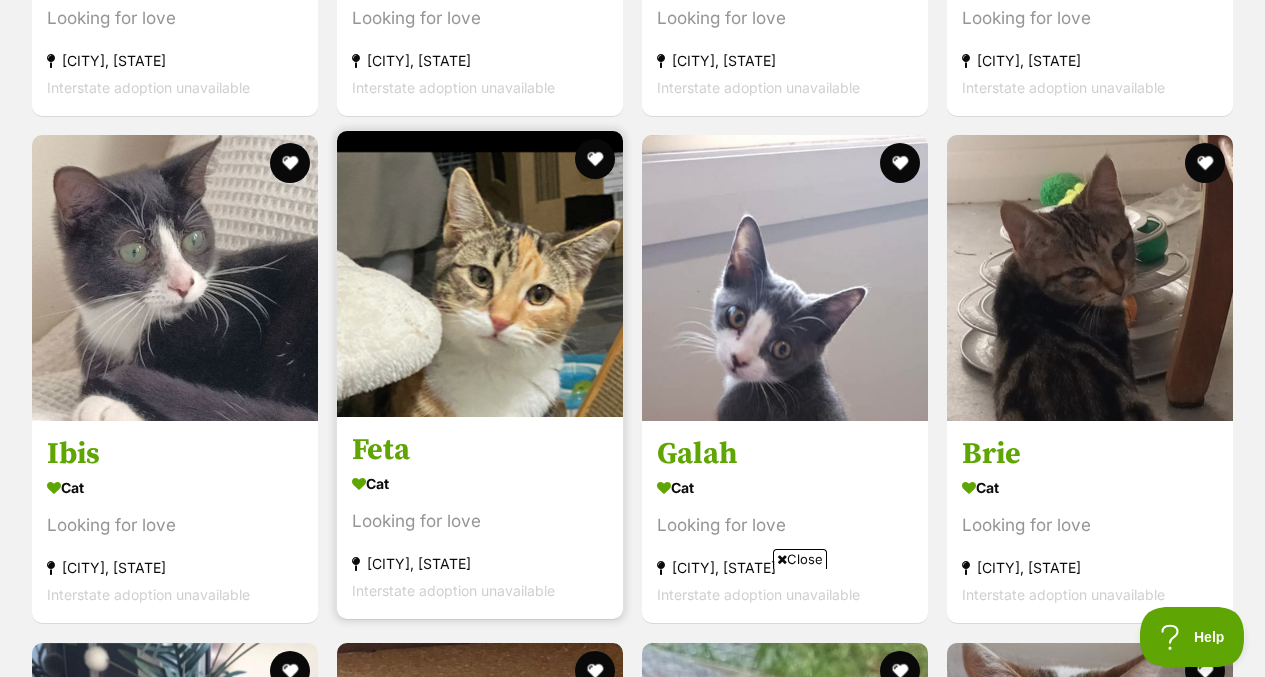 click at bounding box center [480, 274] 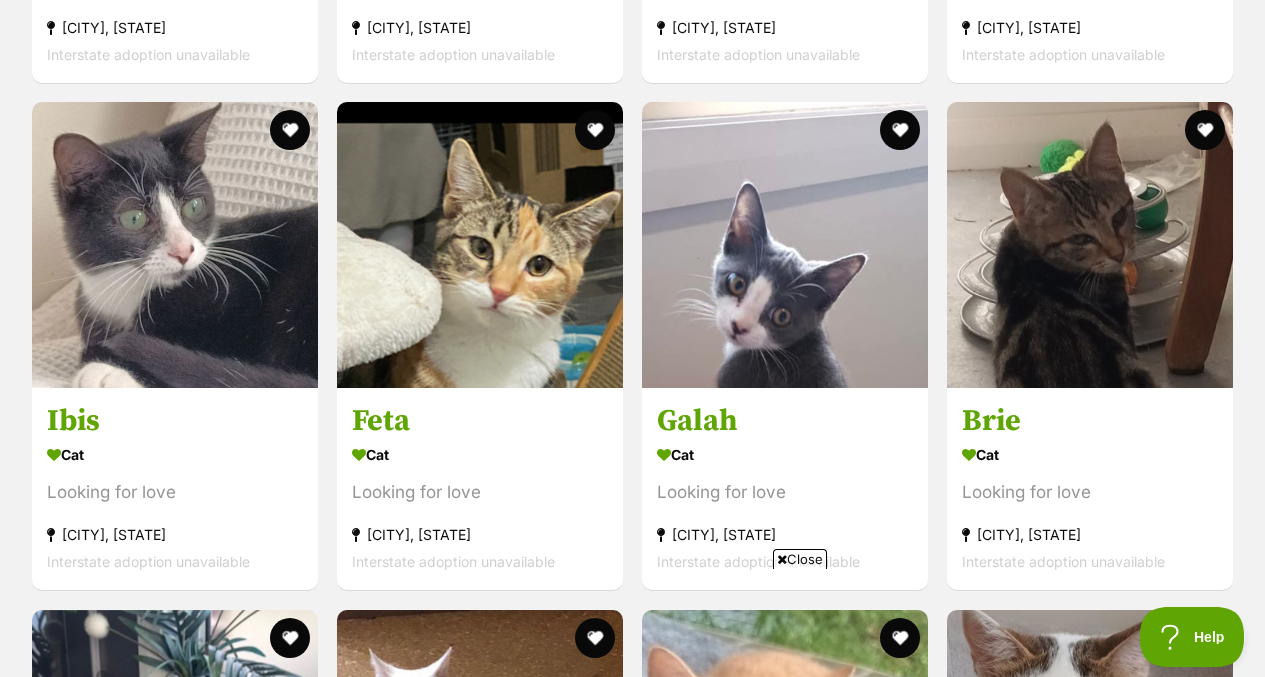 scroll, scrollTop: 3093, scrollLeft: 0, axis: vertical 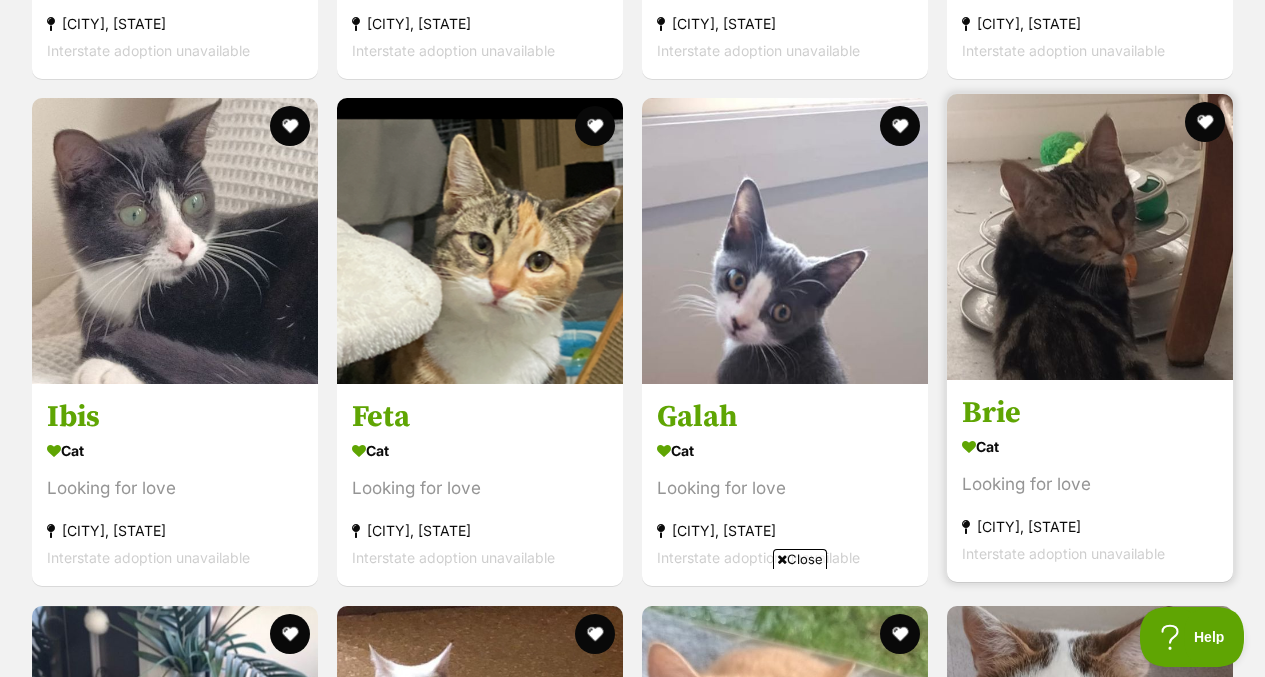 click at bounding box center (1090, 237) 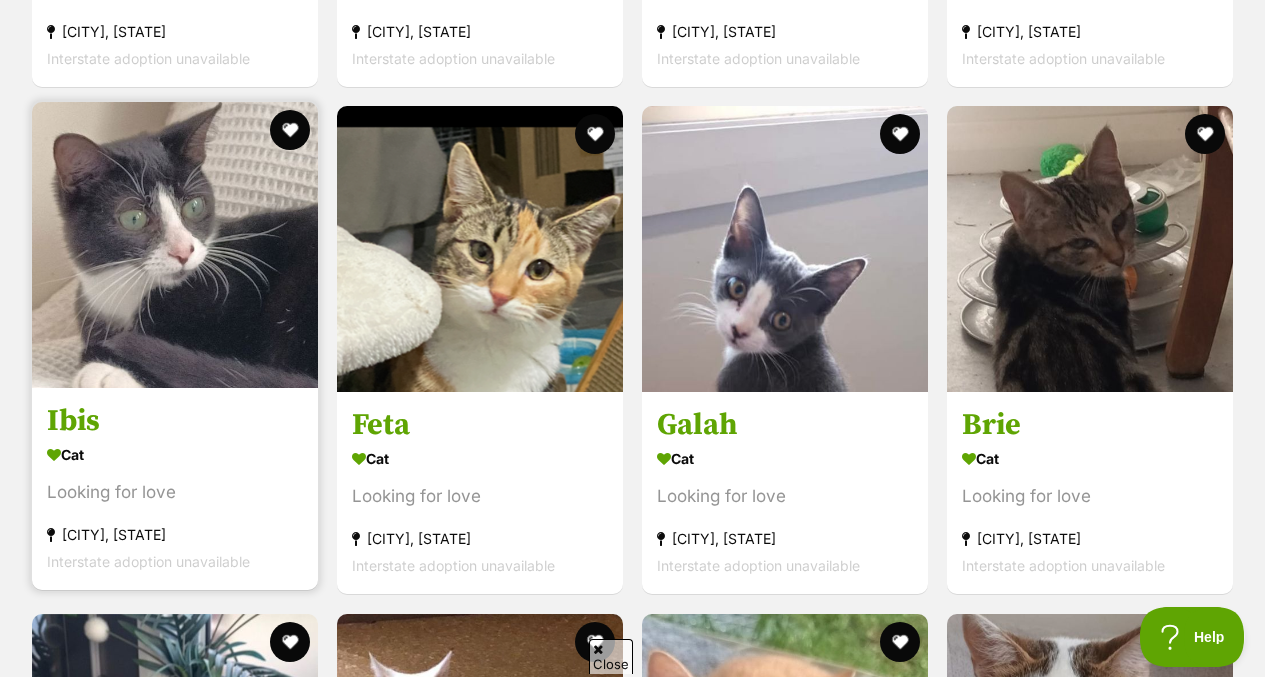 click at bounding box center (175, 245) 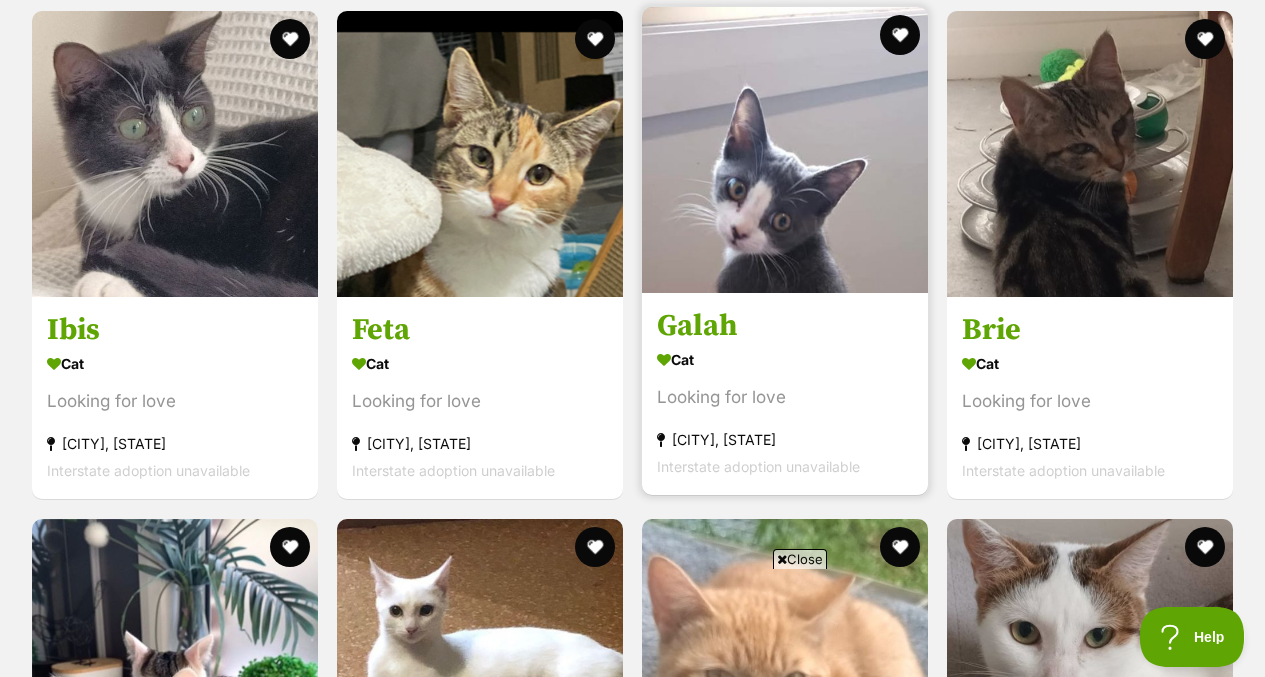 scroll, scrollTop: 3175, scrollLeft: 0, axis: vertical 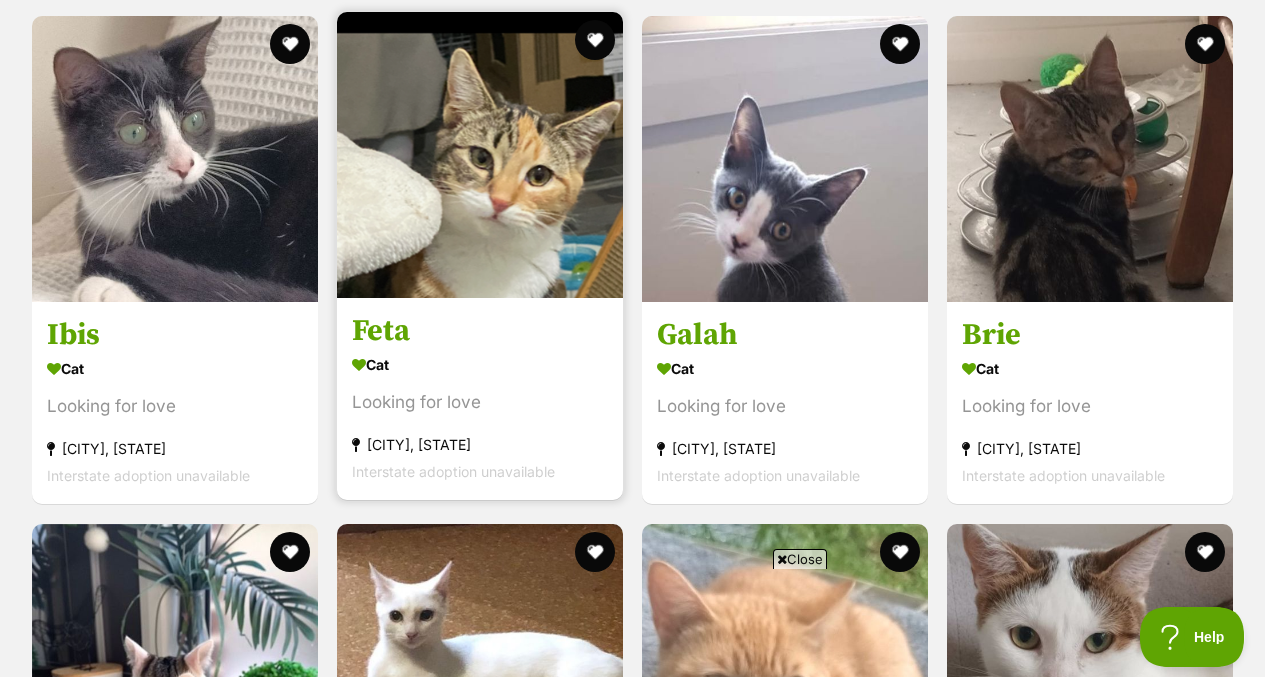 click at bounding box center [480, 155] 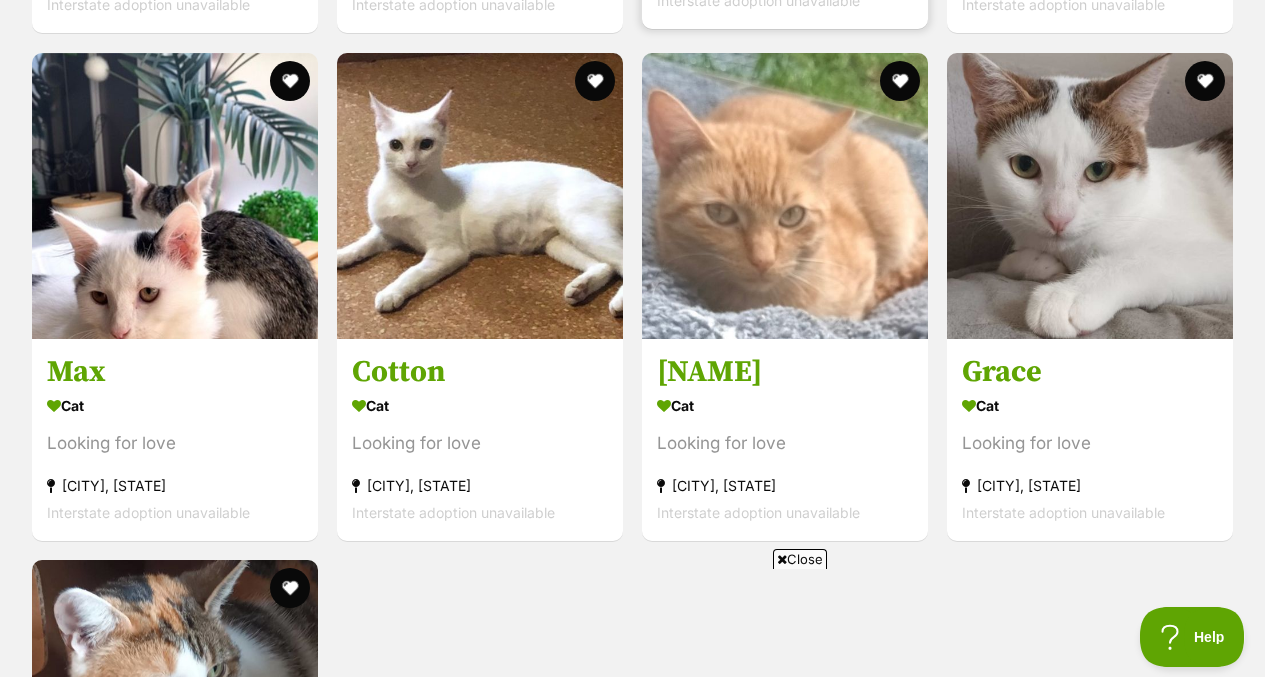 scroll, scrollTop: 3652, scrollLeft: 0, axis: vertical 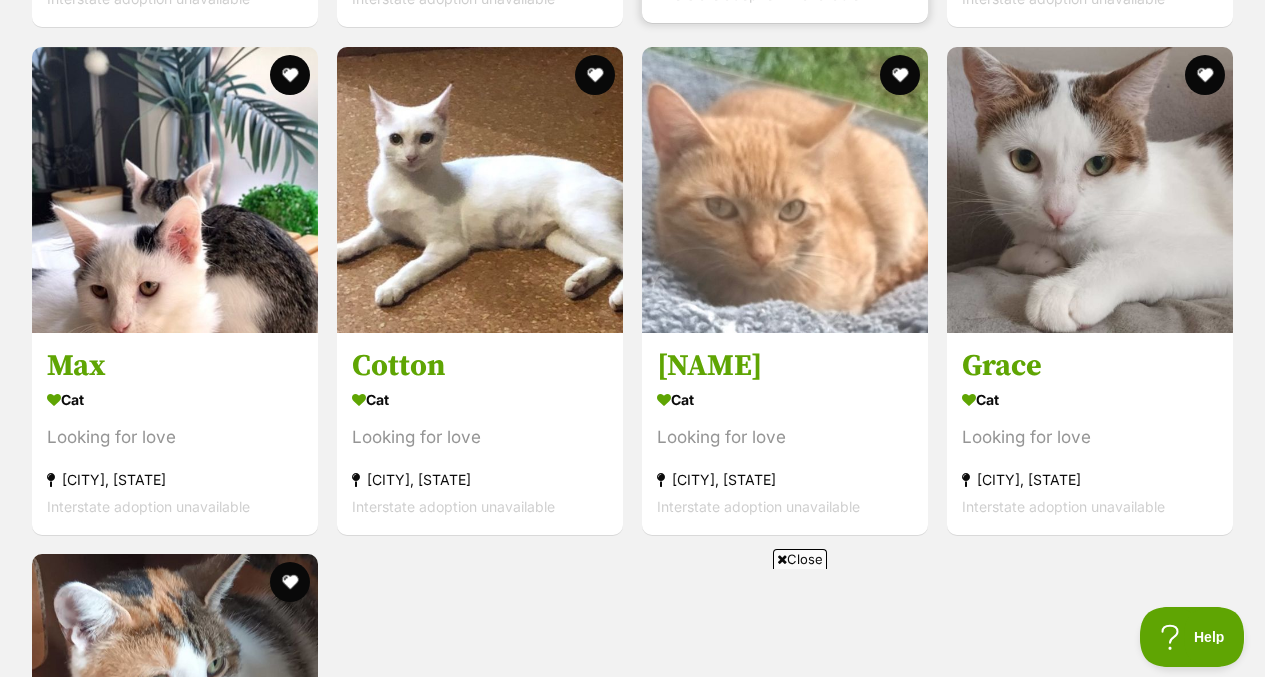 click at bounding box center [785, 190] 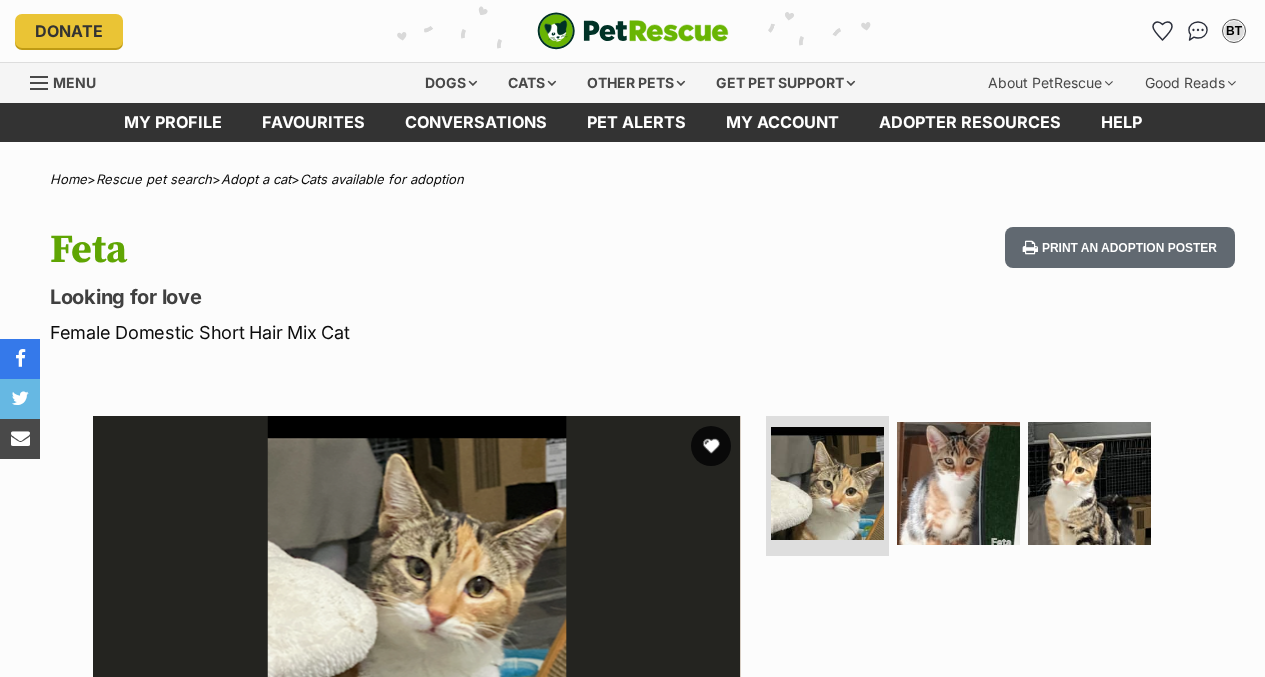 scroll, scrollTop: 0, scrollLeft: 0, axis: both 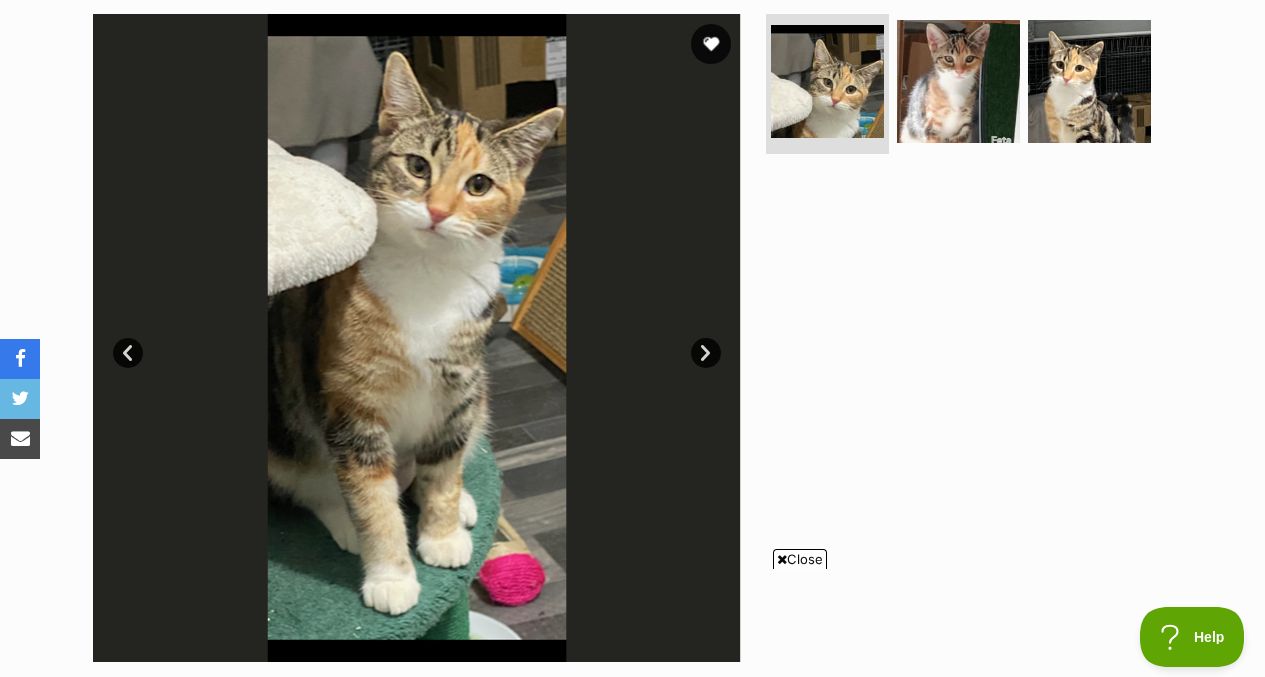 click on "Next" at bounding box center (706, 353) 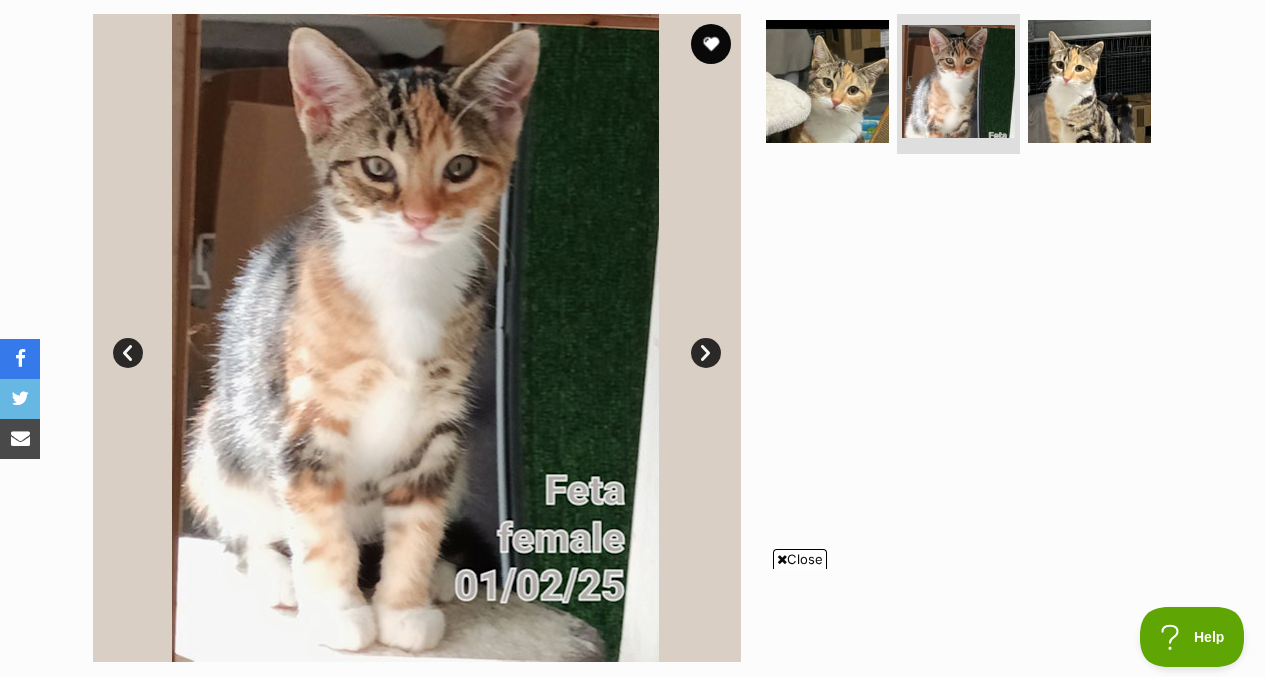 click on "Next" at bounding box center [706, 353] 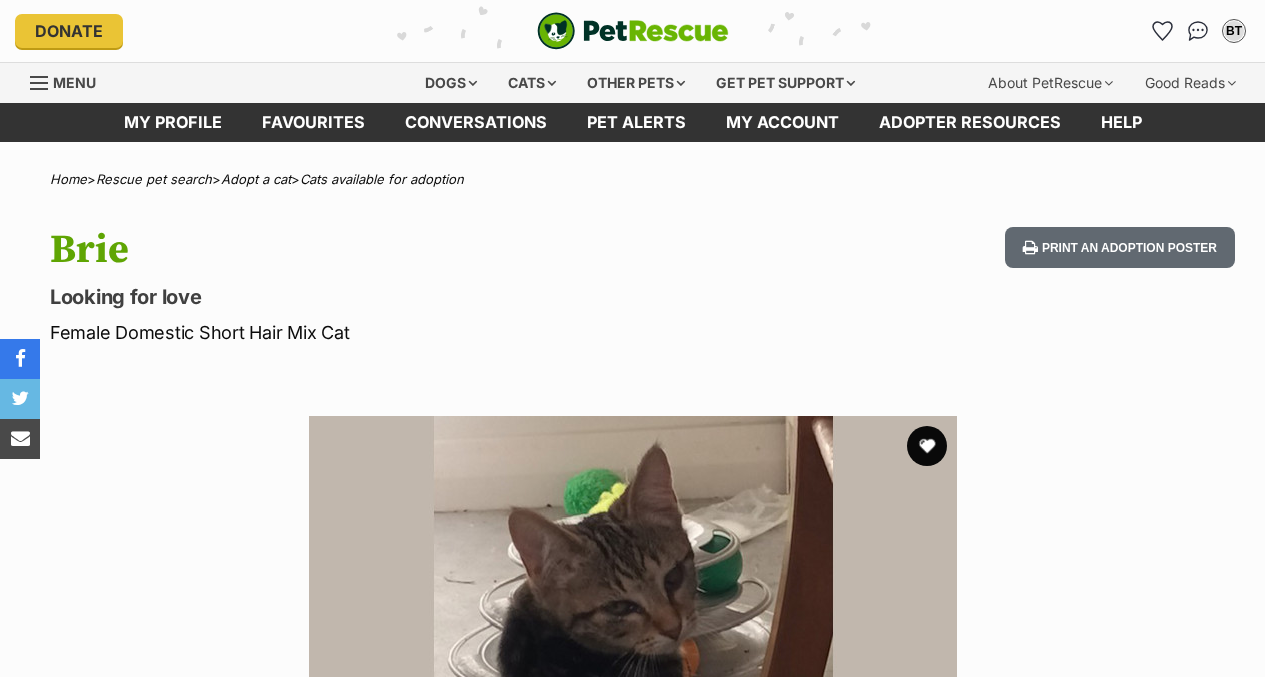 scroll, scrollTop: 0, scrollLeft: 0, axis: both 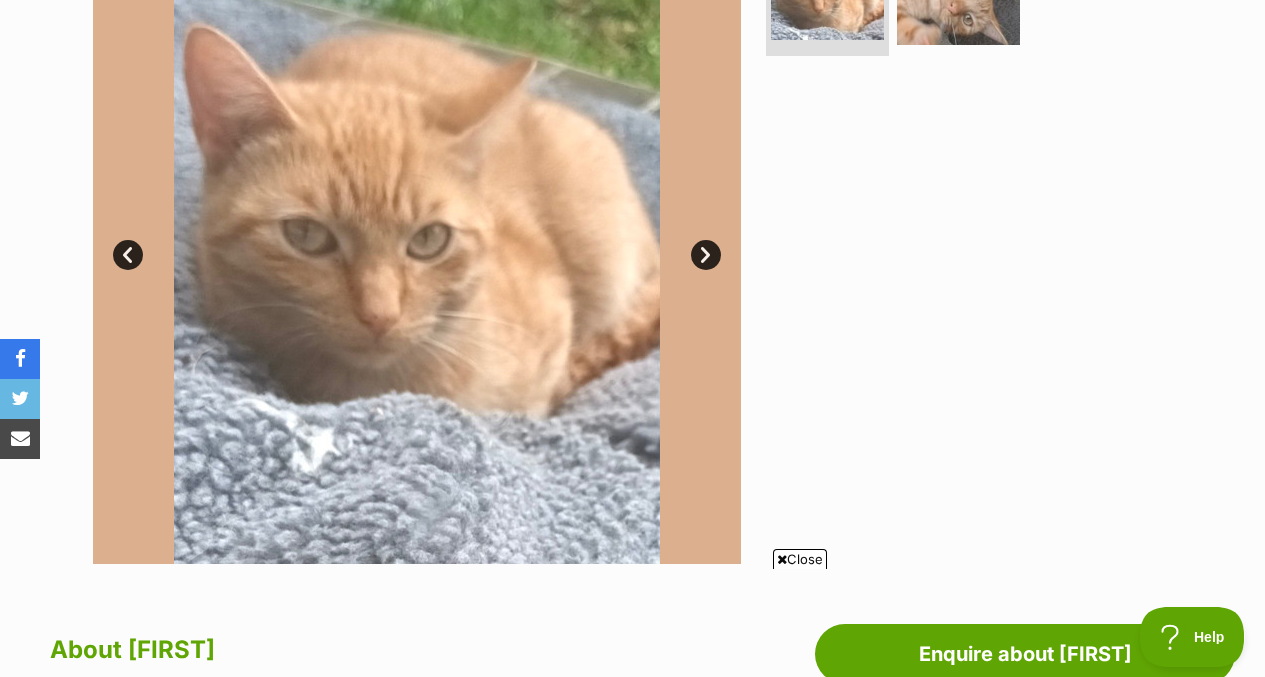 click on "Next" at bounding box center (706, 255) 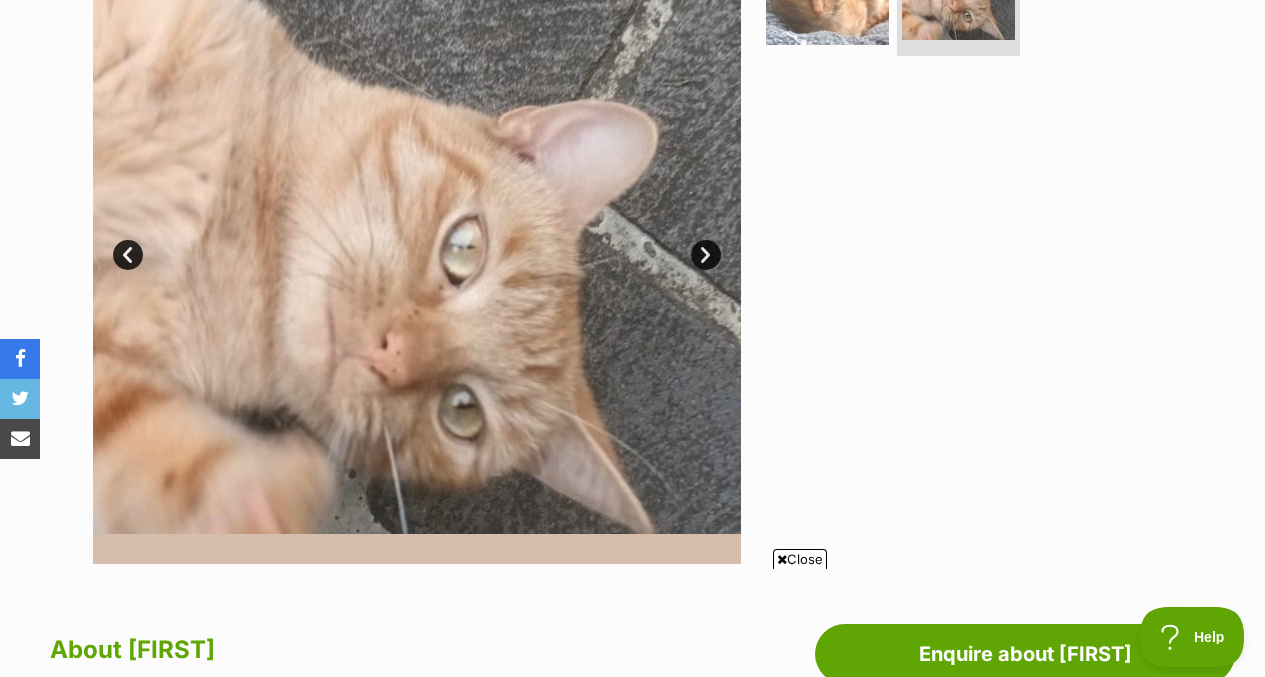 click on "Next" at bounding box center (706, 255) 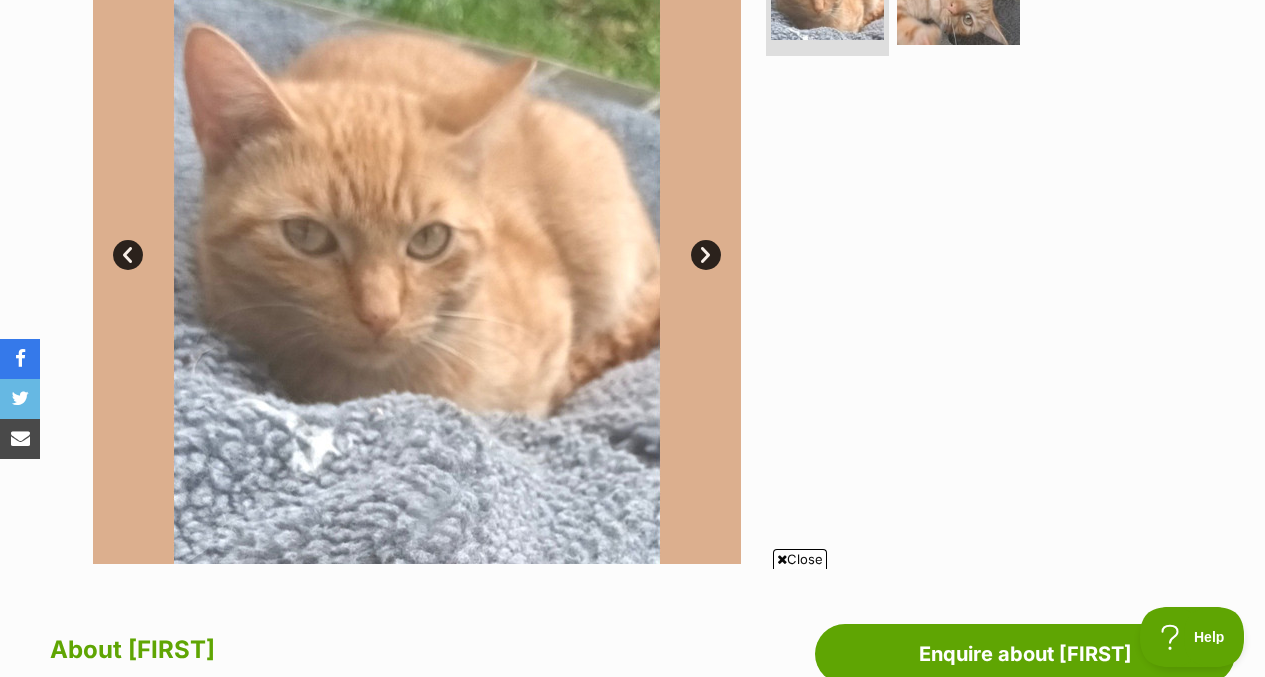 click on "Next" at bounding box center [706, 255] 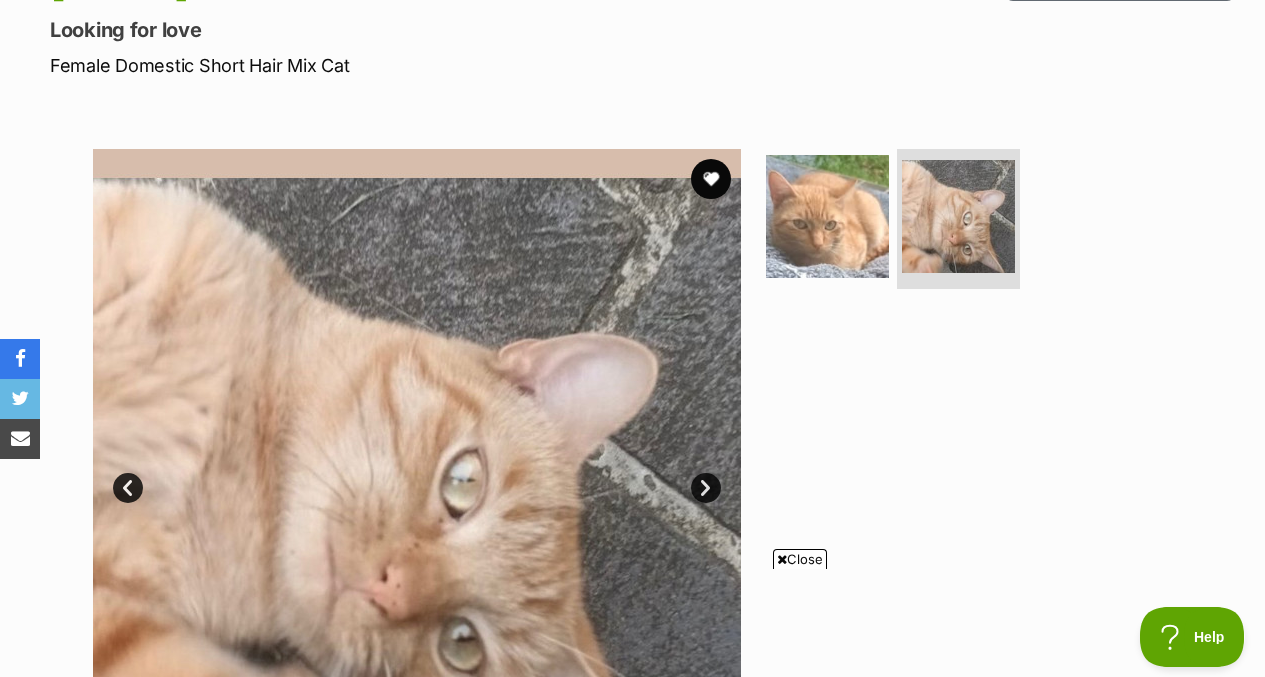 scroll, scrollTop: 261, scrollLeft: 0, axis: vertical 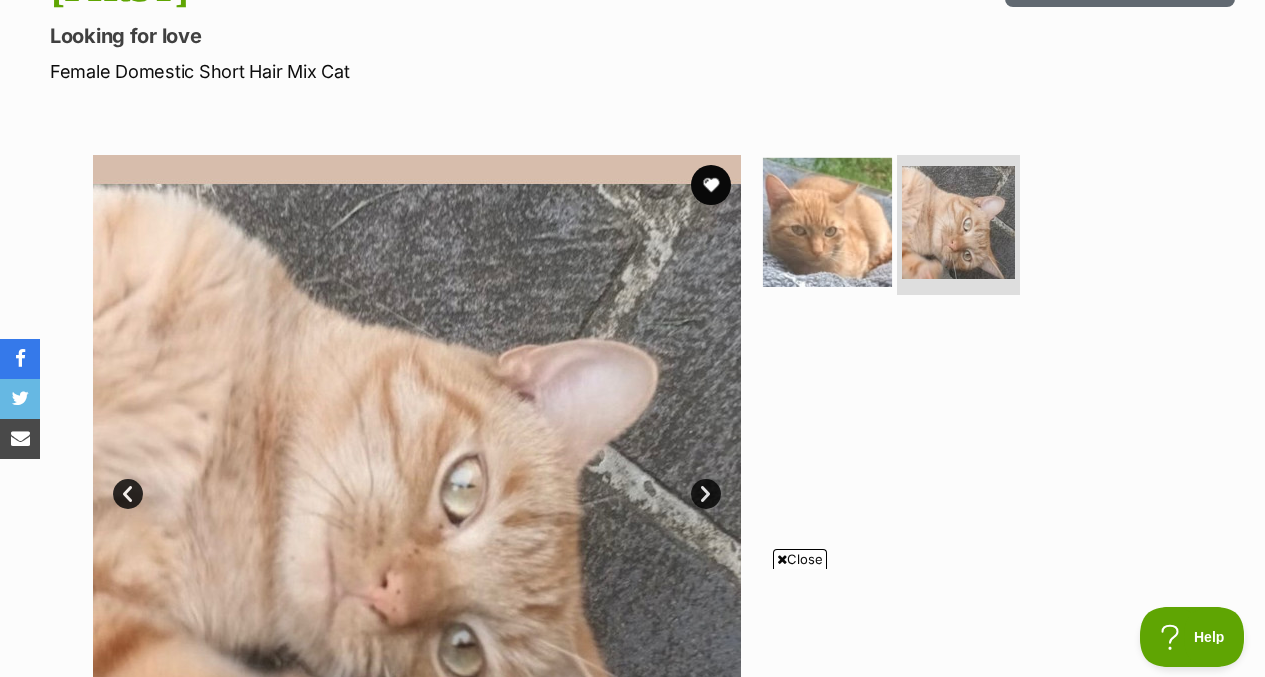 click at bounding box center [827, 222] 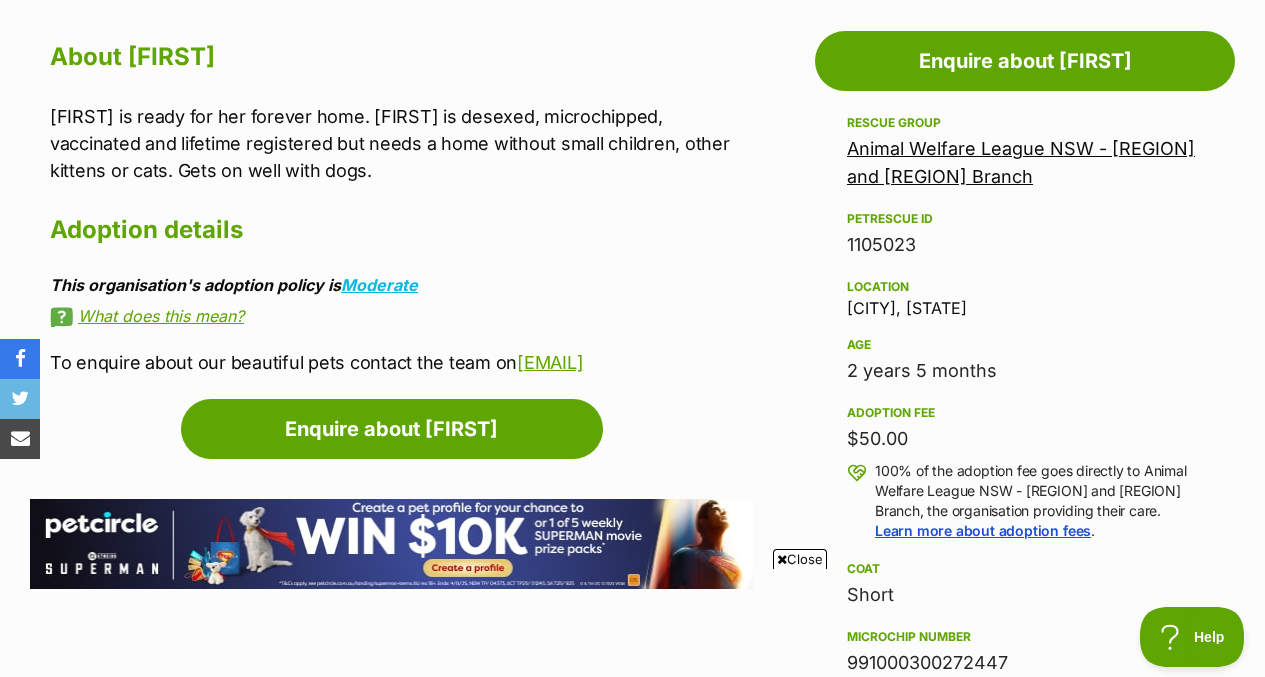 scroll, scrollTop: 1110, scrollLeft: 0, axis: vertical 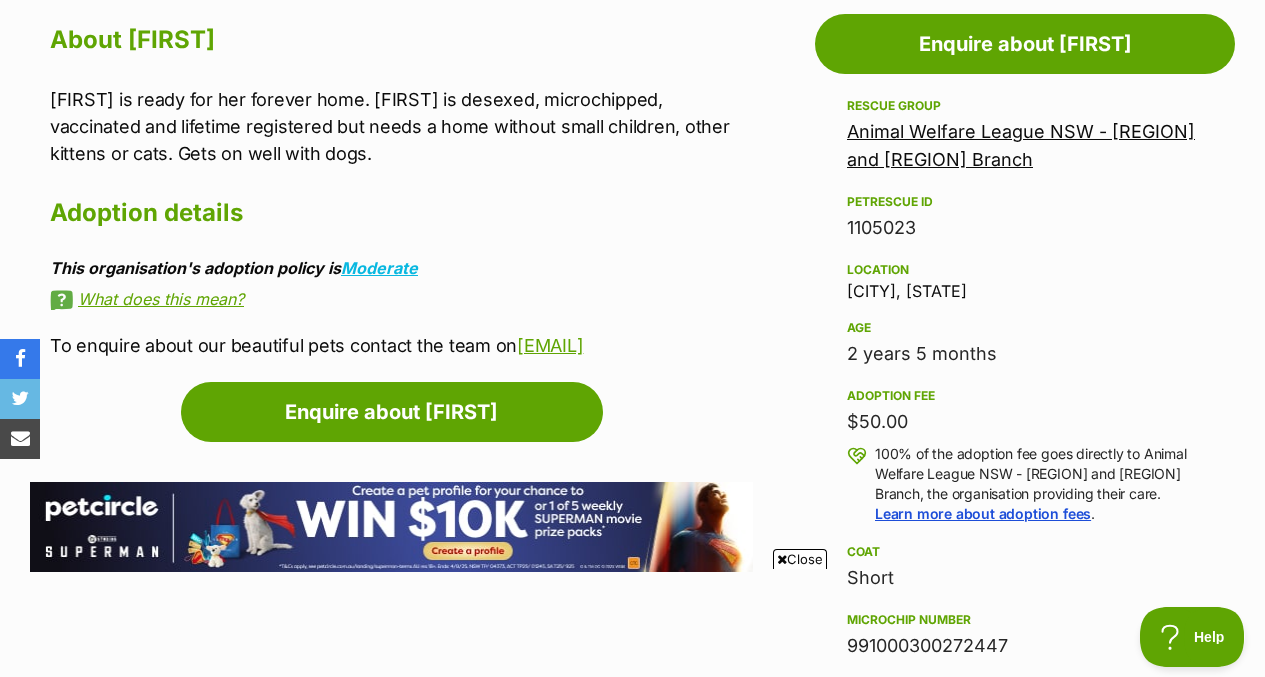 click on "What does this mean?" at bounding box center [401, 299] 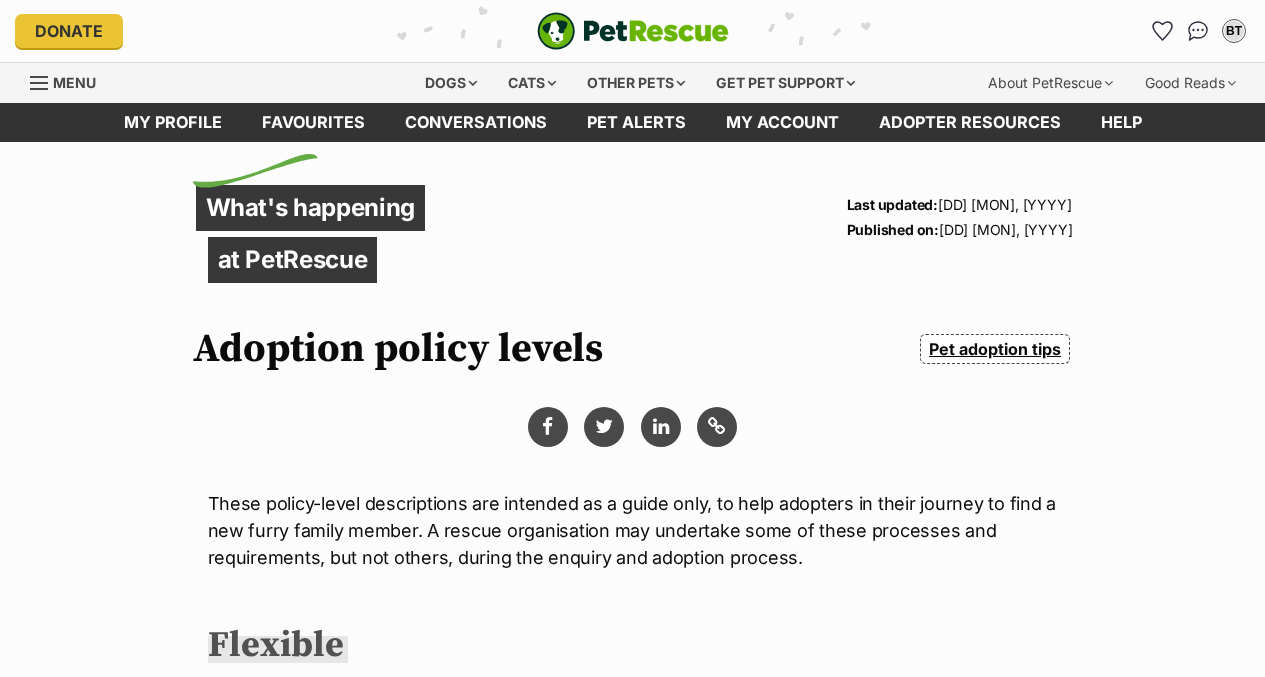 scroll, scrollTop: 0, scrollLeft: 0, axis: both 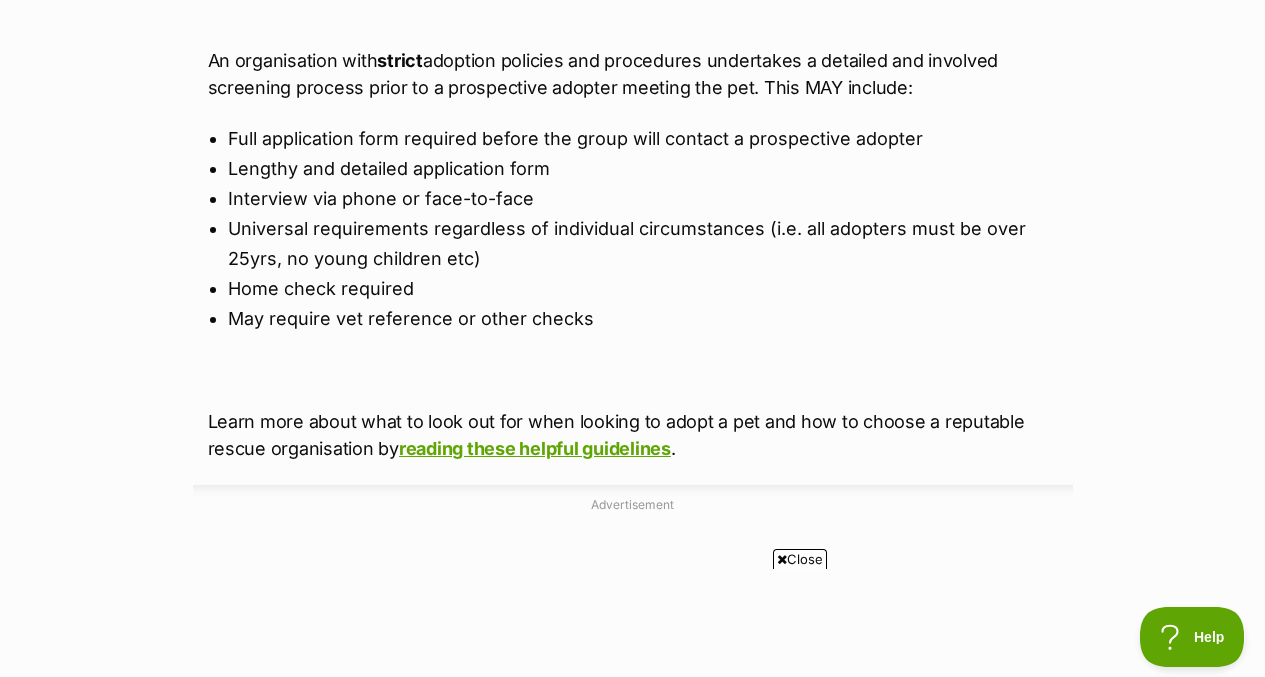 click on "Close" at bounding box center (800, 559) 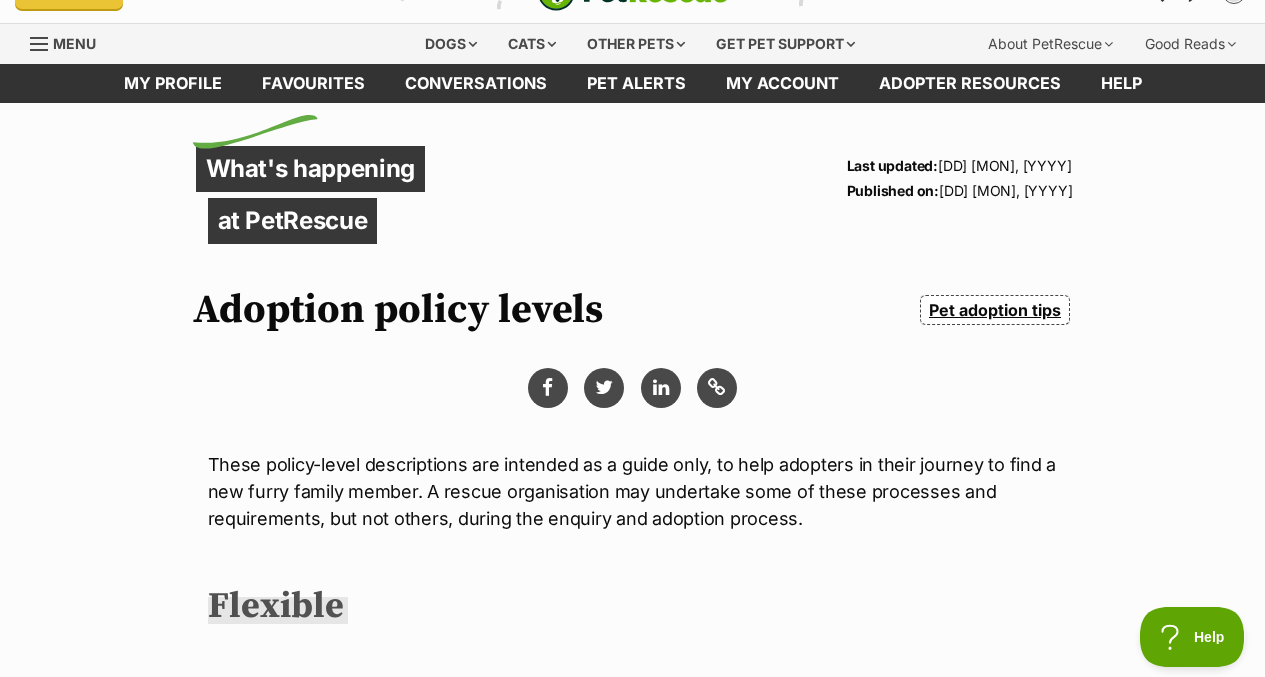 scroll, scrollTop: 0, scrollLeft: 0, axis: both 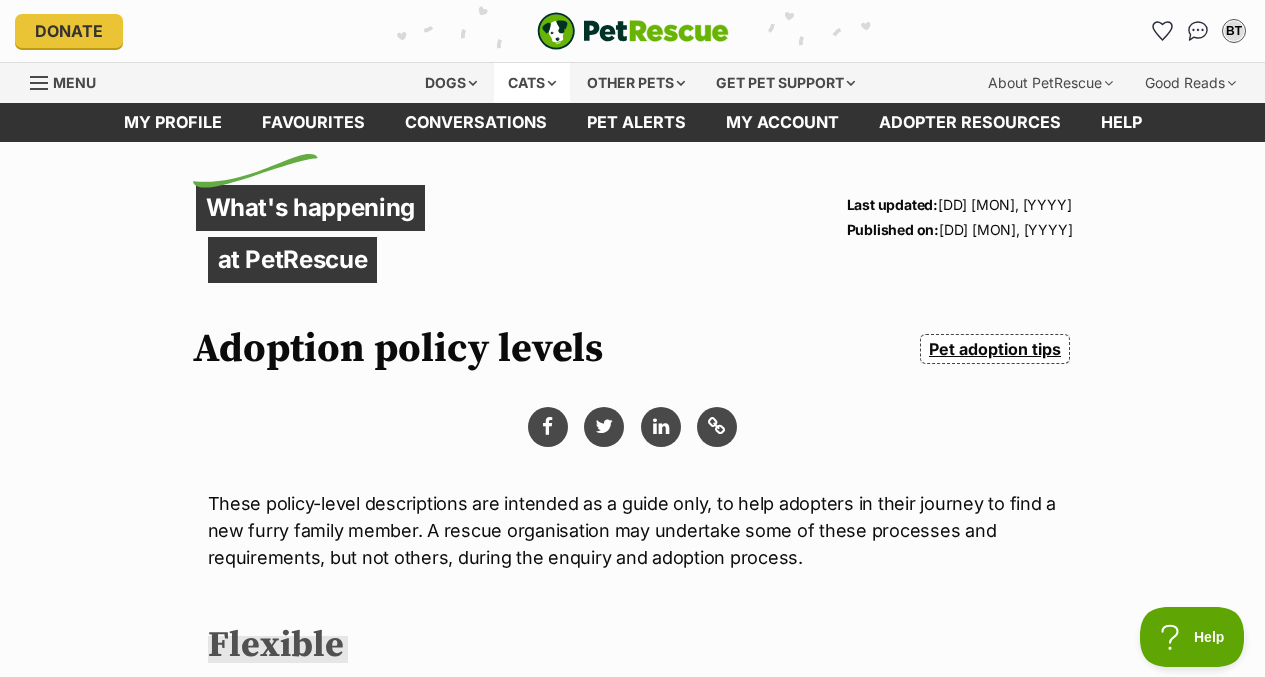 click on "Cats" at bounding box center (532, 83) 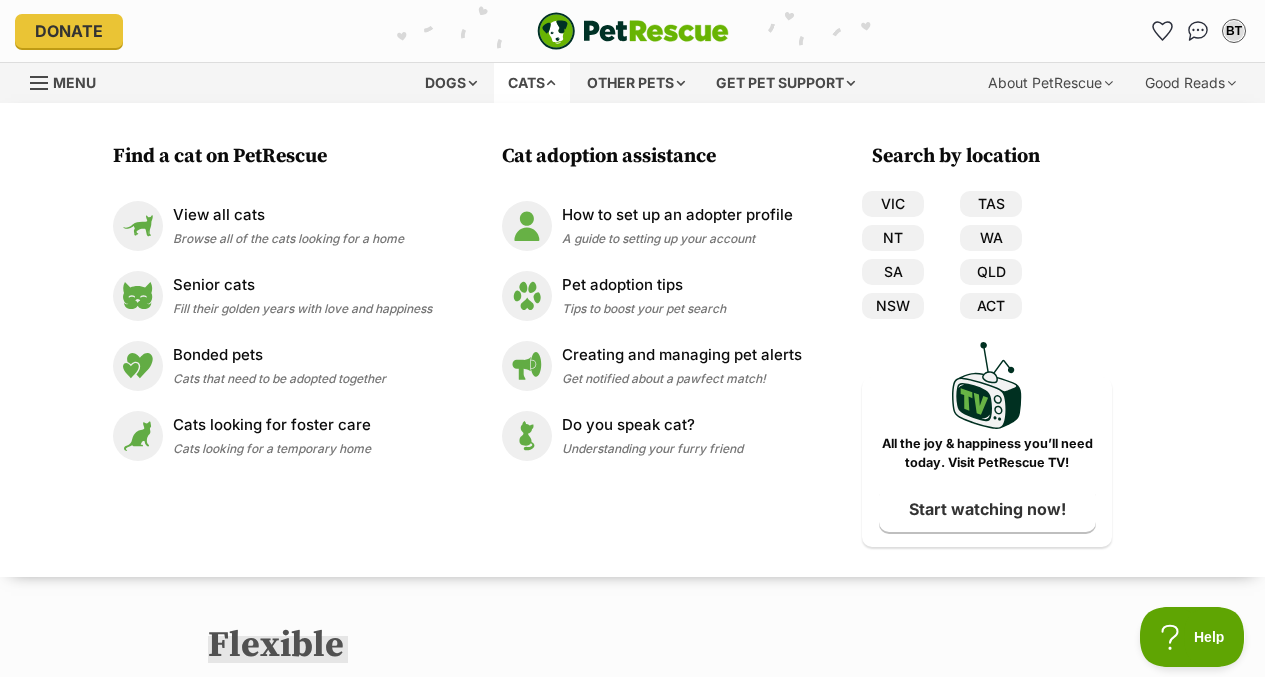 click on "Cats" at bounding box center [532, 83] 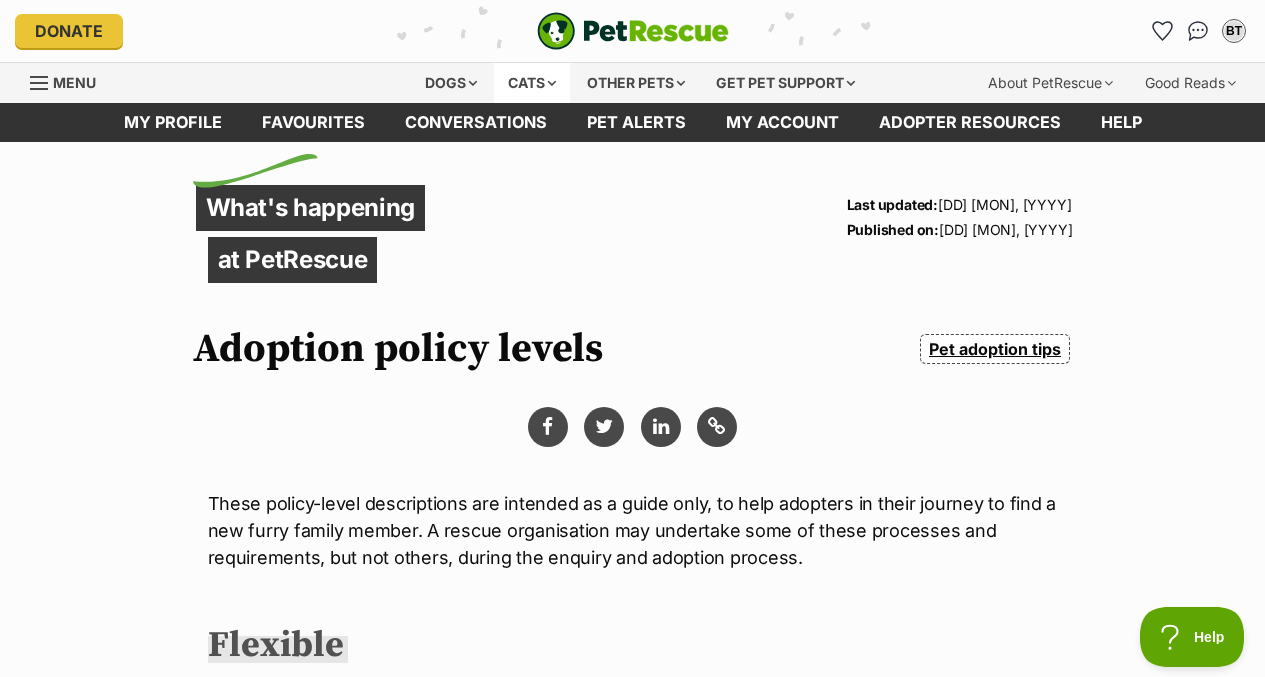 click on "Cats" at bounding box center (532, 83) 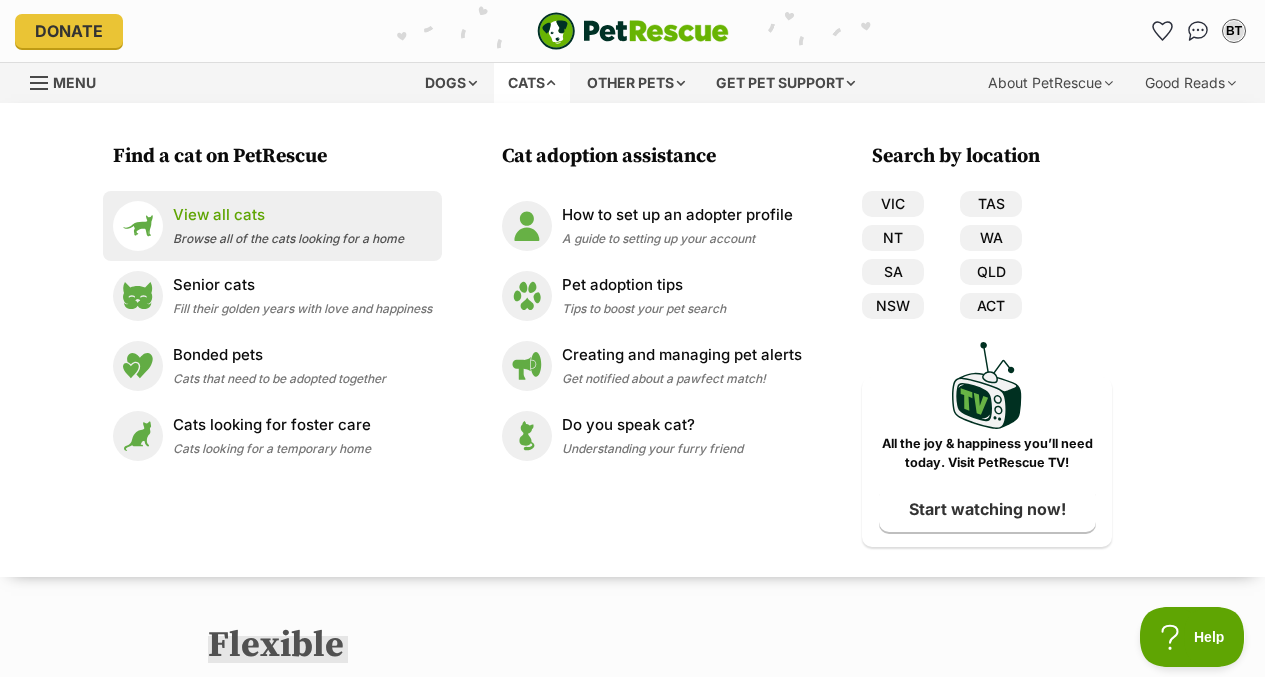 click on "View all cats" at bounding box center (288, 215) 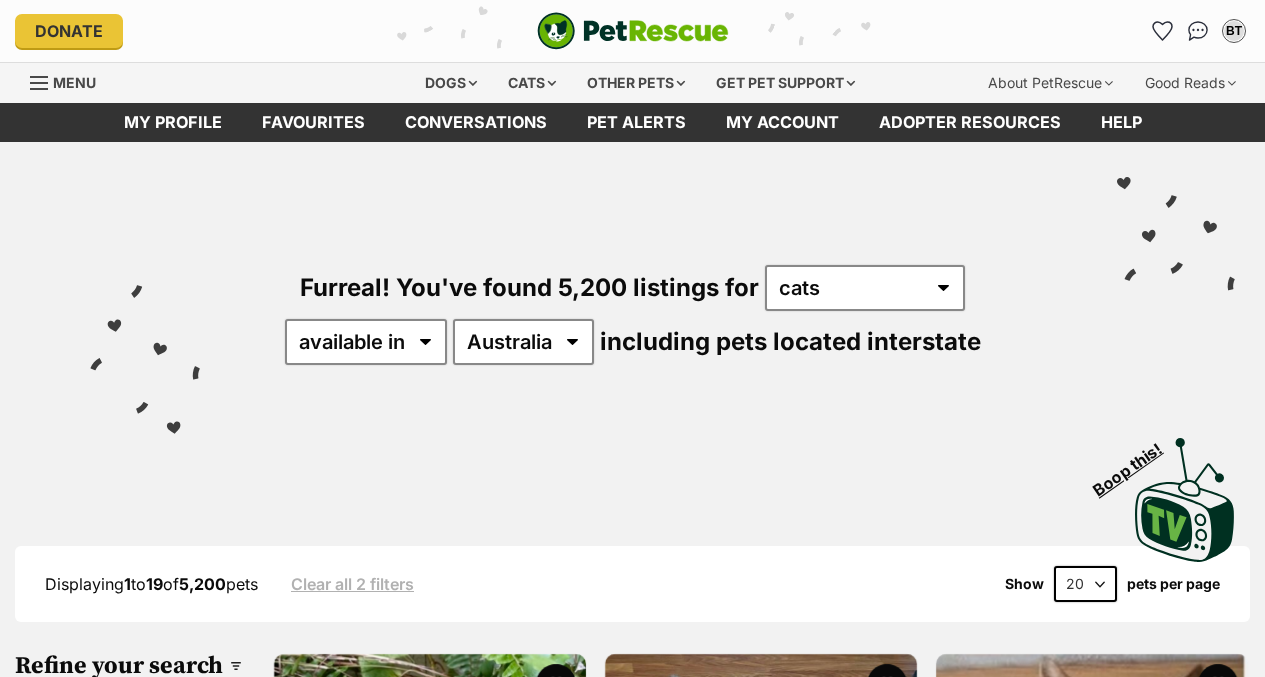 scroll, scrollTop: 0, scrollLeft: 0, axis: both 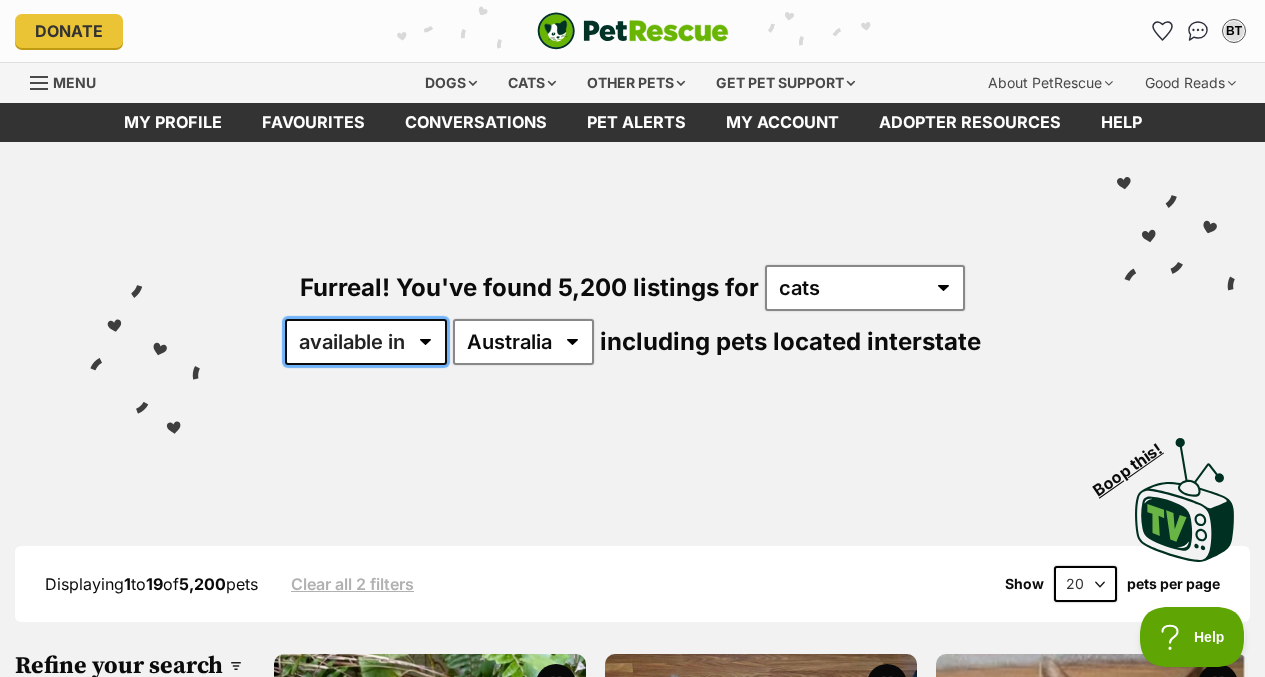 click on "available in
located in" at bounding box center [366, 342] 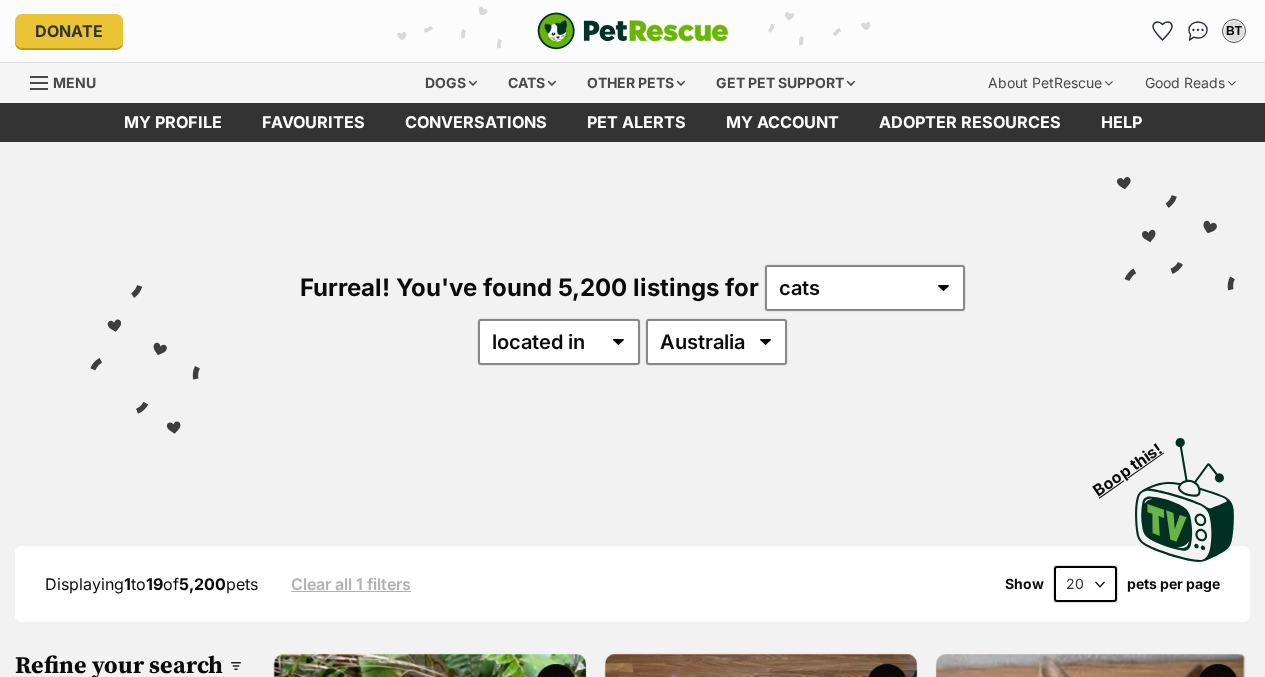 scroll, scrollTop: 0, scrollLeft: 0, axis: both 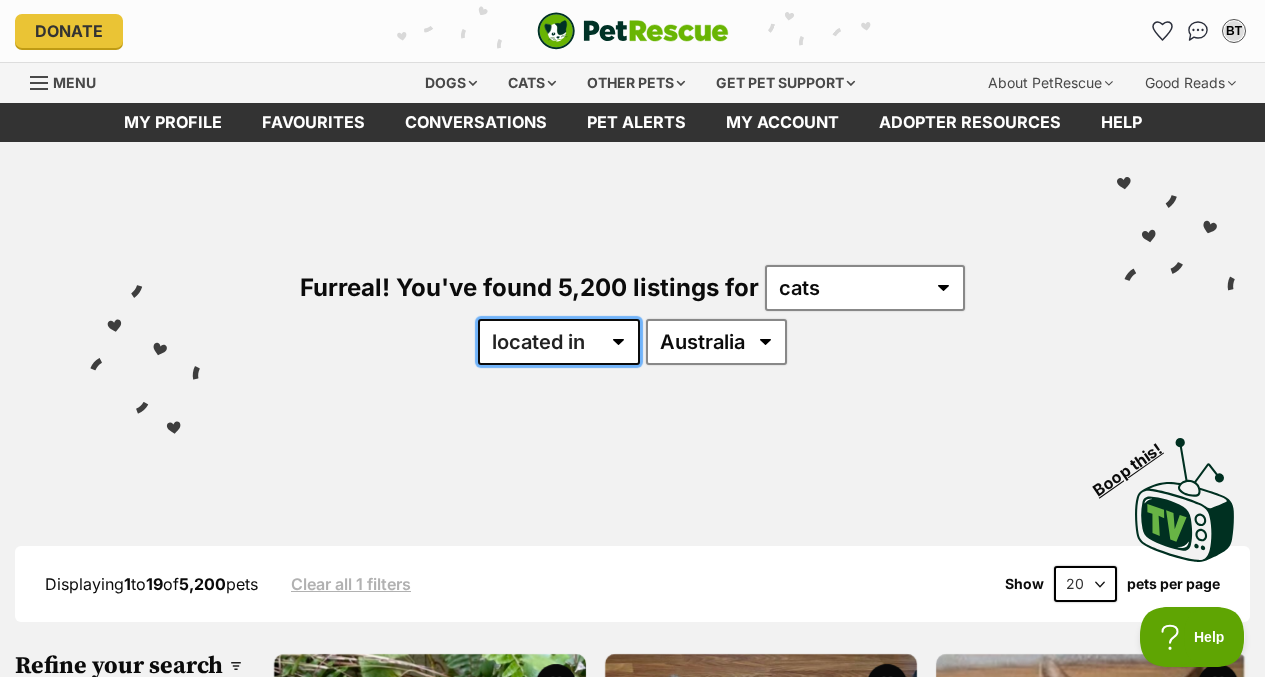 click on "available in
located in" at bounding box center [559, 342] 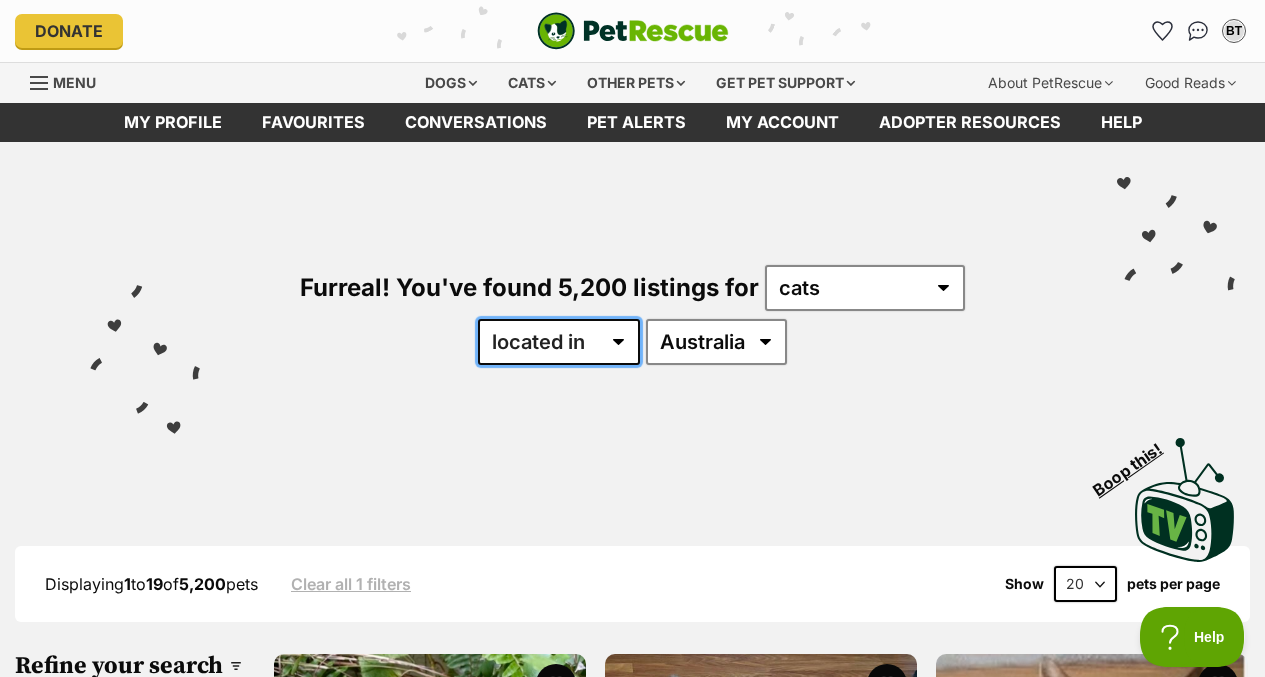 scroll, scrollTop: 0, scrollLeft: 0, axis: both 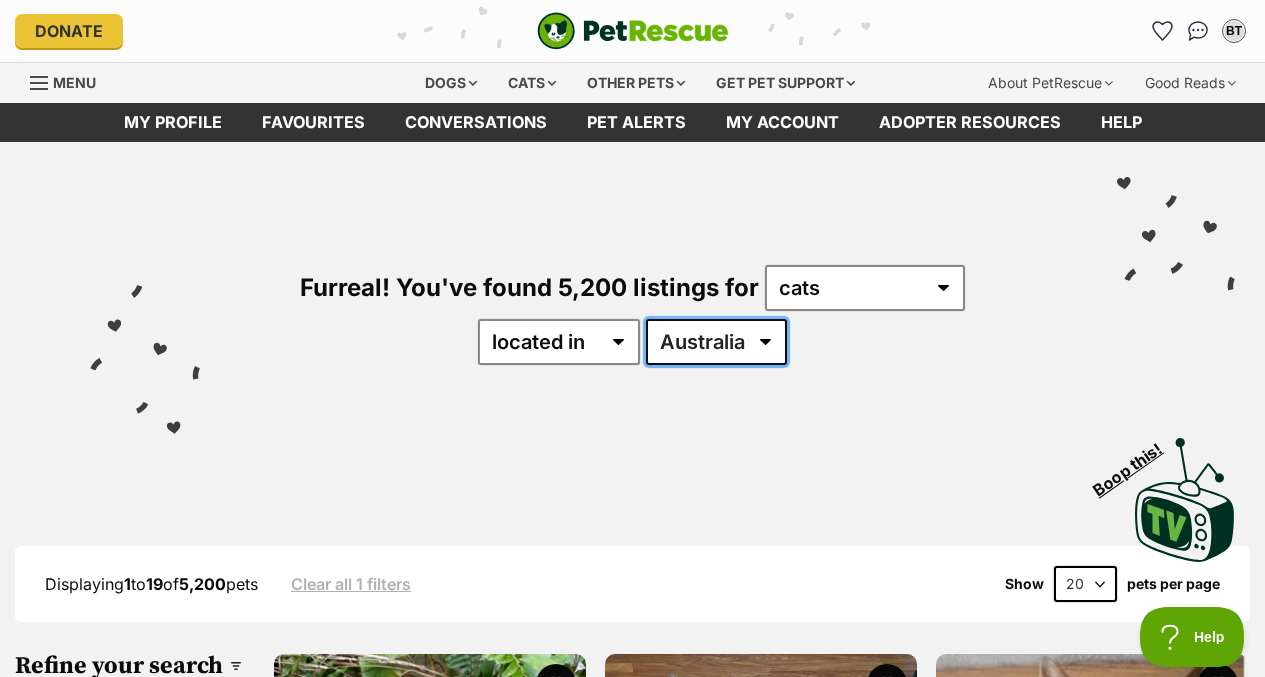 click on "Australia
ACT
NSW
NT
QLD
SA
TAS
VIC
WA" at bounding box center (716, 342) 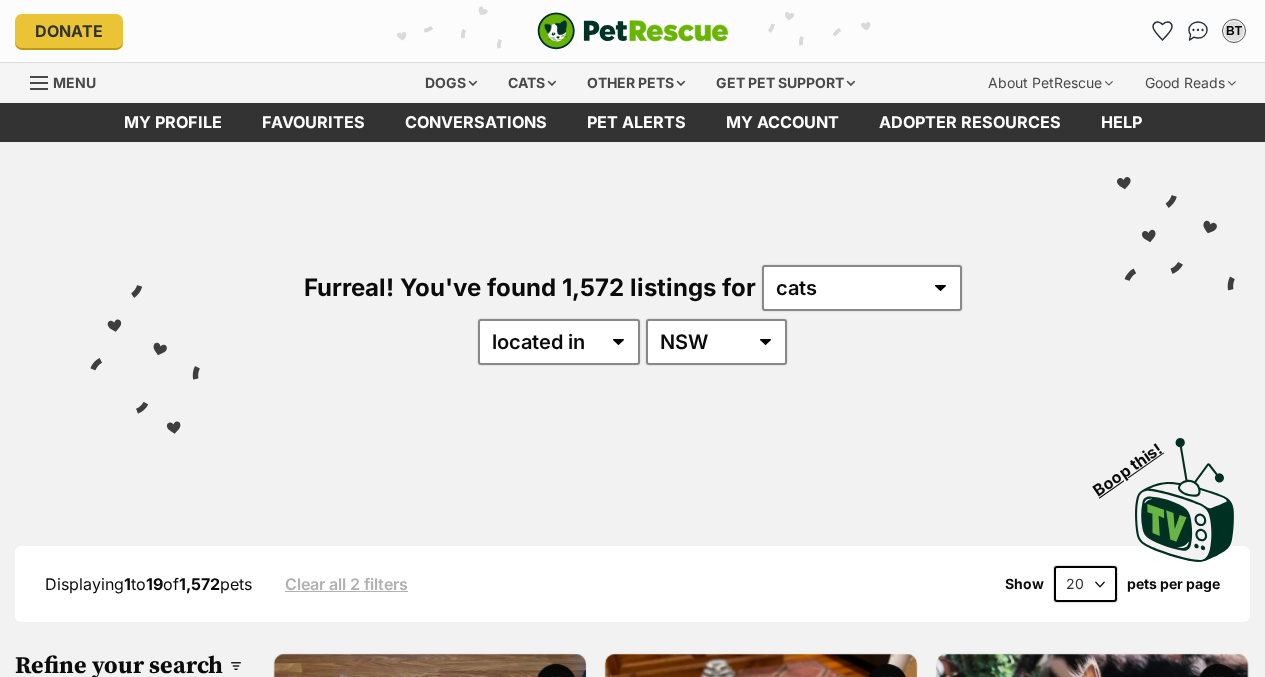 scroll, scrollTop: 0, scrollLeft: 0, axis: both 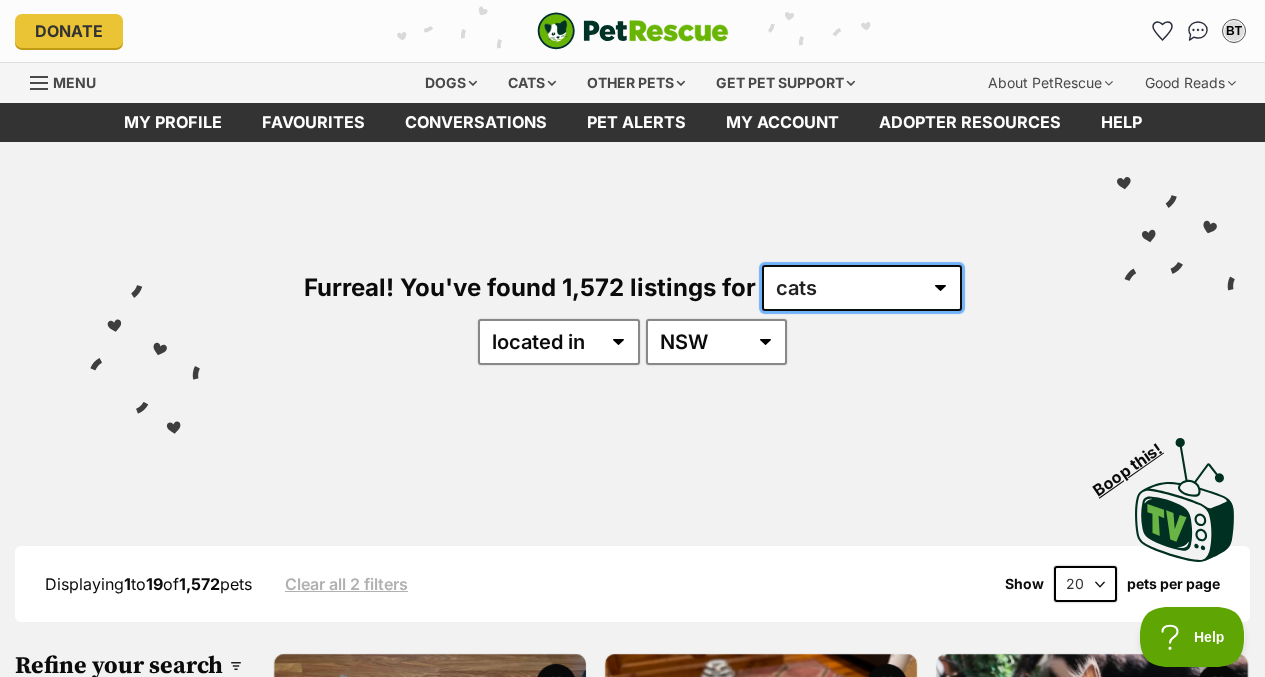 click on "any type of pet
cats
dogs
other pets" at bounding box center (862, 288) 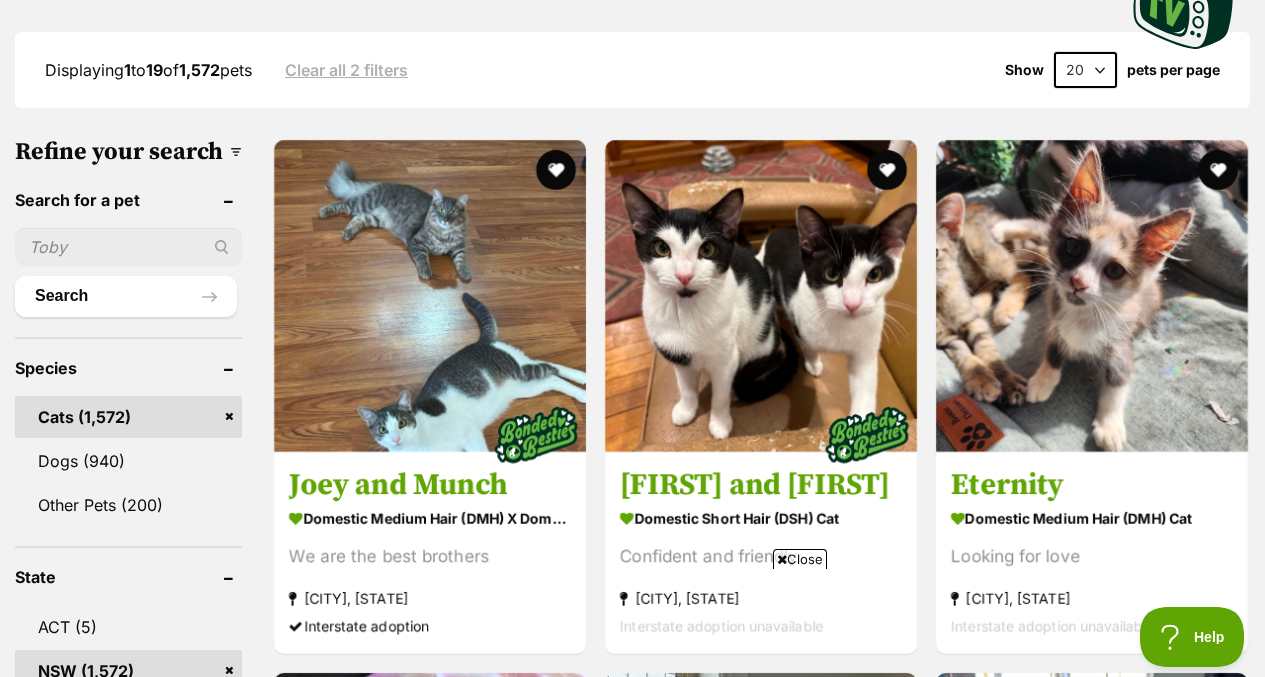 scroll, scrollTop: 521, scrollLeft: 0, axis: vertical 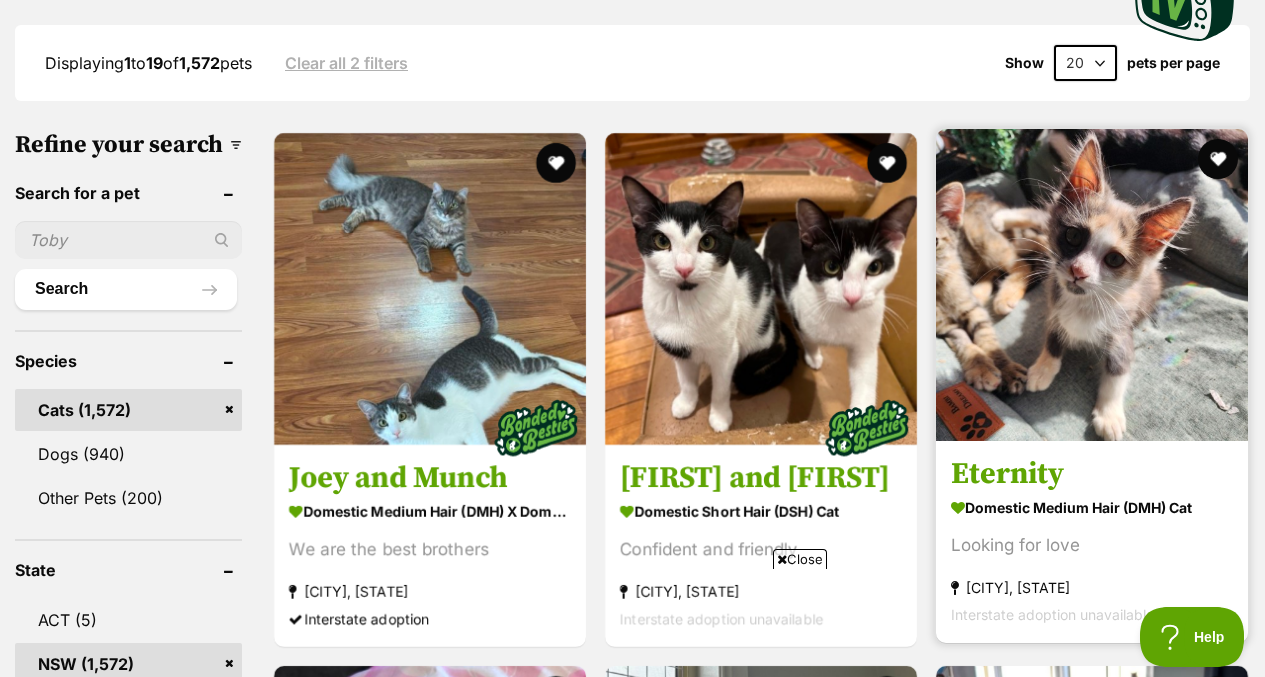 click at bounding box center (1092, 285) 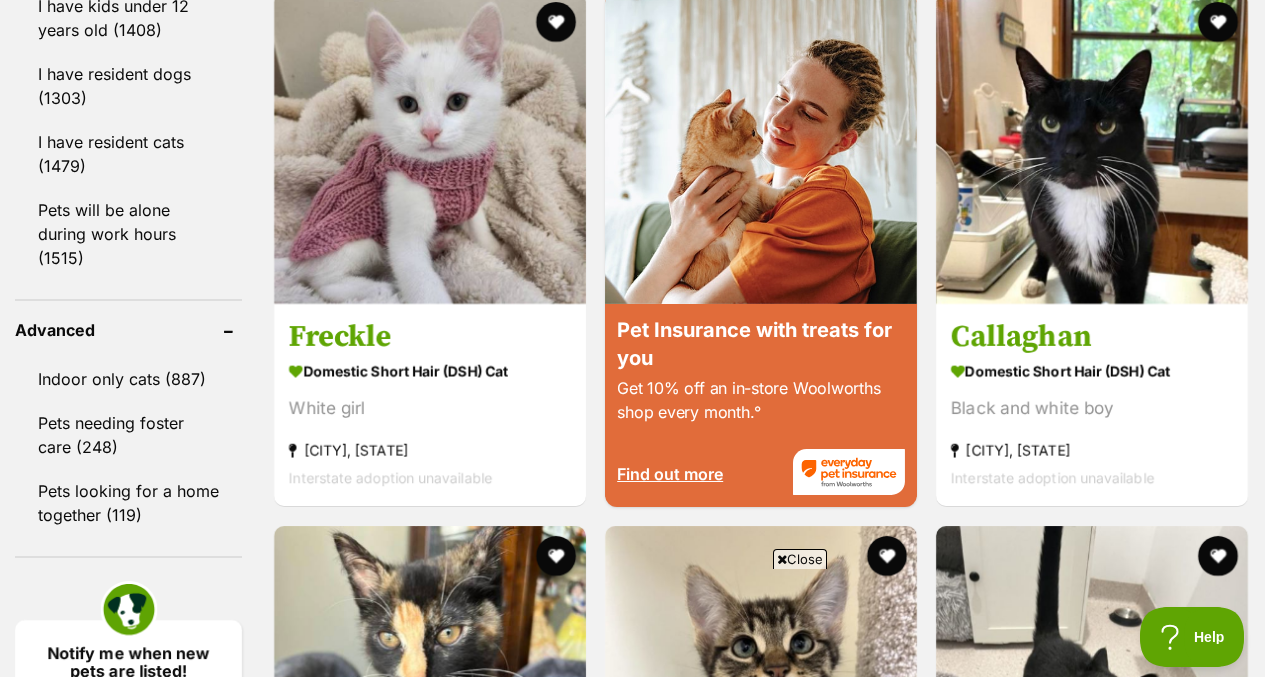 scroll, scrollTop: 2457, scrollLeft: 0, axis: vertical 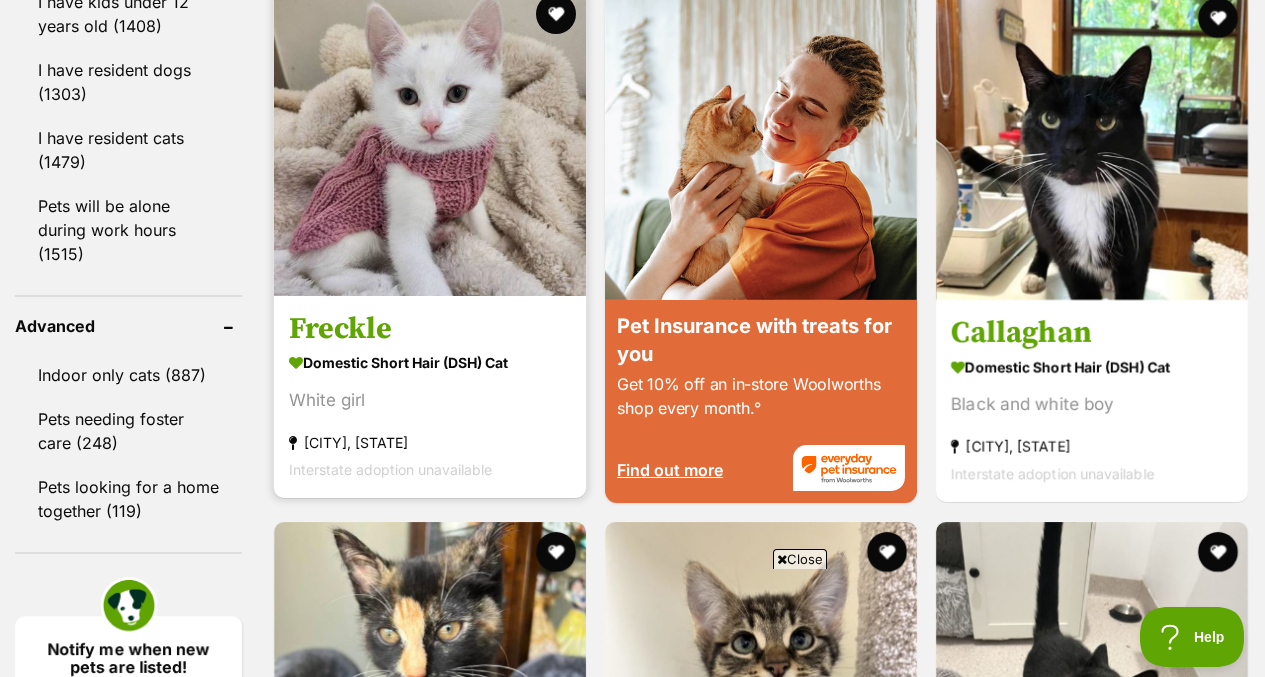 click at bounding box center [430, 140] 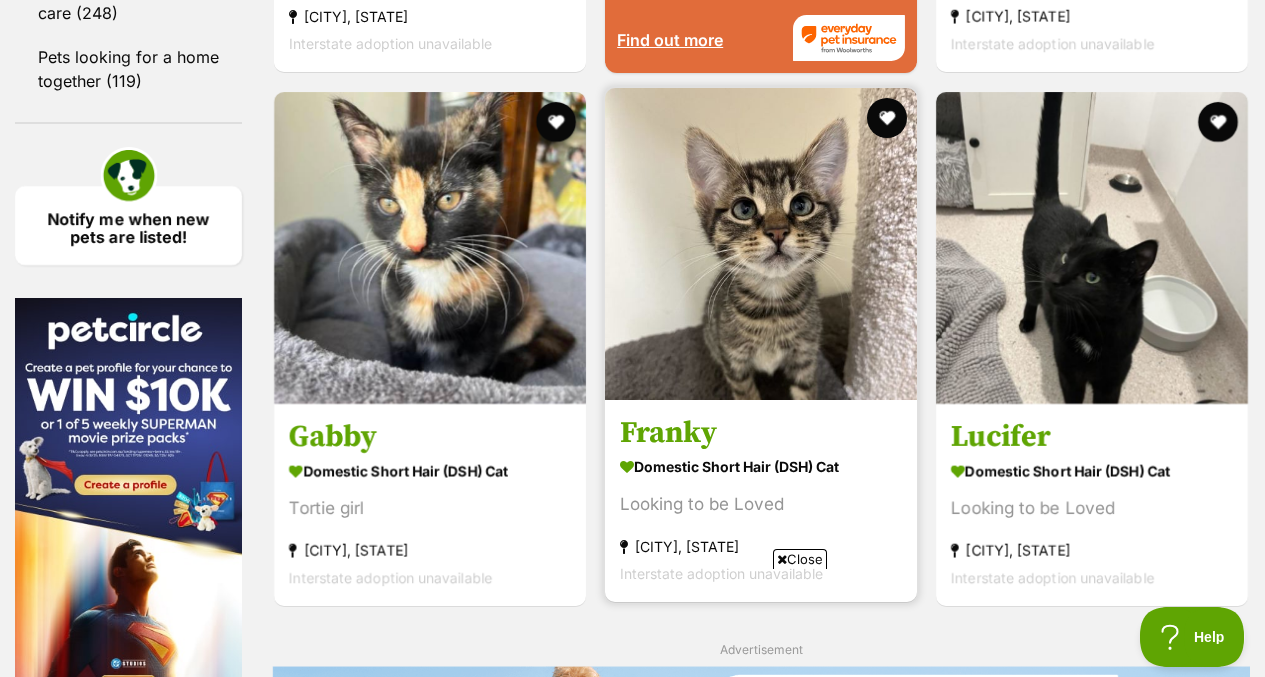 scroll, scrollTop: 2890, scrollLeft: 0, axis: vertical 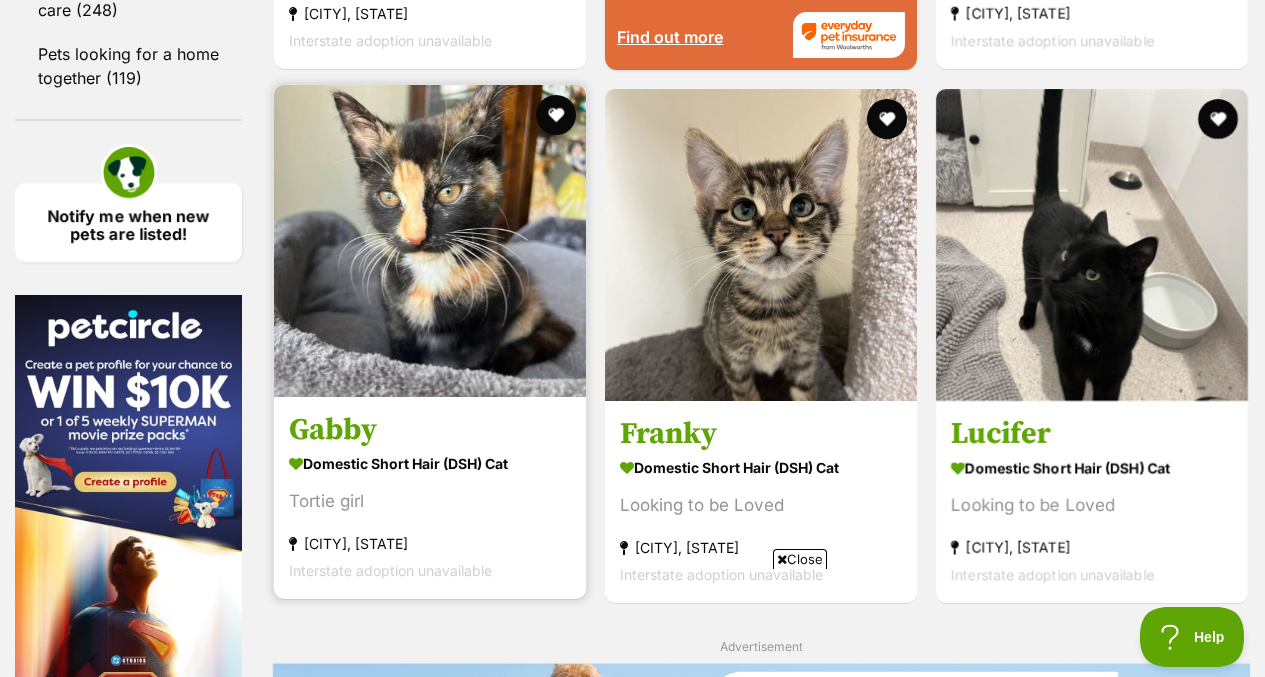 click at bounding box center [430, 241] 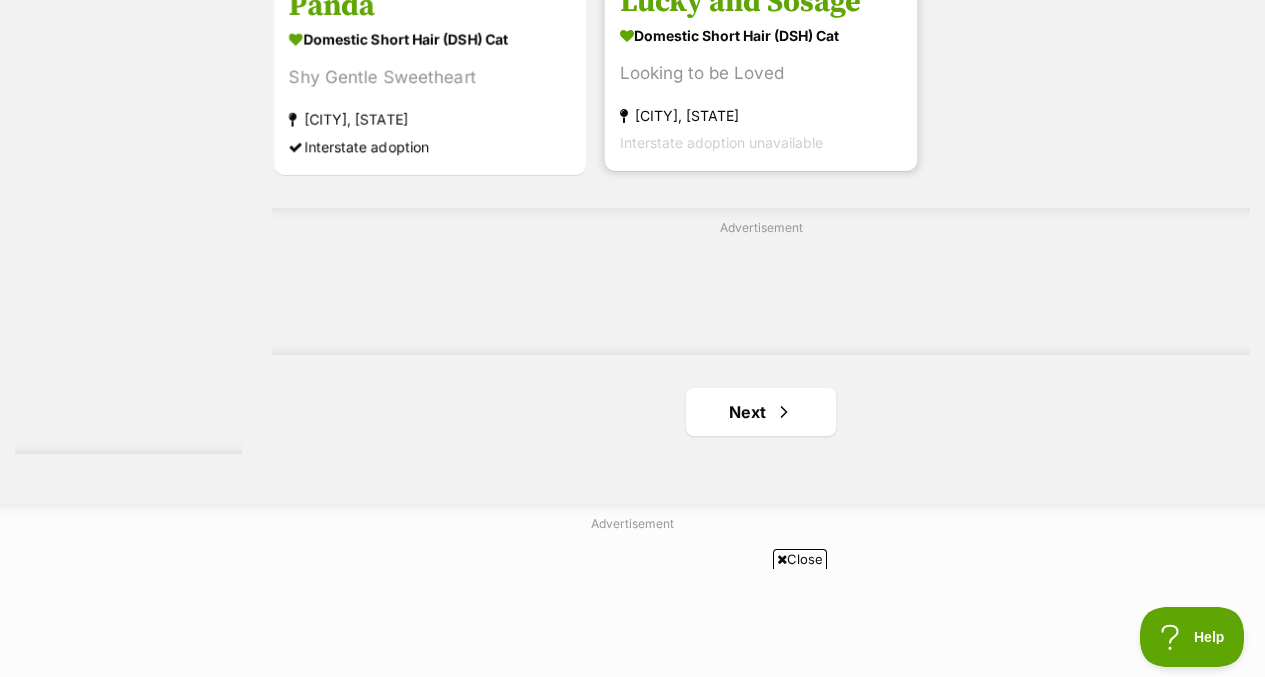scroll, scrollTop: 4584, scrollLeft: 0, axis: vertical 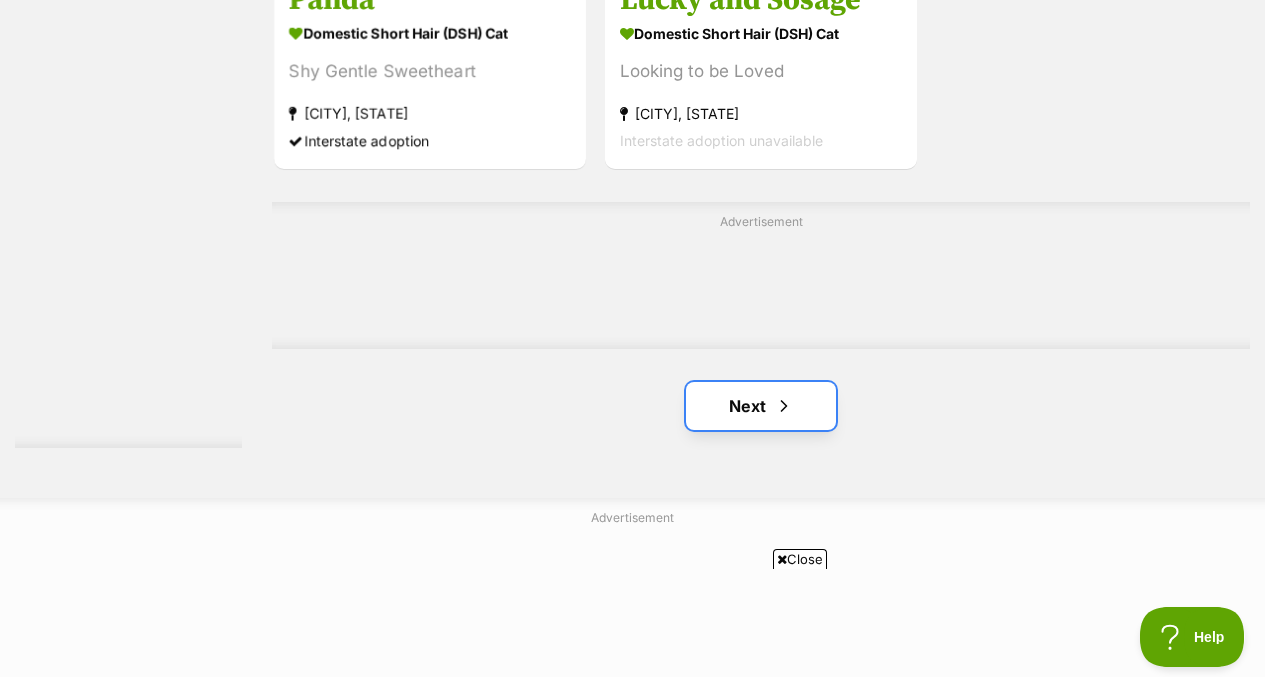 click at bounding box center [784, 406] 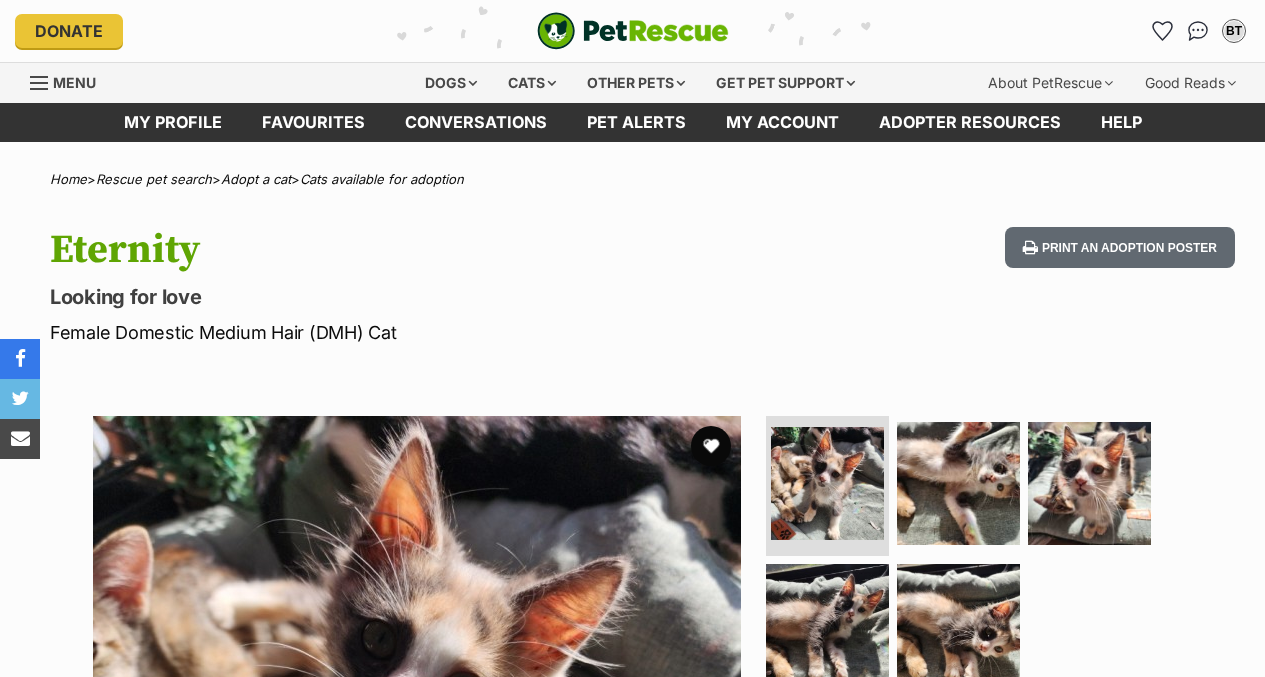 scroll, scrollTop: 0, scrollLeft: 0, axis: both 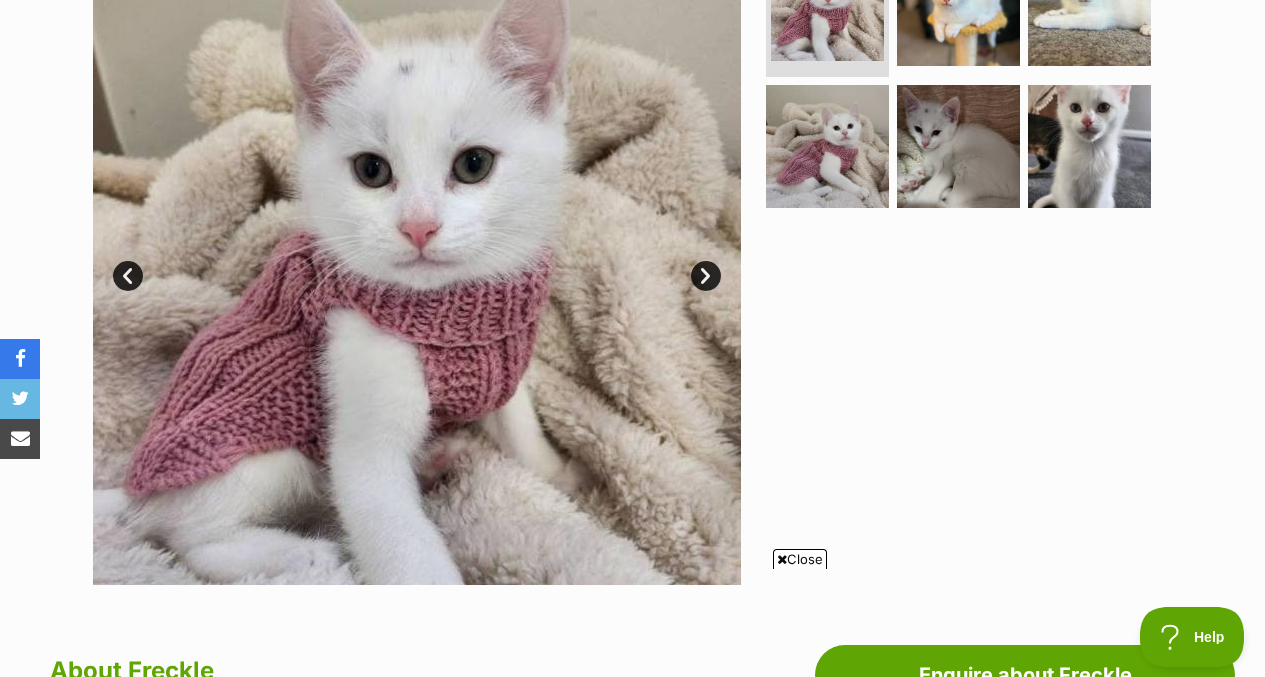 click on "Next" at bounding box center (706, 276) 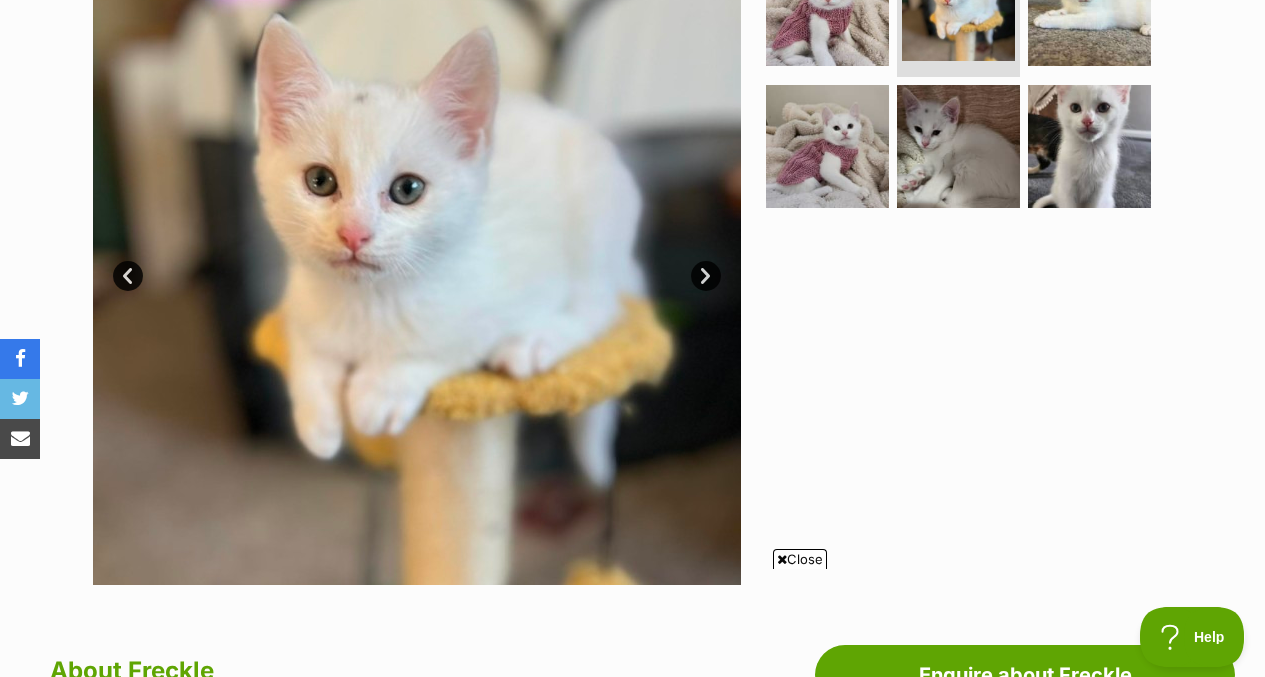 click on "Next" at bounding box center (706, 276) 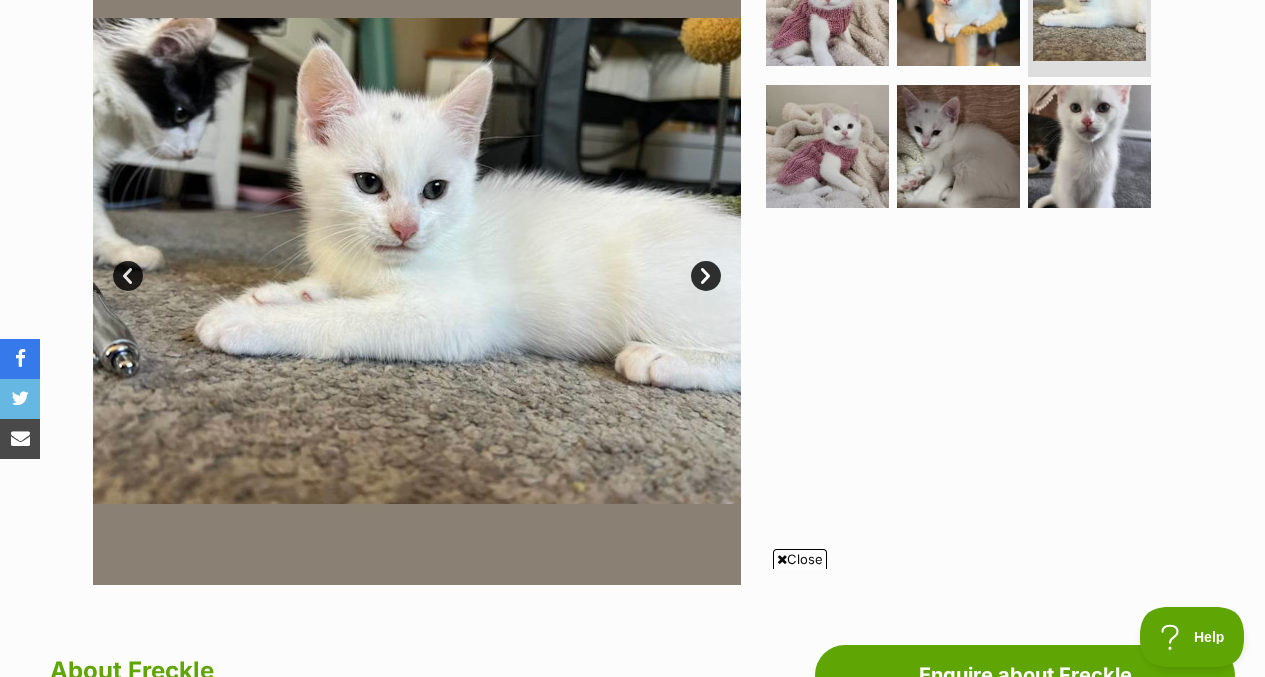 click on "Next" at bounding box center (706, 276) 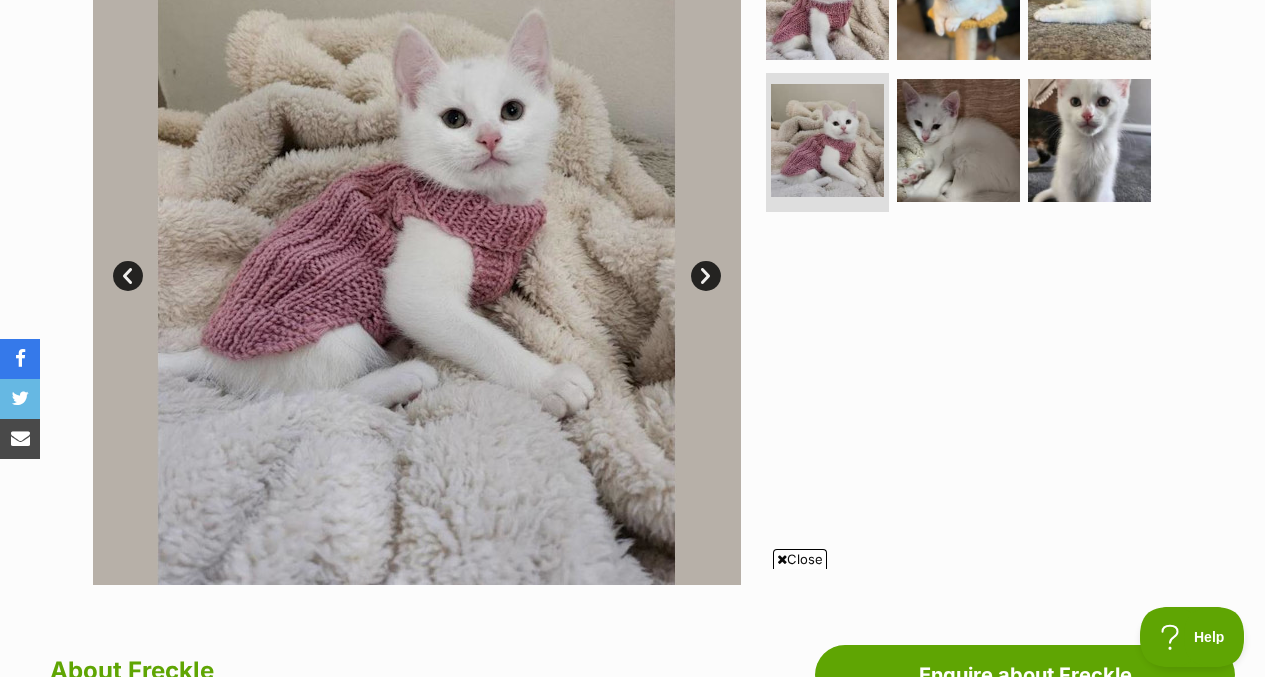 click on "Next" at bounding box center (706, 276) 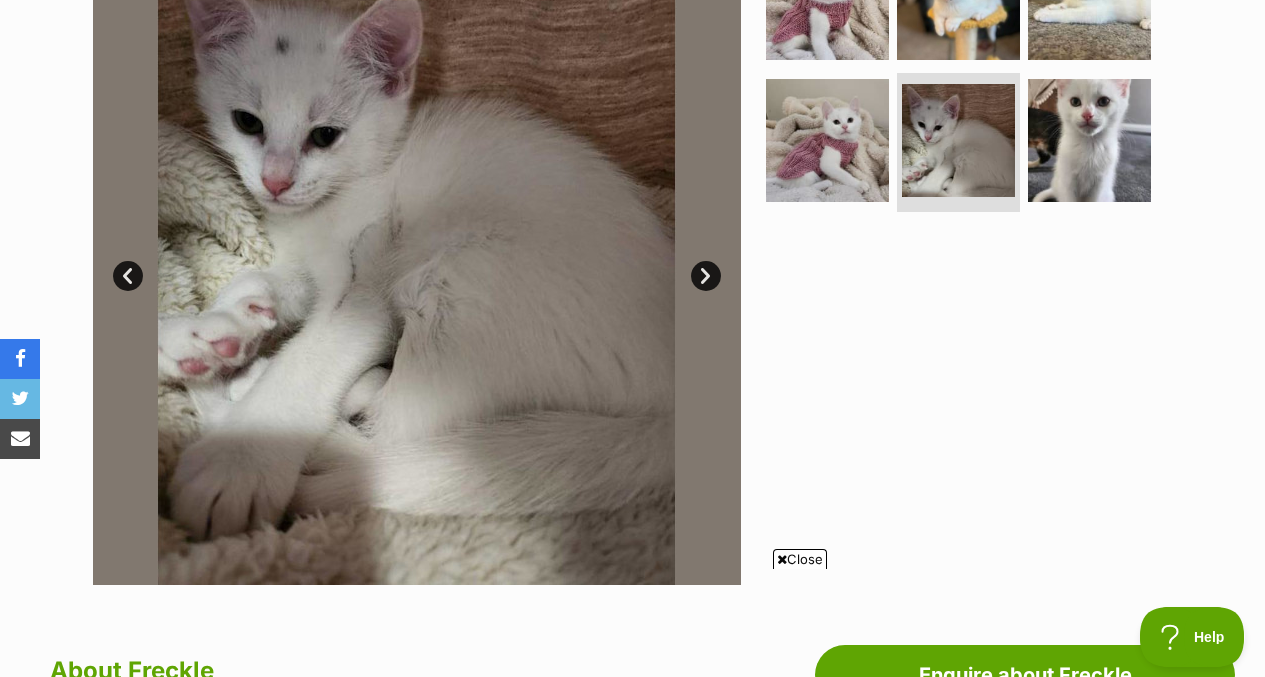 click on "Next" at bounding box center (706, 276) 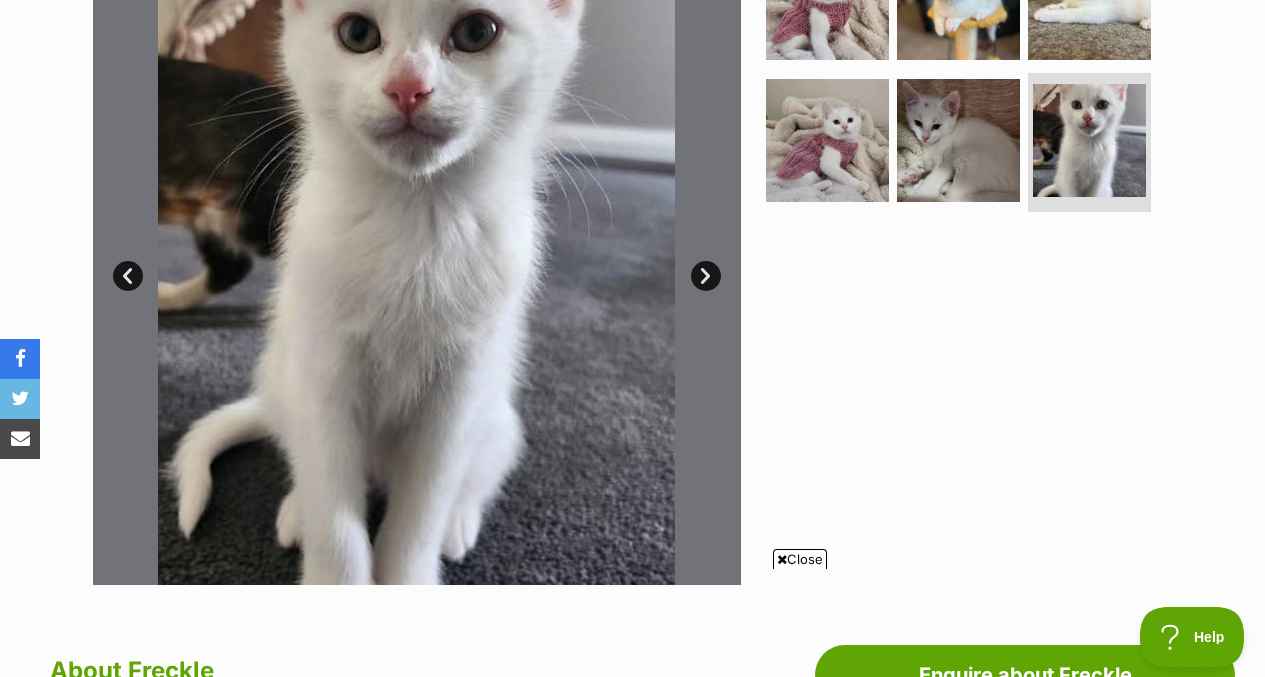 click on "Next" at bounding box center [706, 276] 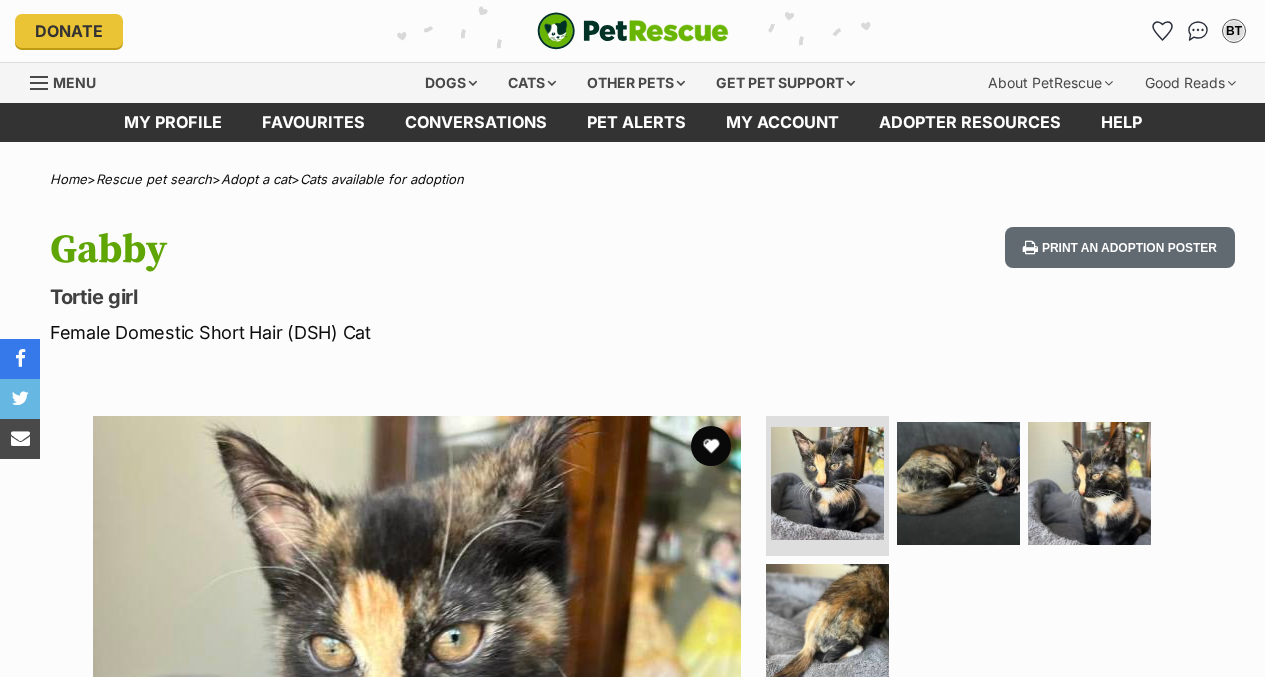 scroll, scrollTop: 0, scrollLeft: 0, axis: both 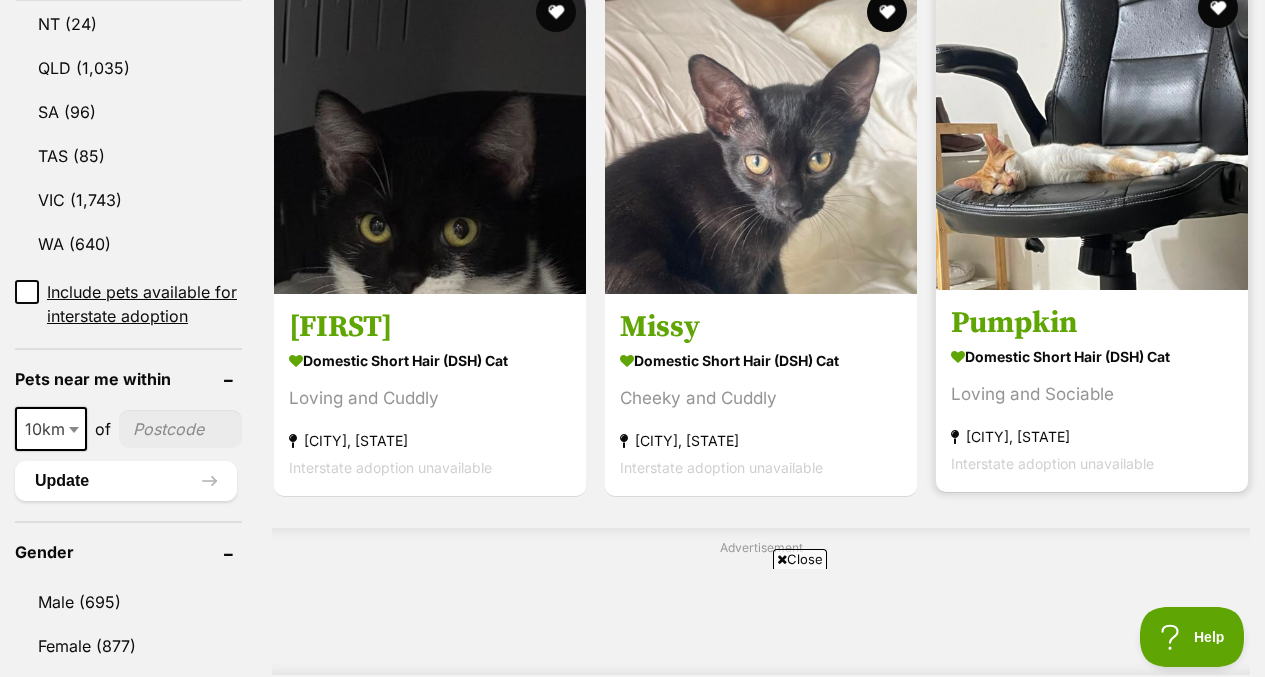 click on "Domestic Short Hair (DSH) Cat" at bounding box center [1092, 356] 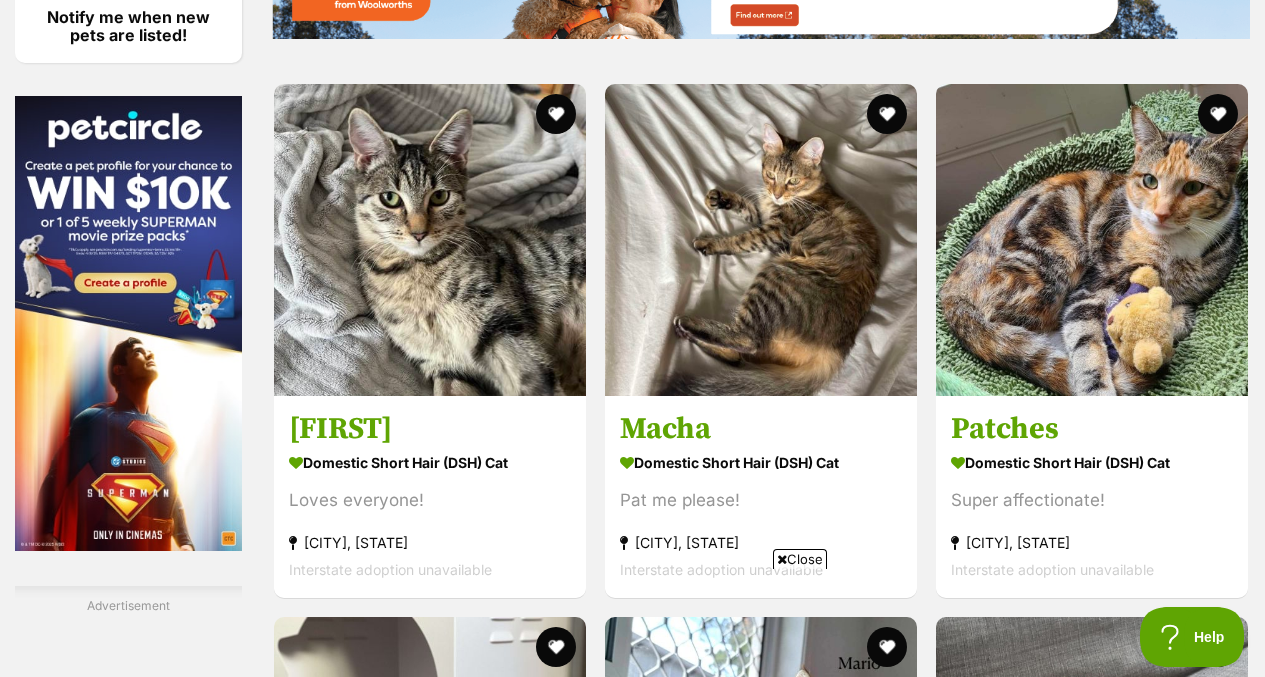 scroll, scrollTop: 3084, scrollLeft: 0, axis: vertical 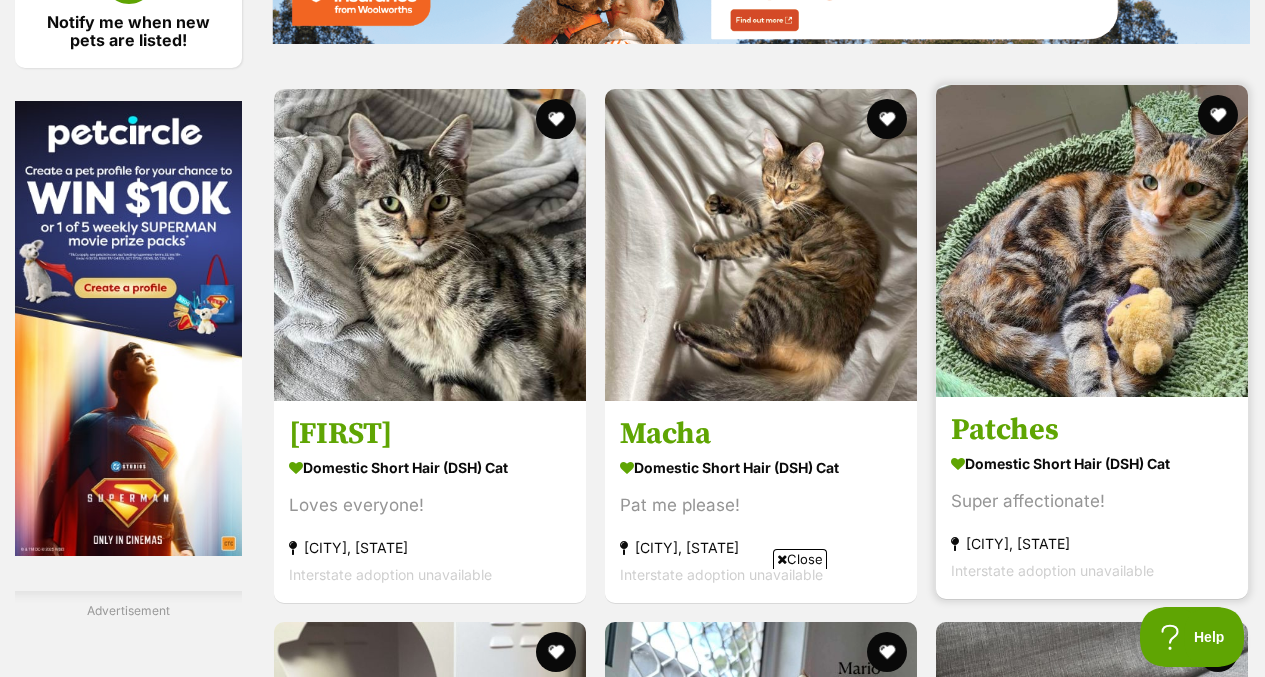 click at bounding box center [1092, 241] 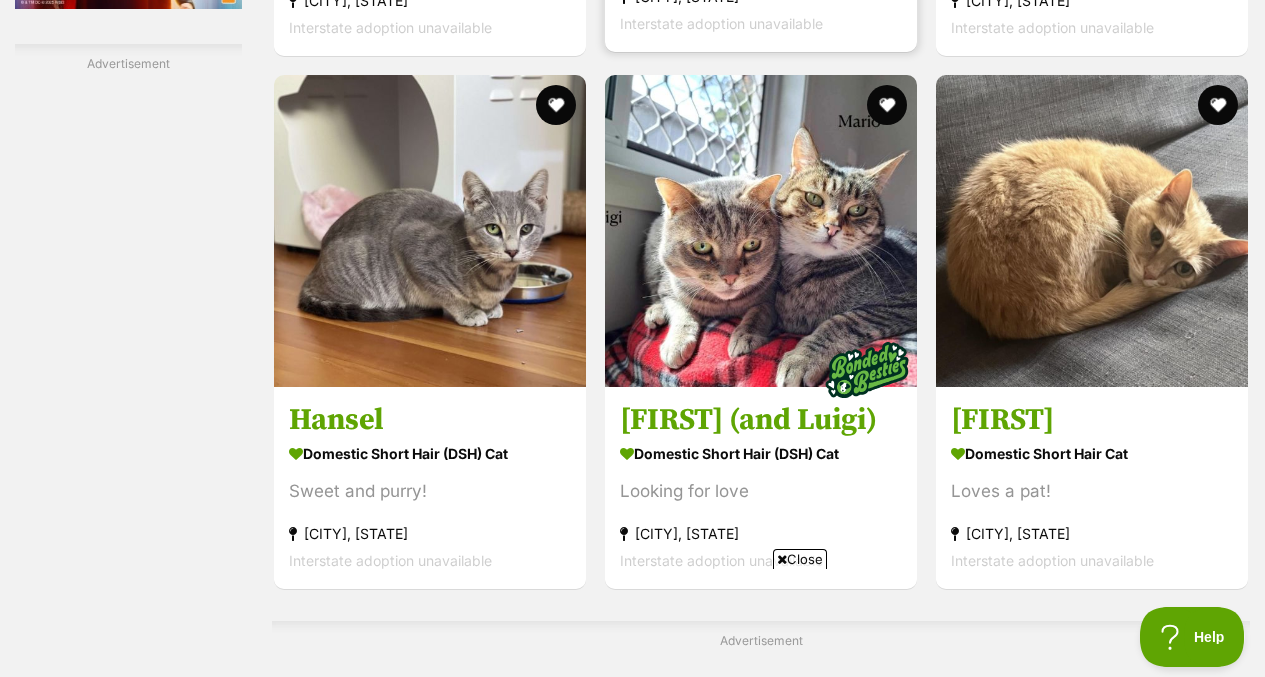 scroll, scrollTop: 3633, scrollLeft: 0, axis: vertical 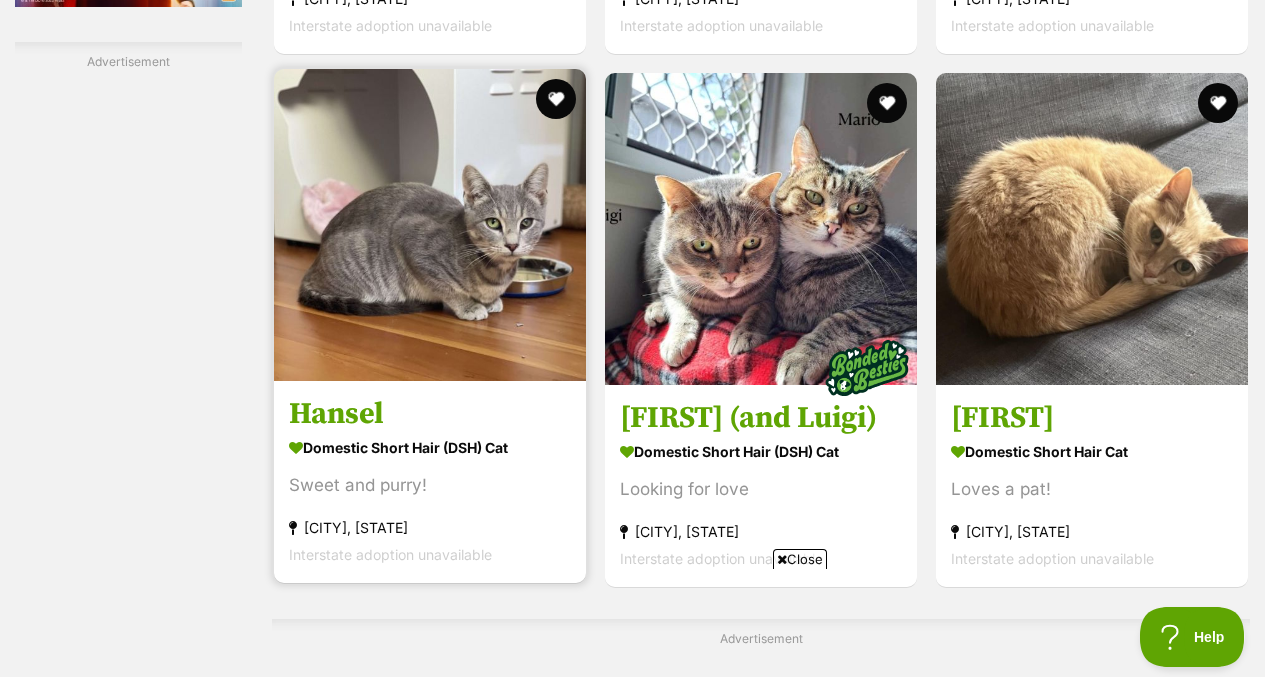 click at bounding box center (430, 225) 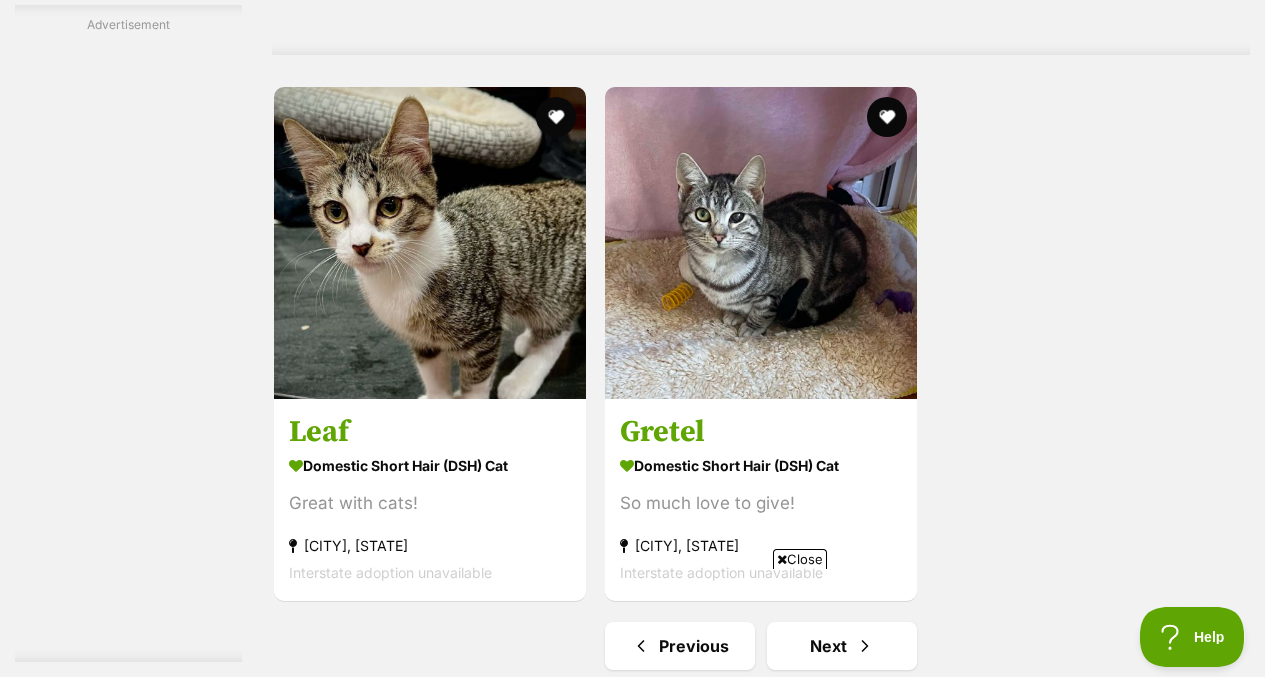 scroll, scrollTop: 4345, scrollLeft: 0, axis: vertical 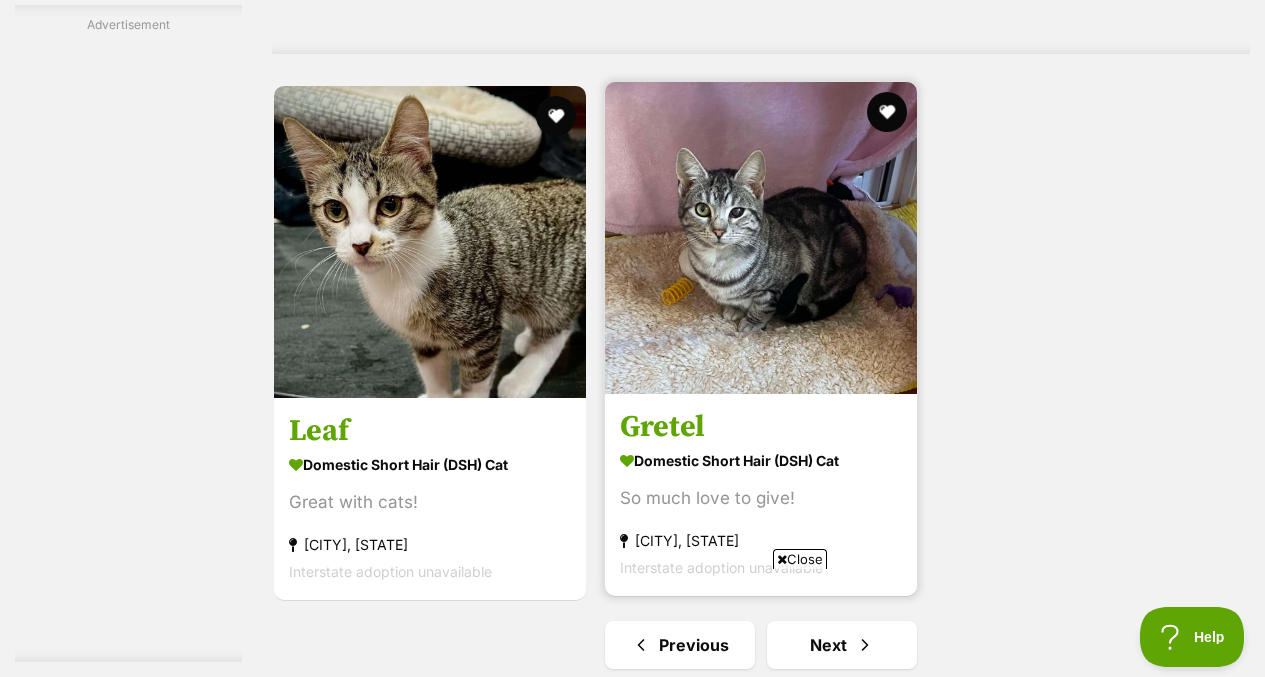 click at bounding box center (761, 238) 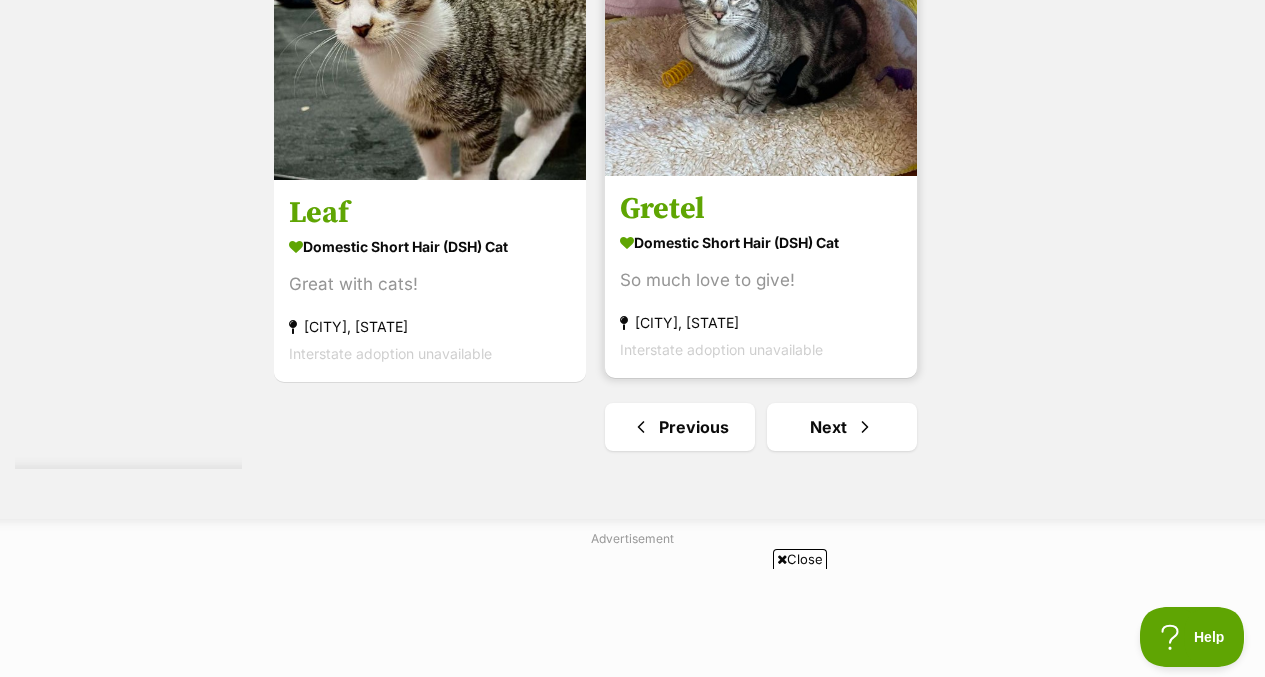 scroll, scrollTop: 4584, scrollLeft: 0, axis: vertical 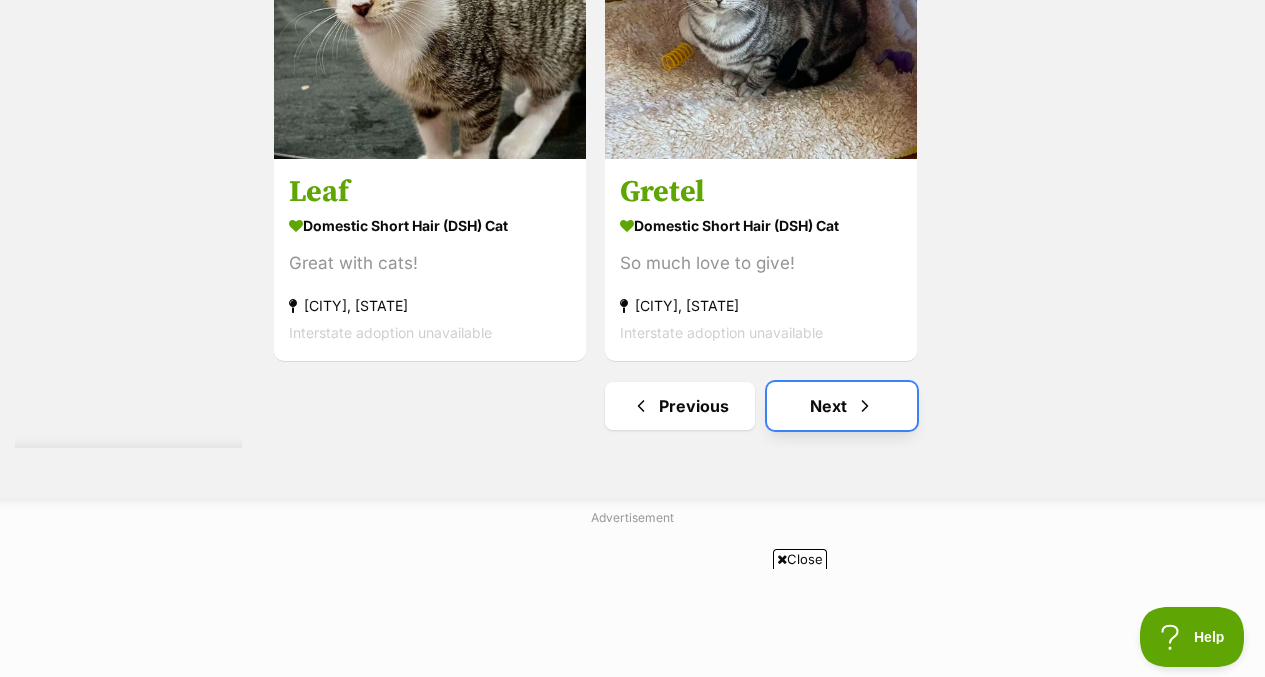 click on "Next" at bounding box center (842, 406) 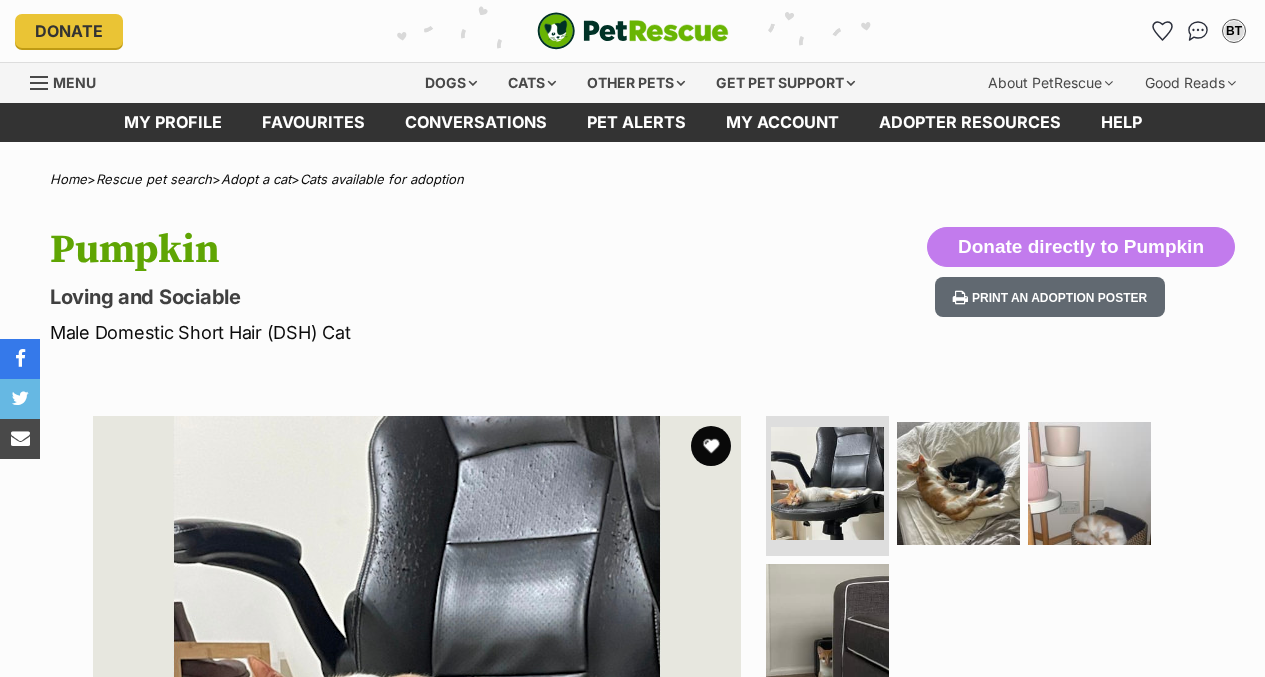 scroll, scrollTop: 0, scrollLeft: 0, axis: both 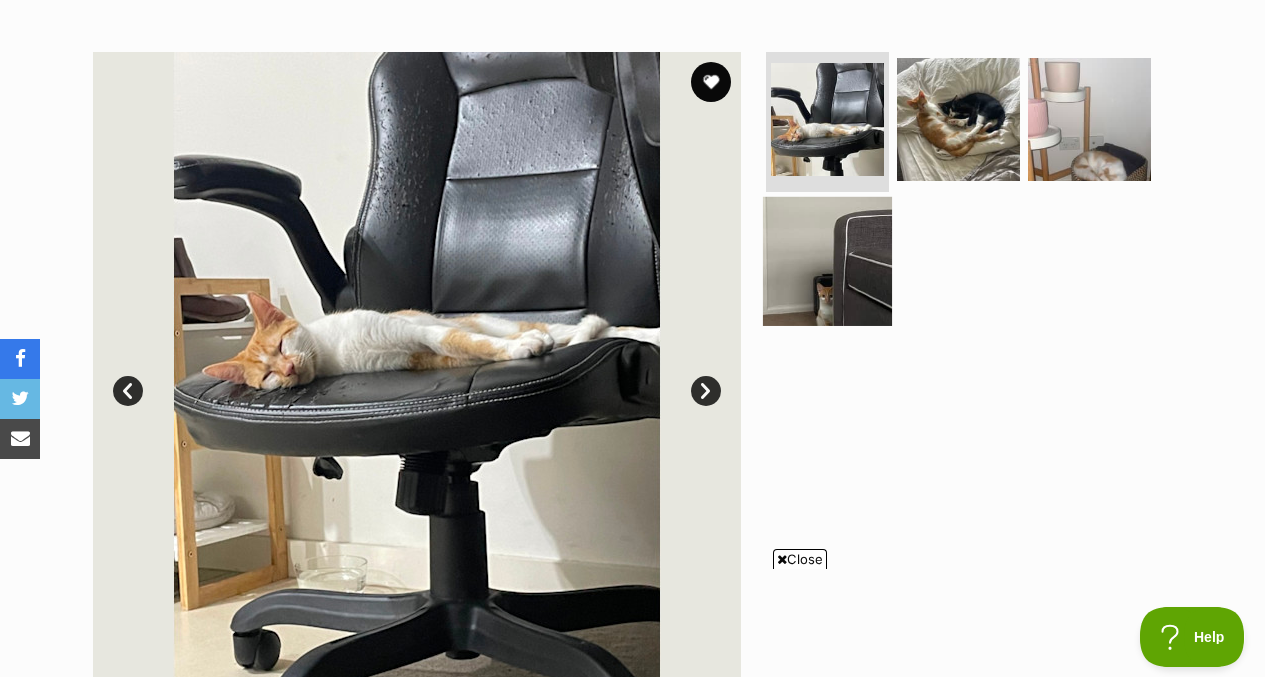 click at bounding box center [827, 260] 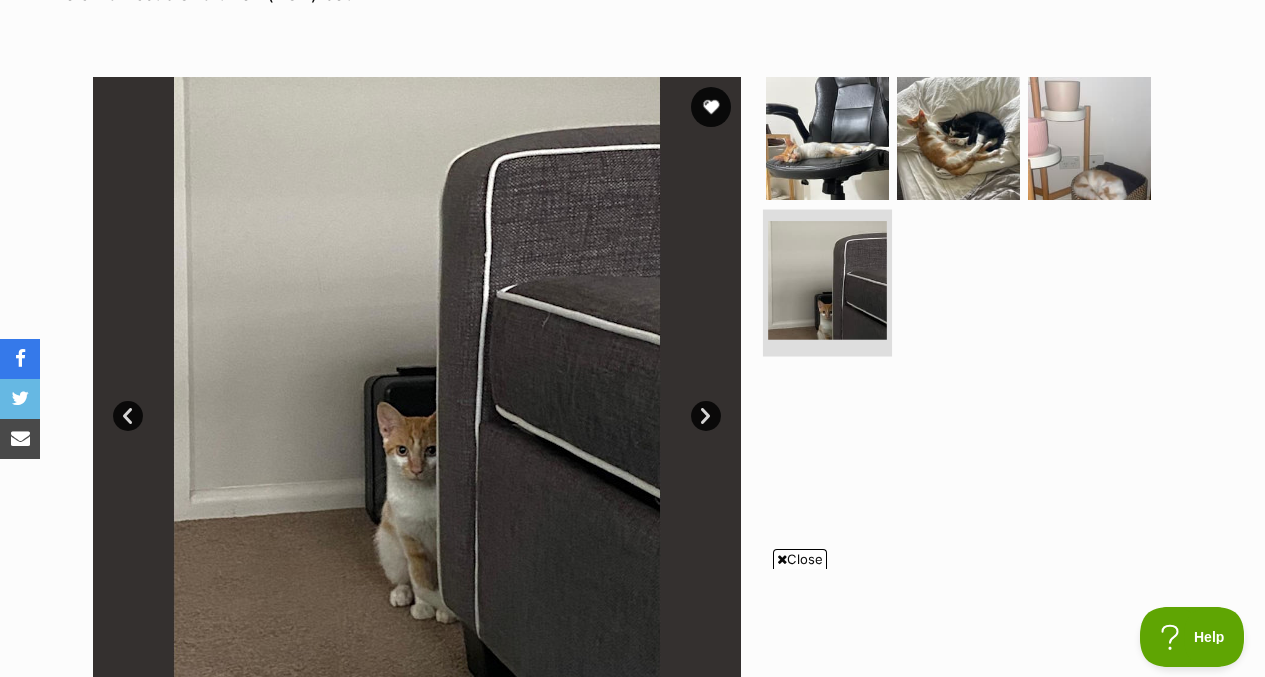 scroll, scrollTop: 333, scrollLeft: 0, axis: vertical 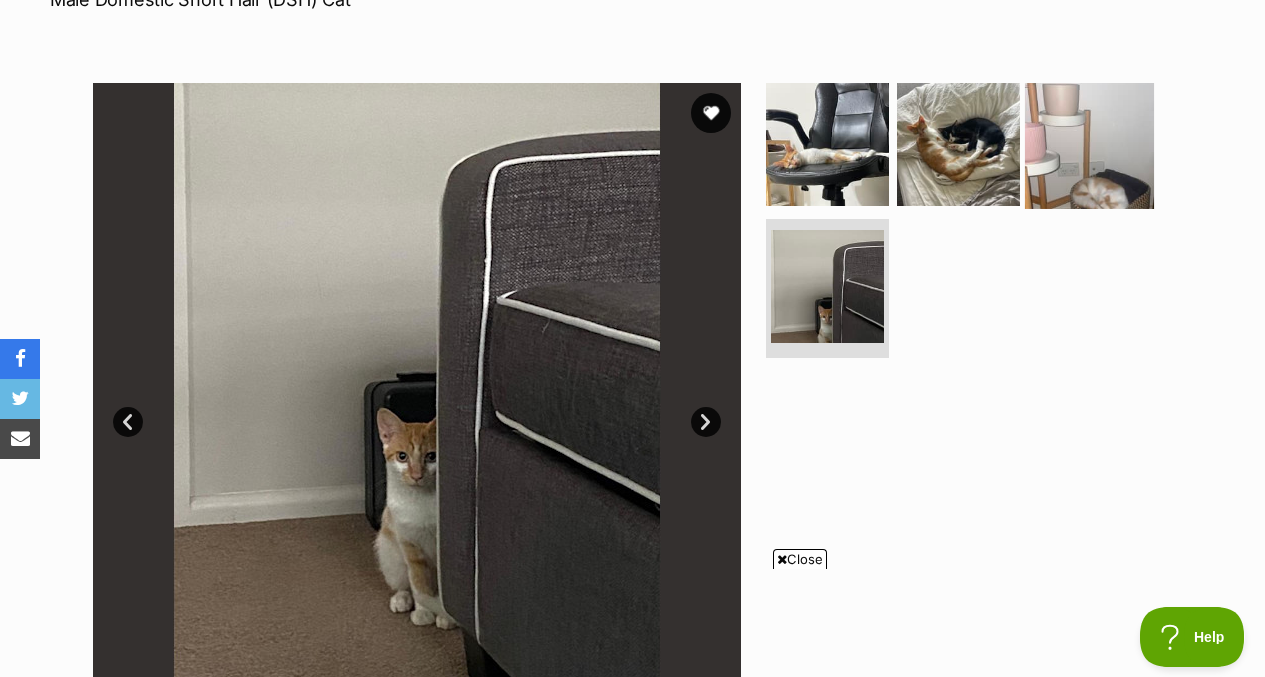 click at bounding box center [1089, 144] 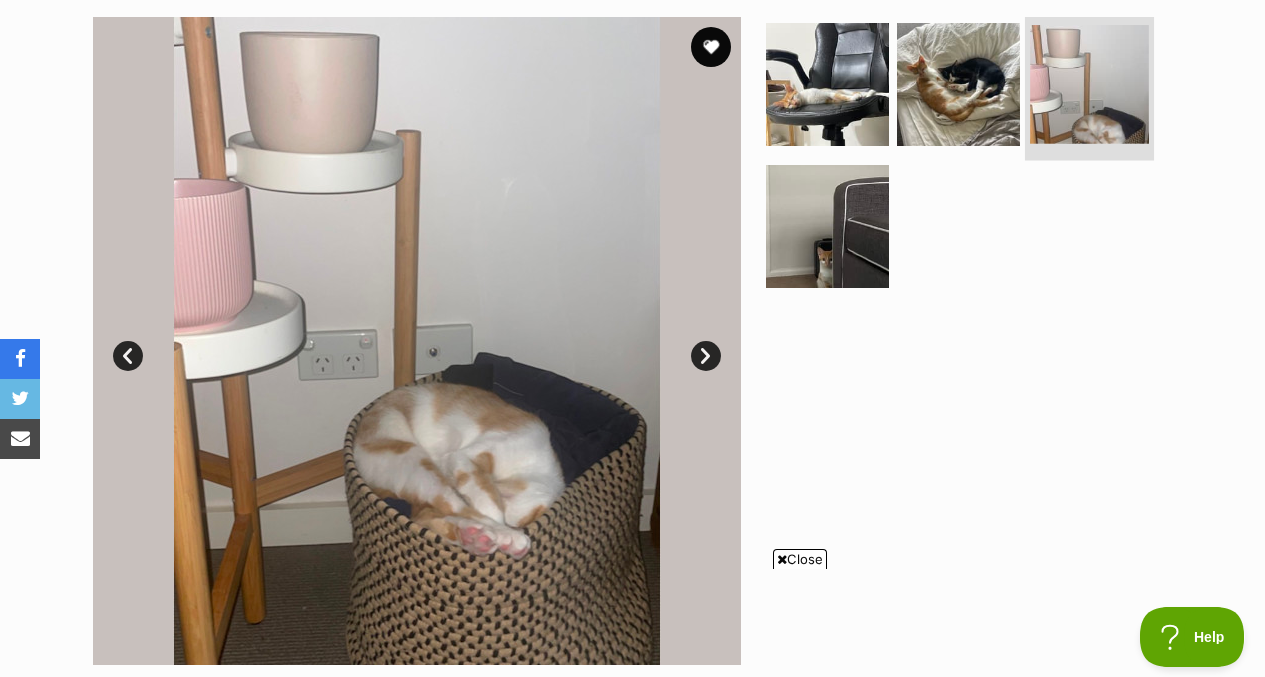 scroll, scrollTop: 404, scrollLeft: 0, axis: vertical 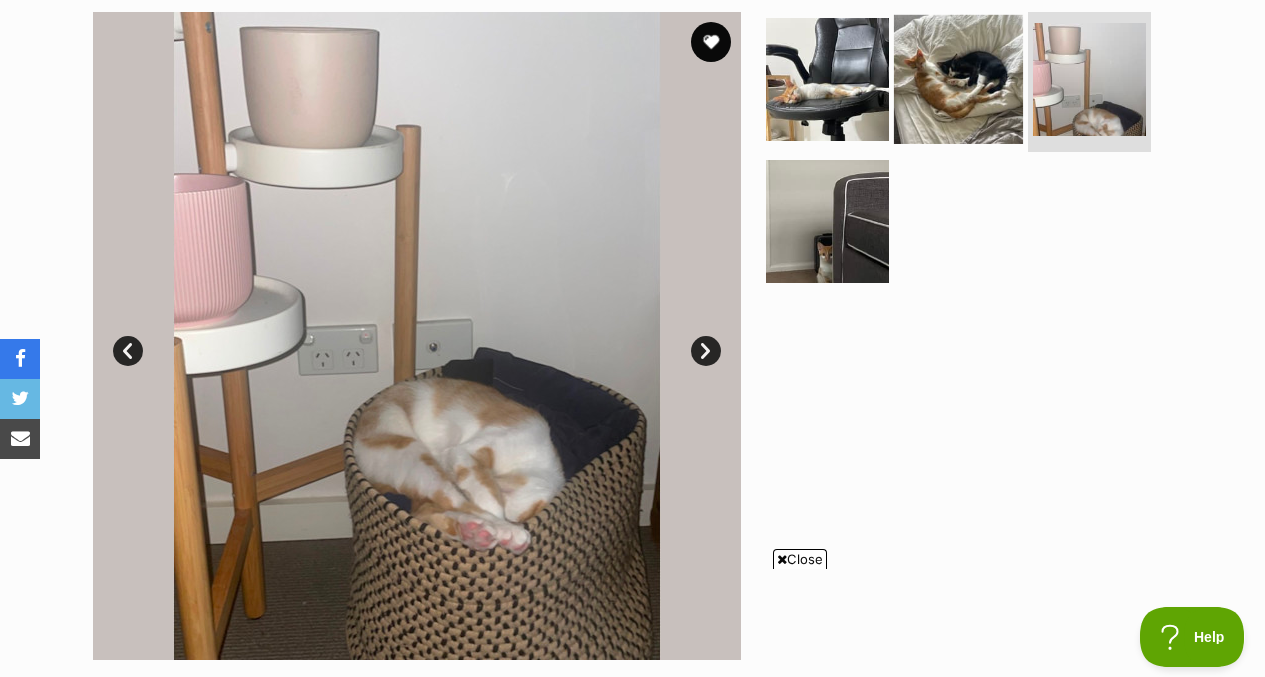 click at bounding box center (958, 79) 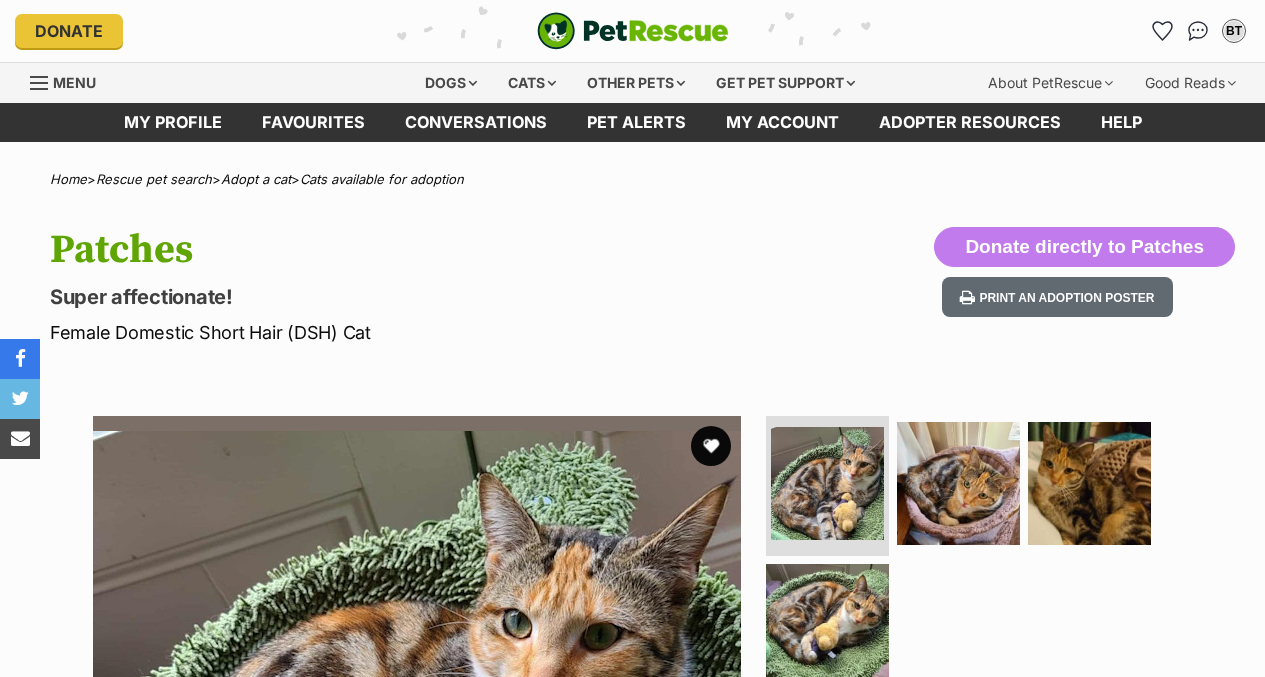 scroll, scrollTop: 0, scrollLeft: 0, axis: both 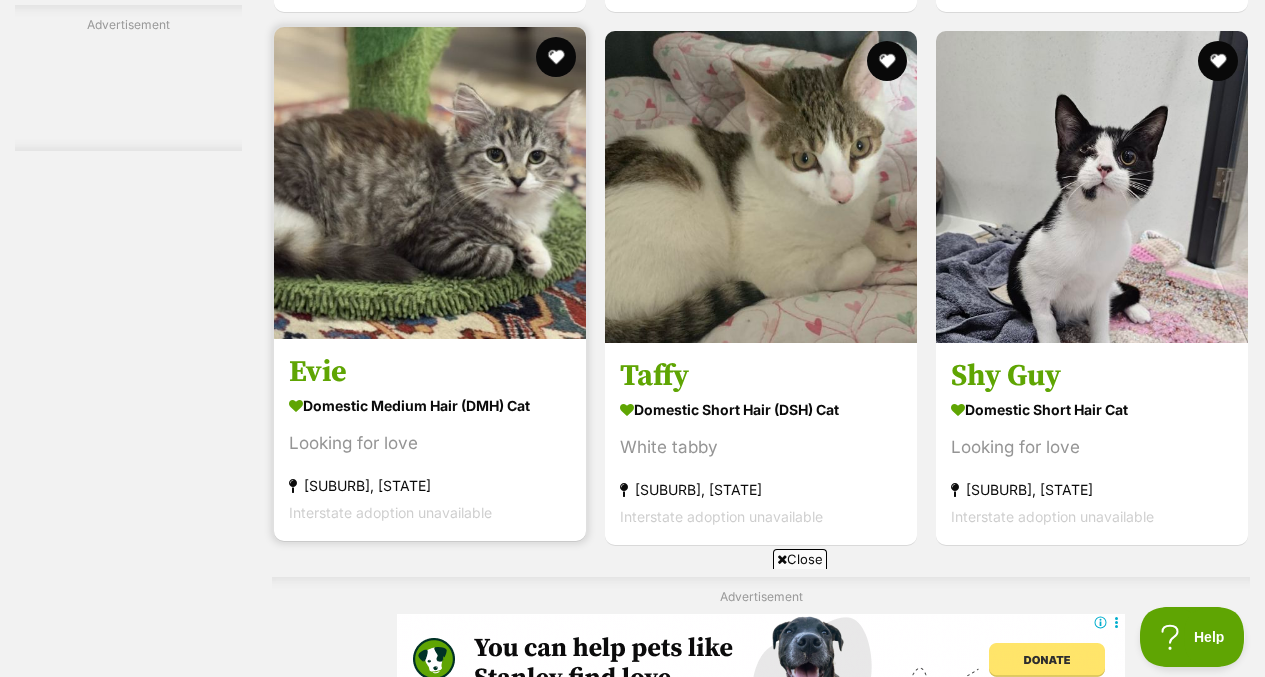 click at bounding box center (430, 183) 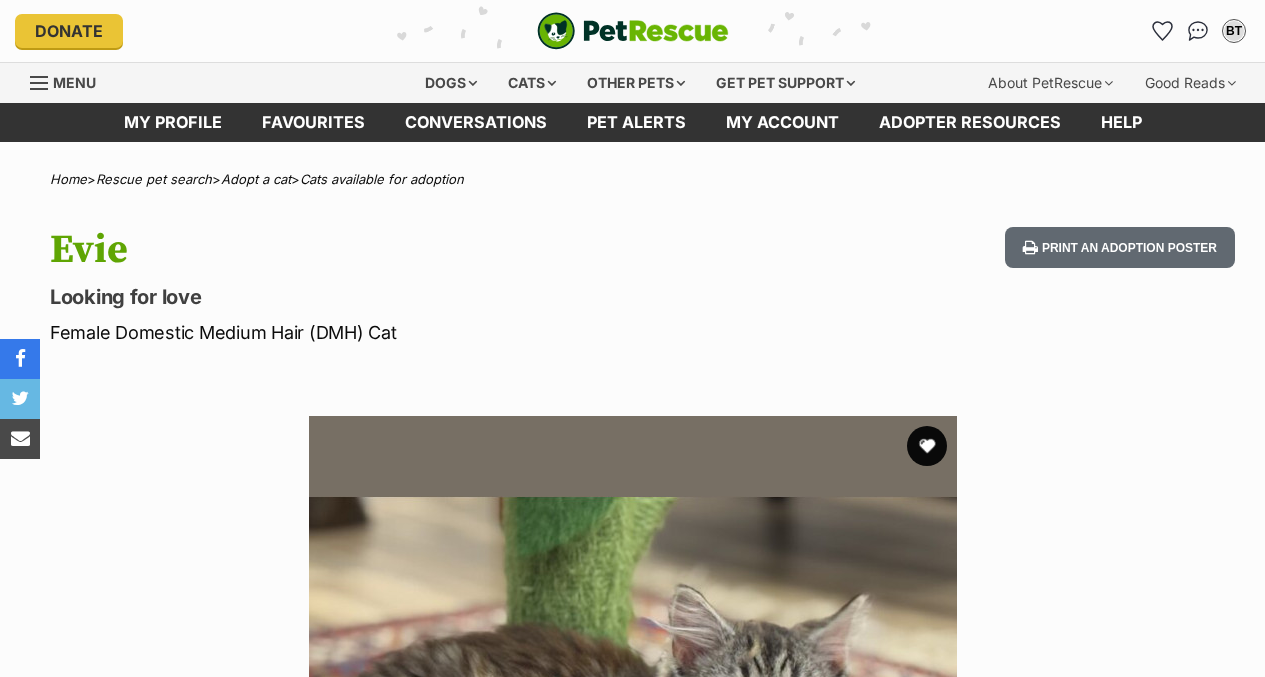 scroll, scrollTop: 0, scrollLeft: 0, axis: both 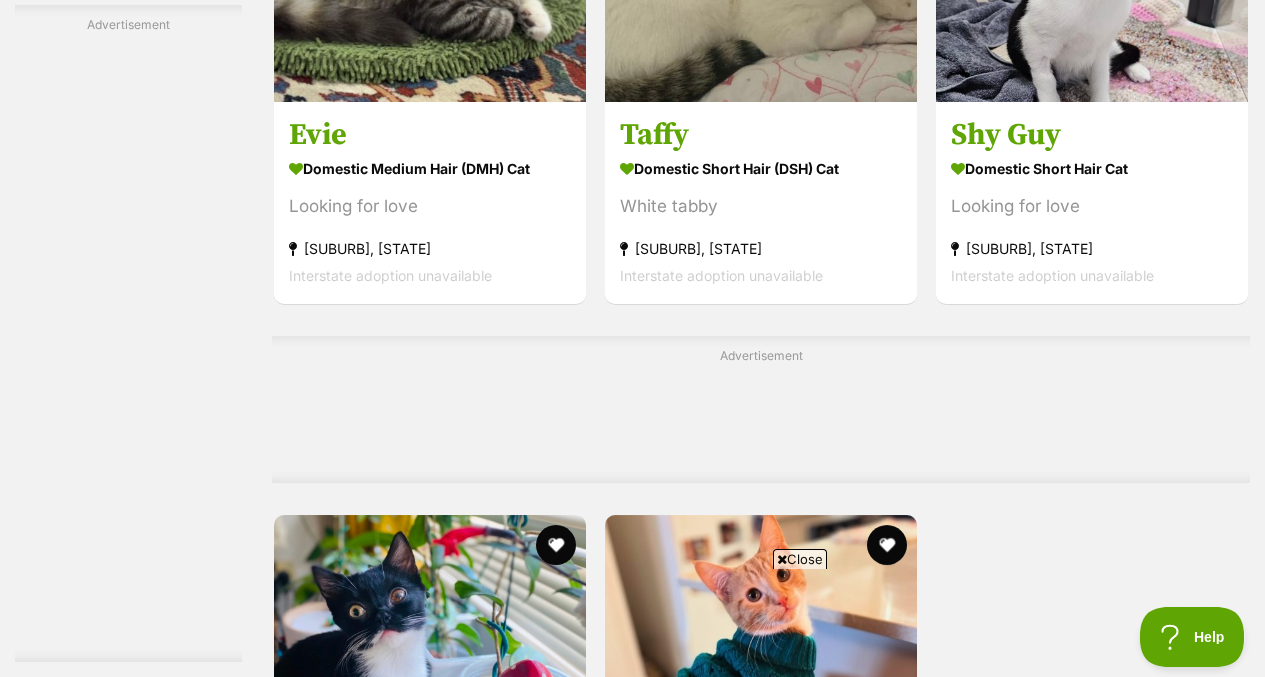 click on "Close" at bounding box center (800, 559) 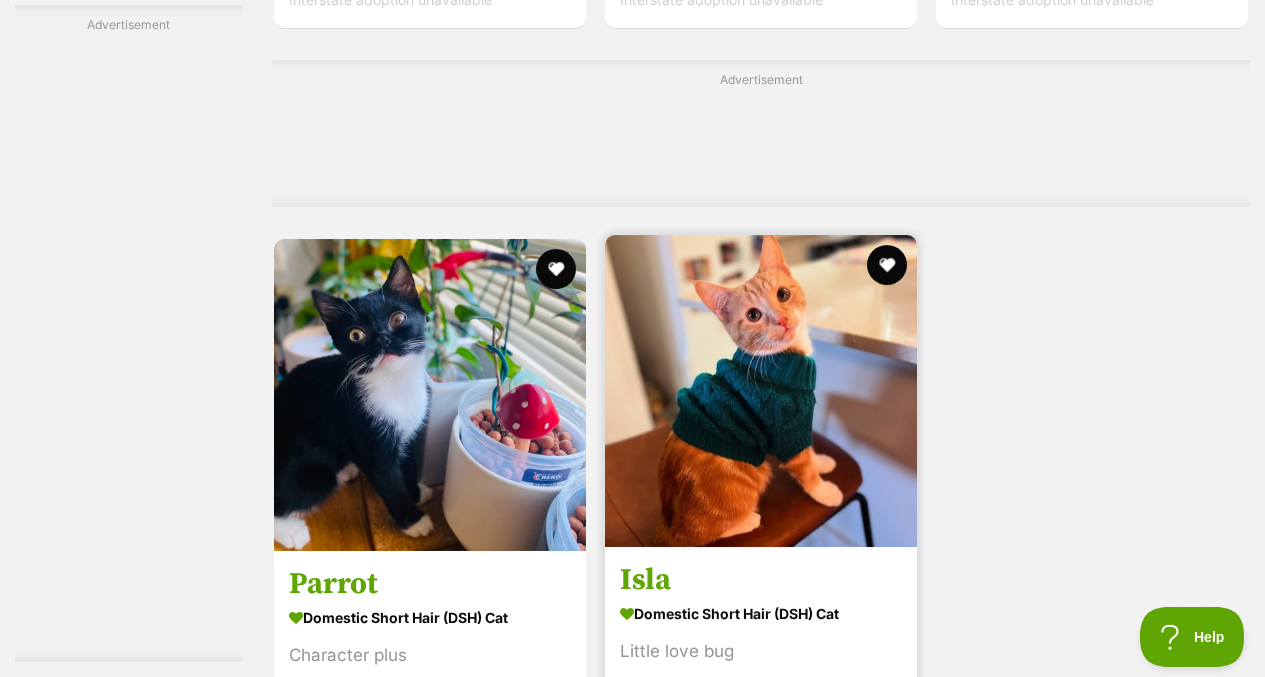 scroll, scrollTop: 4381, scrollLeft: 0, axis: vertical 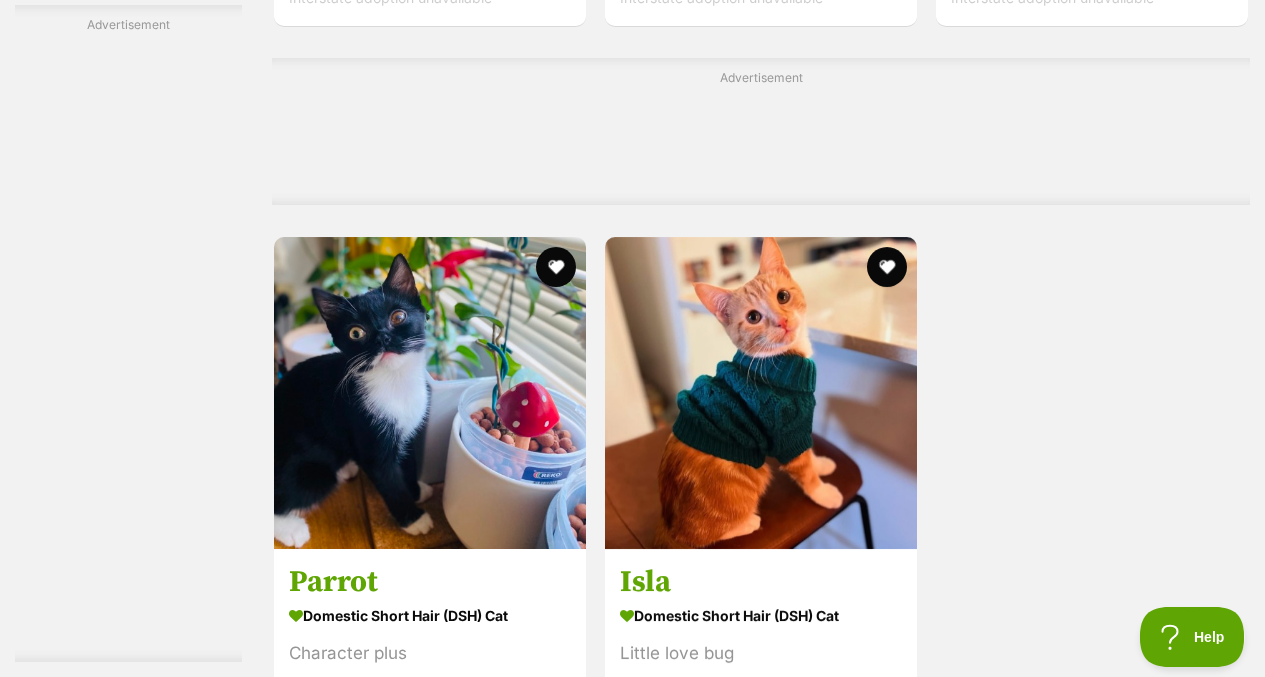 click on "Next" at bounding box center [842, 795] 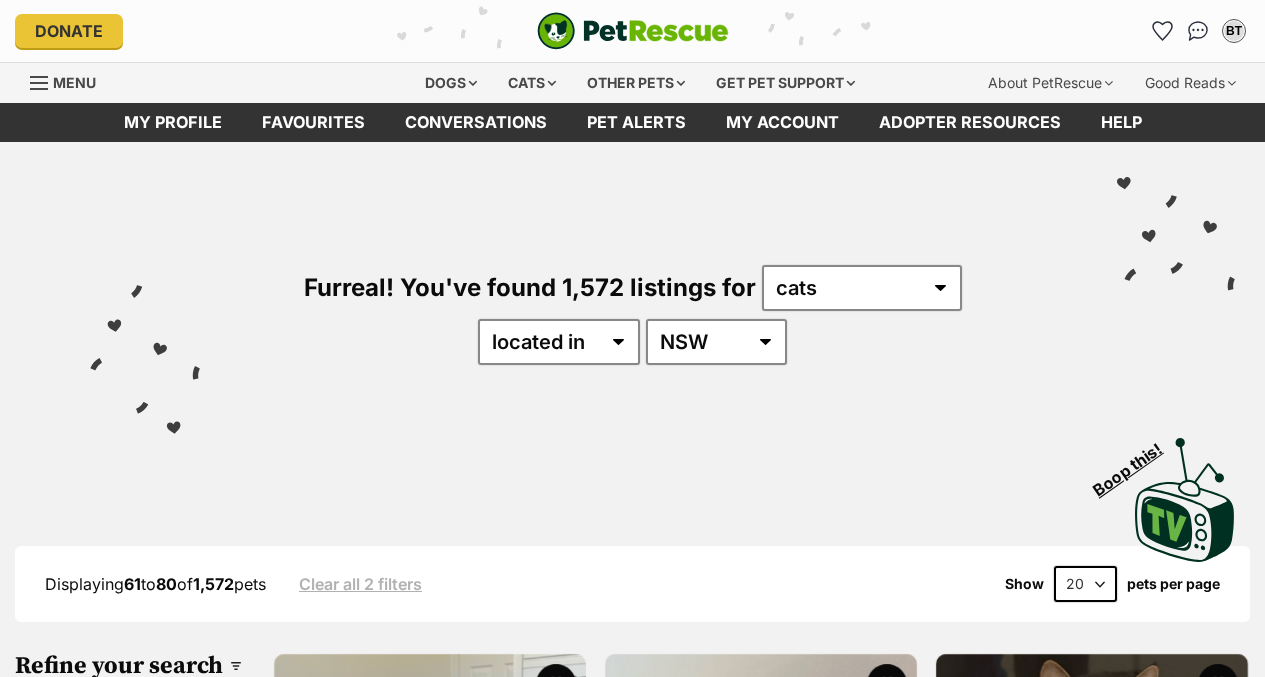 scroll, scrollTop: 0, scrollLeft: 0, axis: both 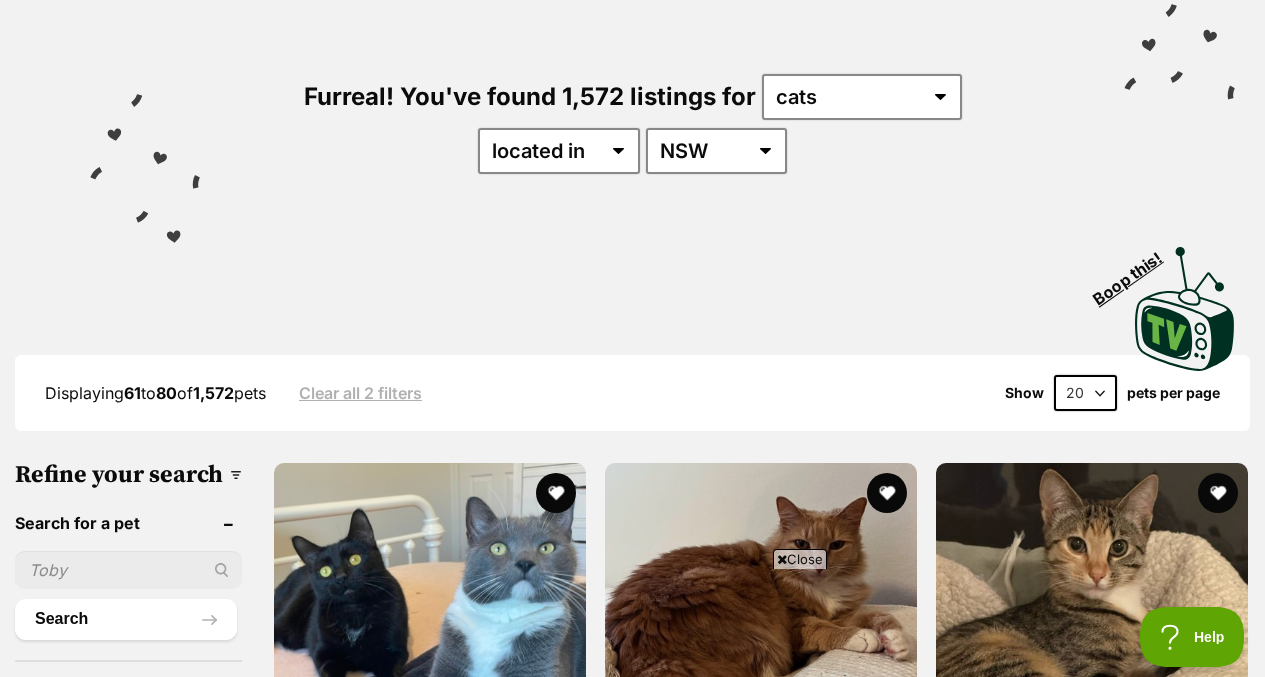 click on "20 40 60" at bounding box center (1085, 393) 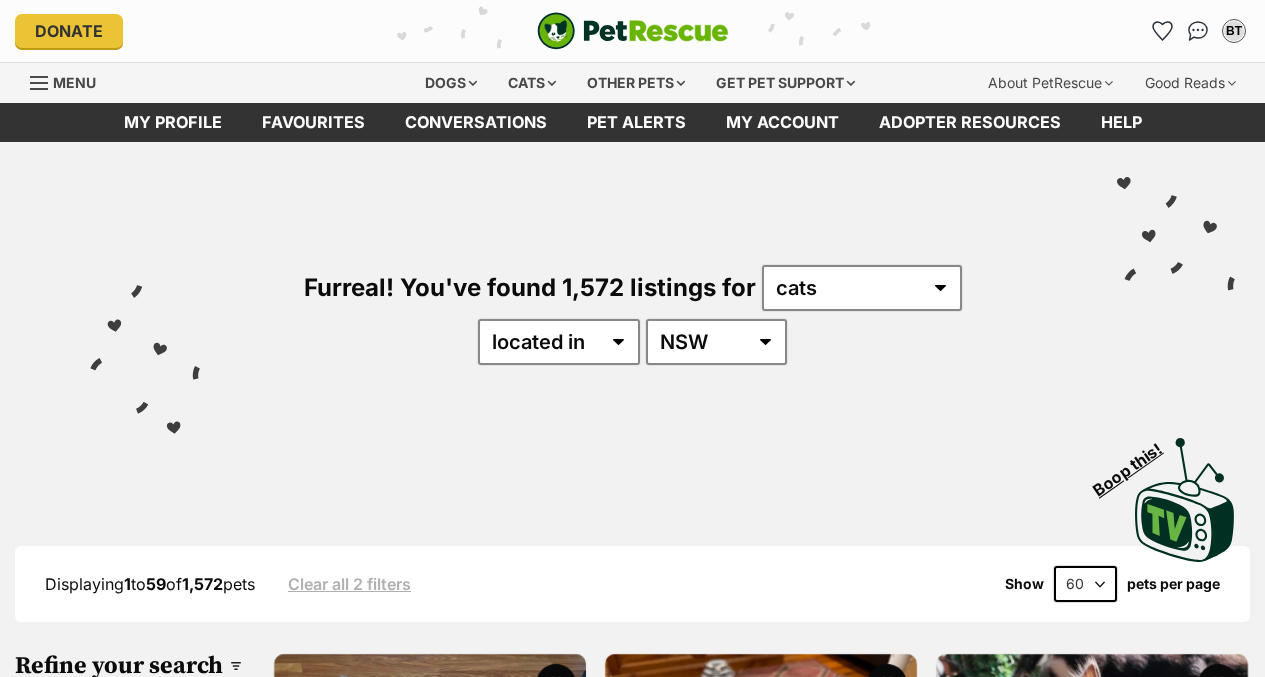 scroll, scrollTop: 0, scrollLeft: 0, axis: both 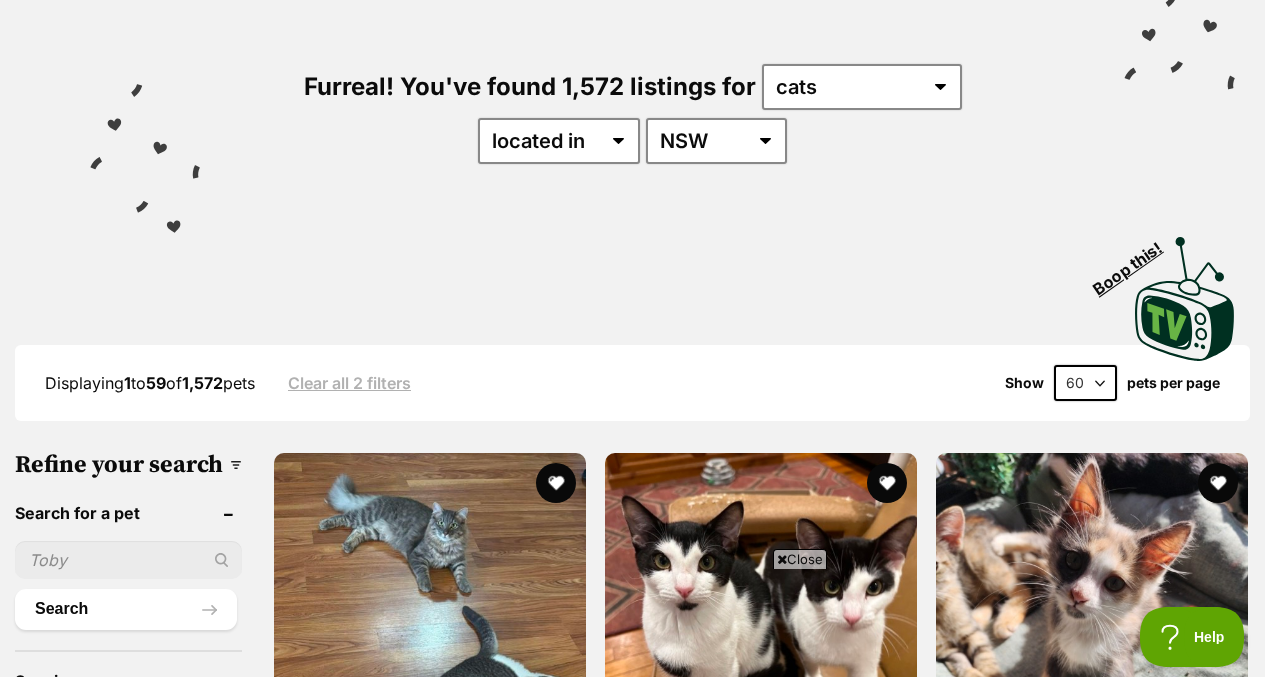 click on "20 40 60" at bounding box center [1085, 383] 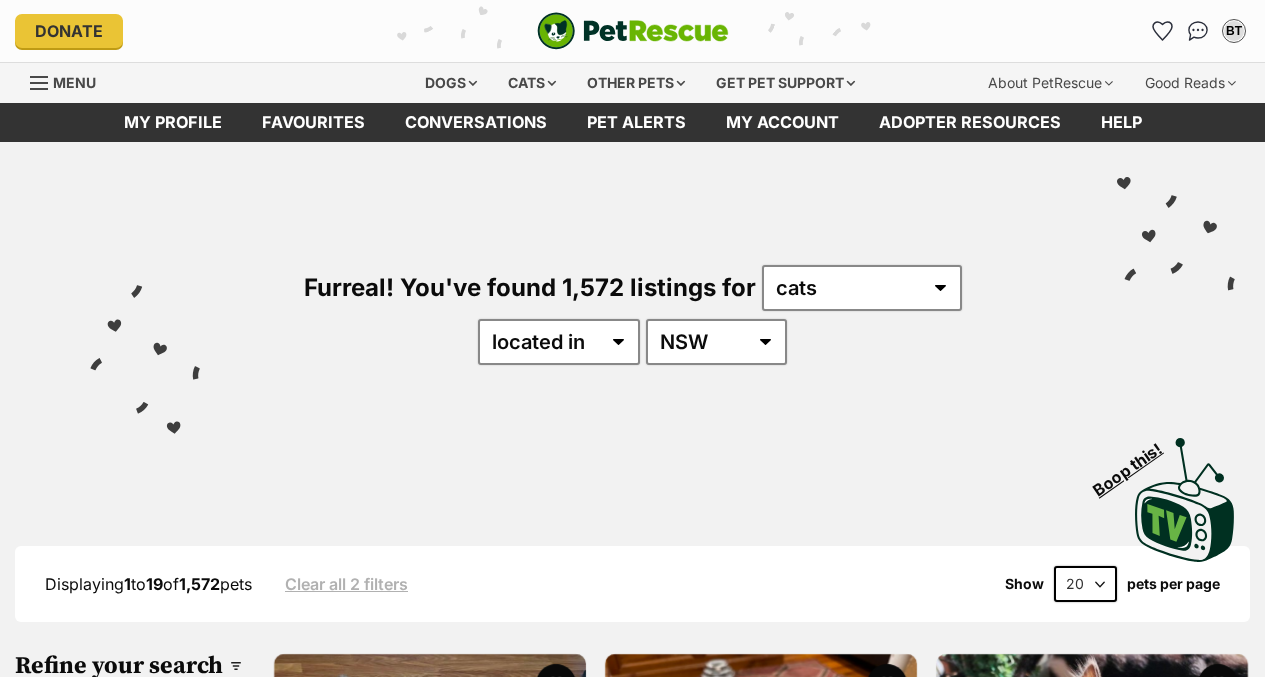 scroll, scrollTop: 0, scrollLeft: 0, axis: both 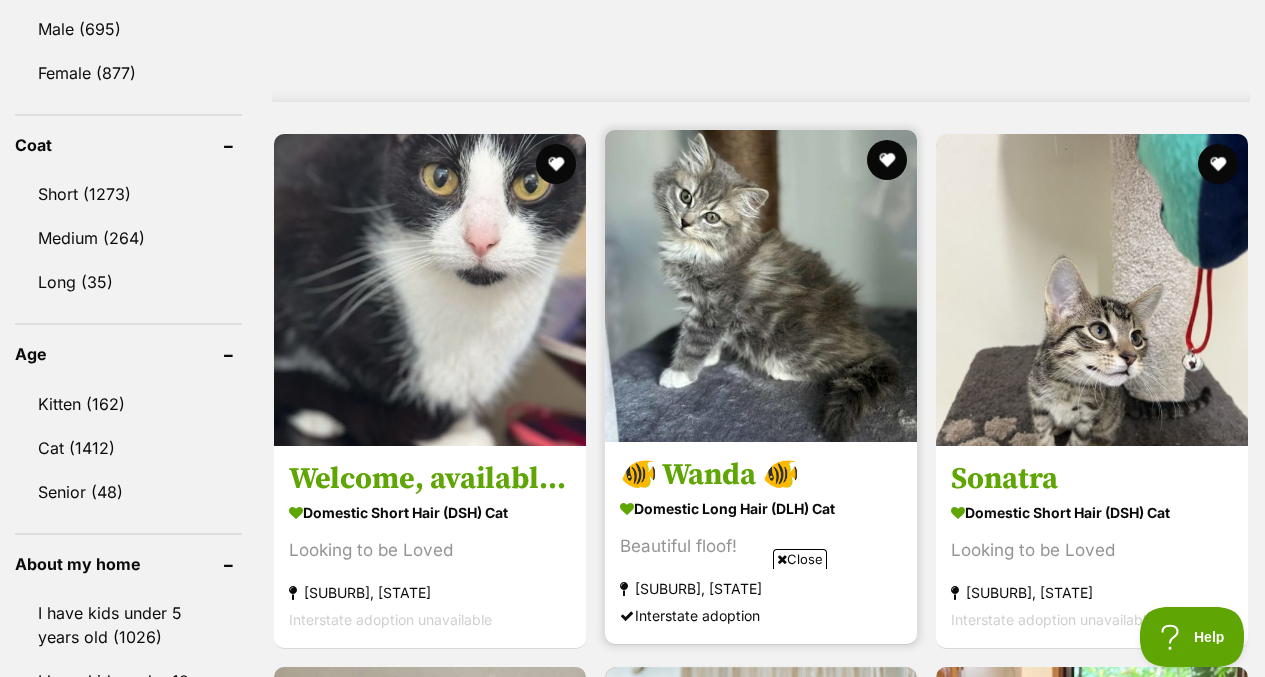 click at bounding box center (761, 286) 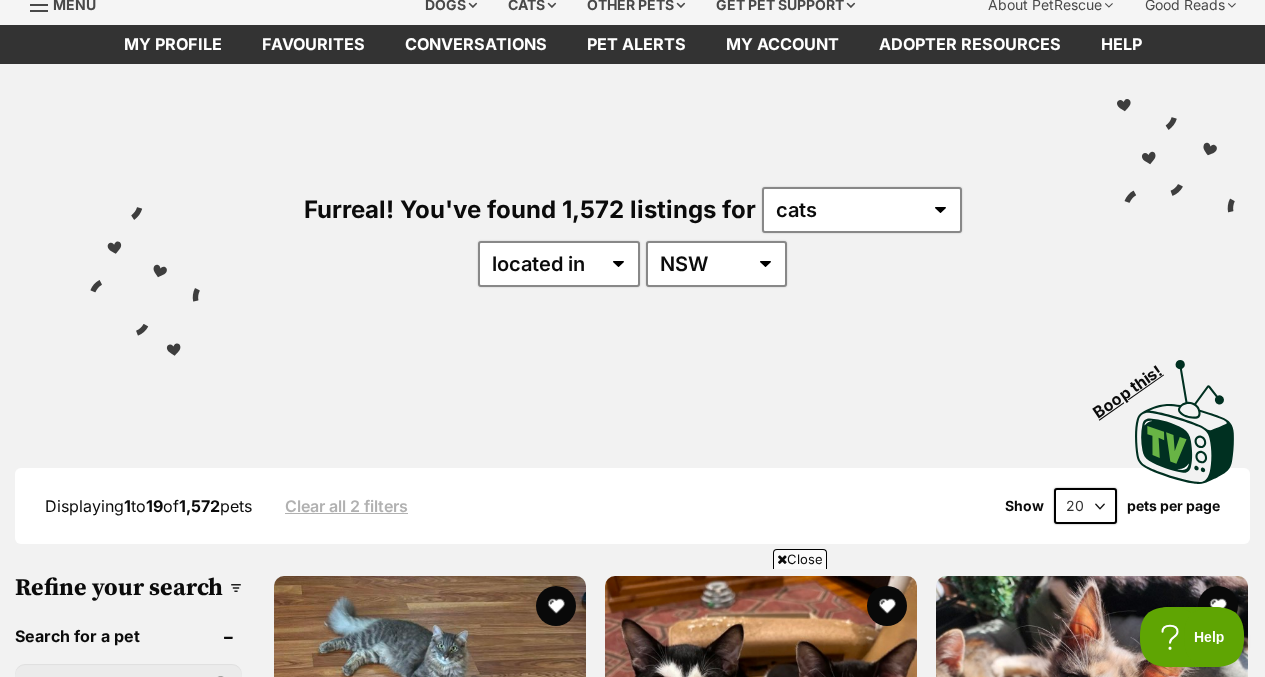scroll, scrollTop: 0, scrollLeft: 0, axis: both 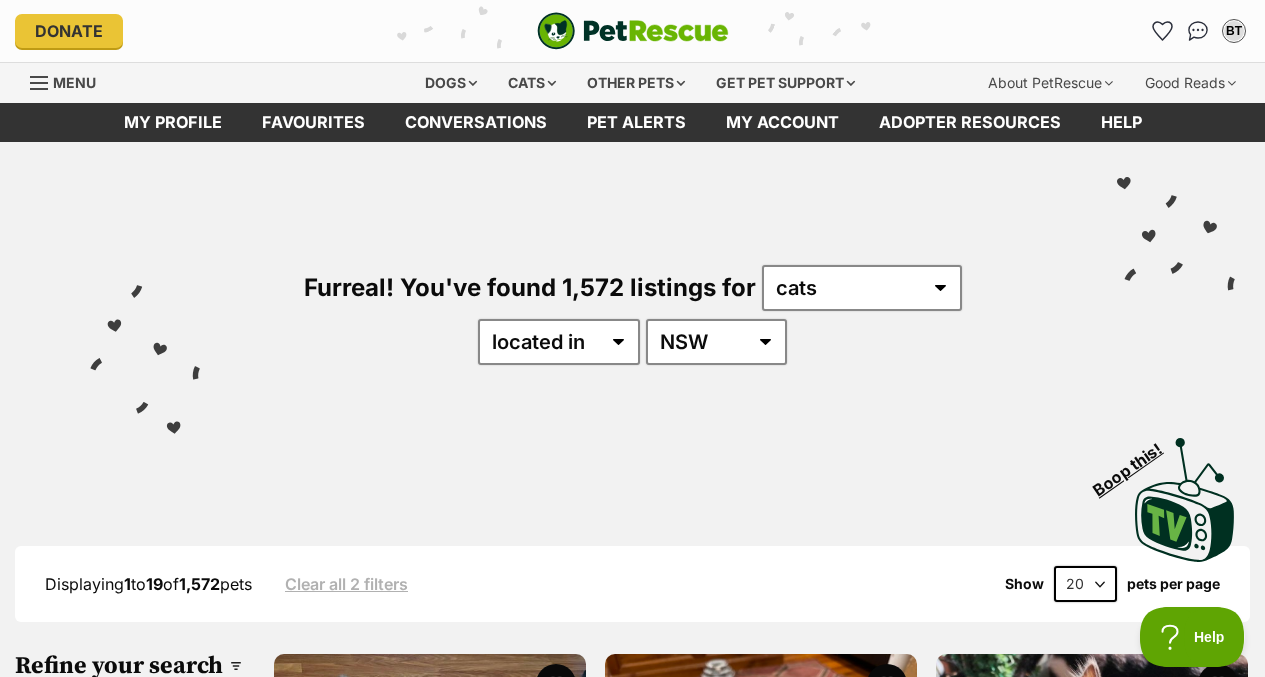 click on "20 40 60" at bounding box center [1085, 584] 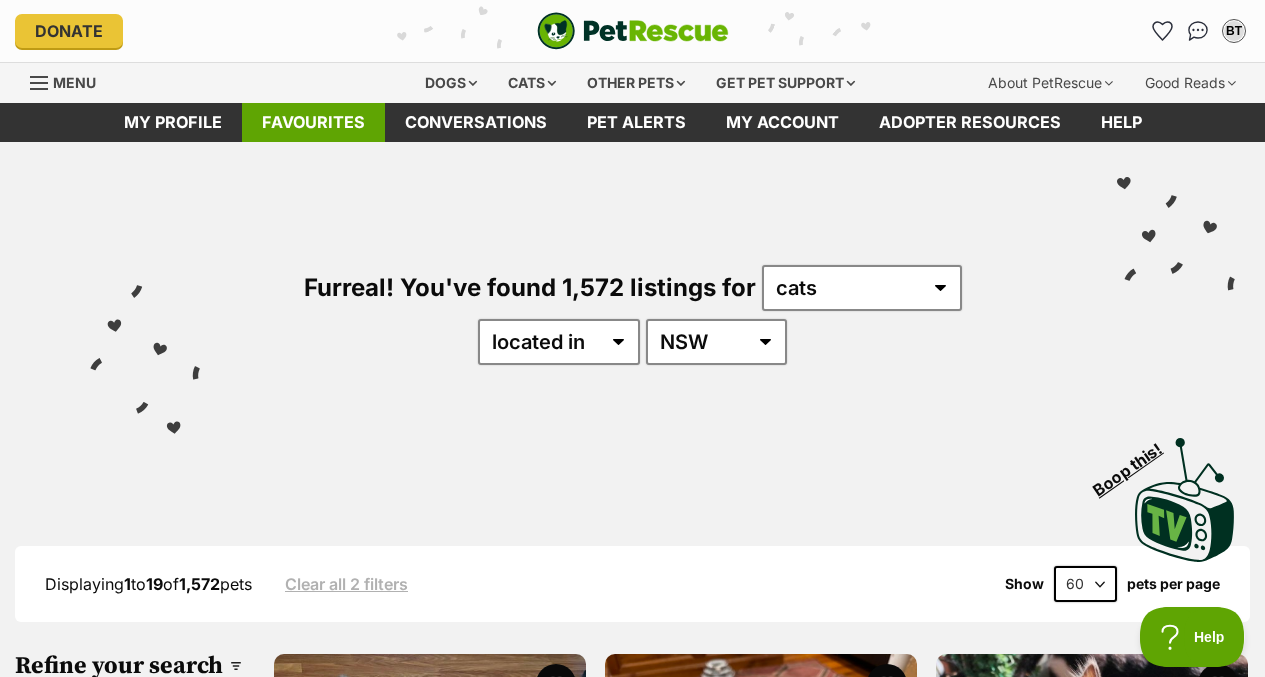 click on "Favourites" at bounding box center (313, 122) 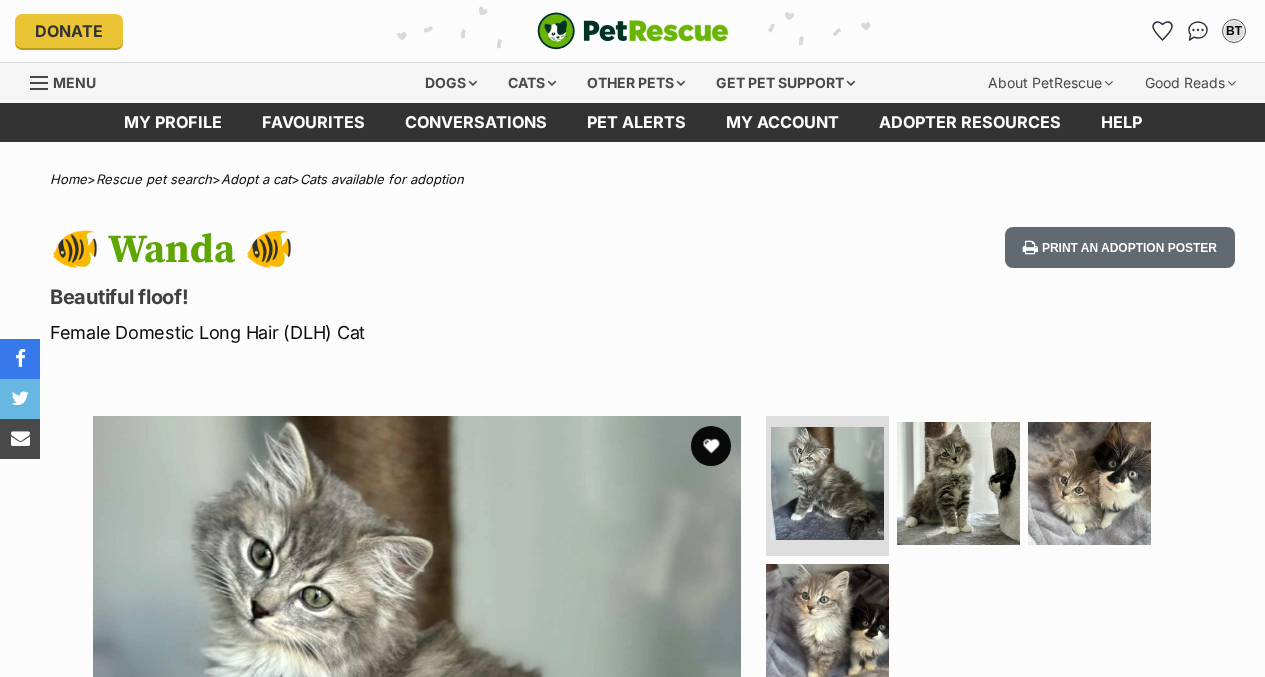 scroll, scrollTop: 0, scrollLeft: 0, axis: both 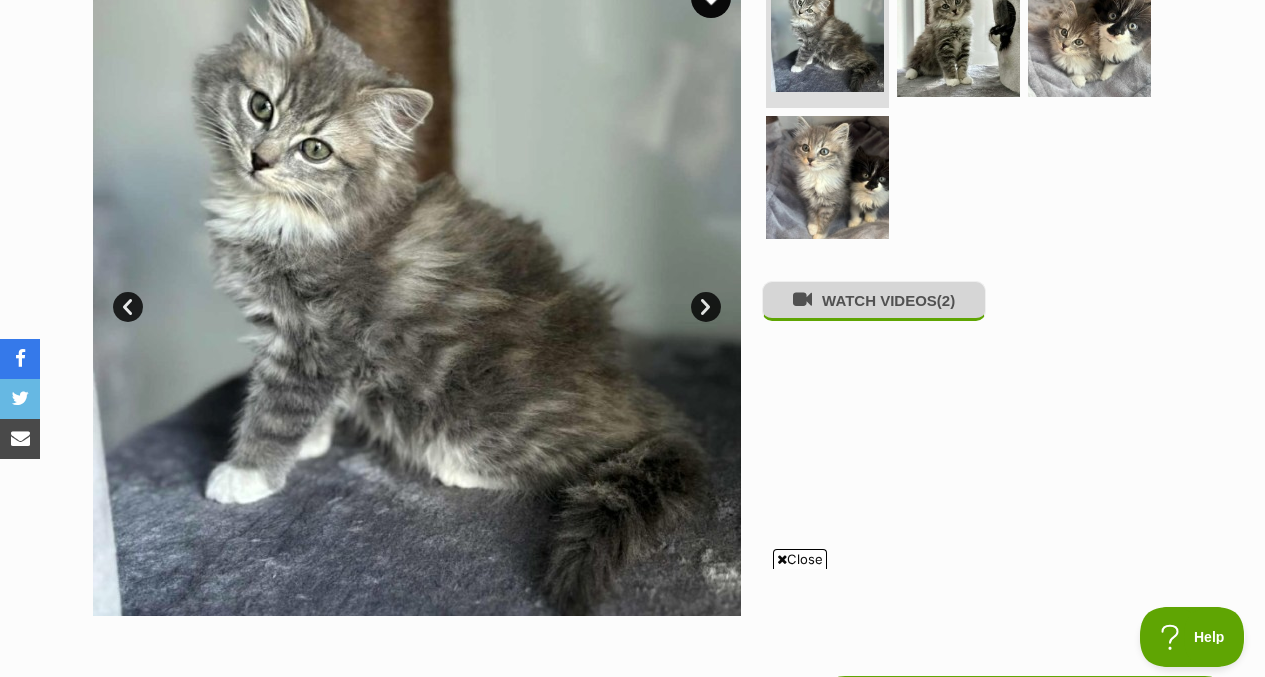 click on "WATCH VIDEOS
(2)" at bounding box center [874, 300] 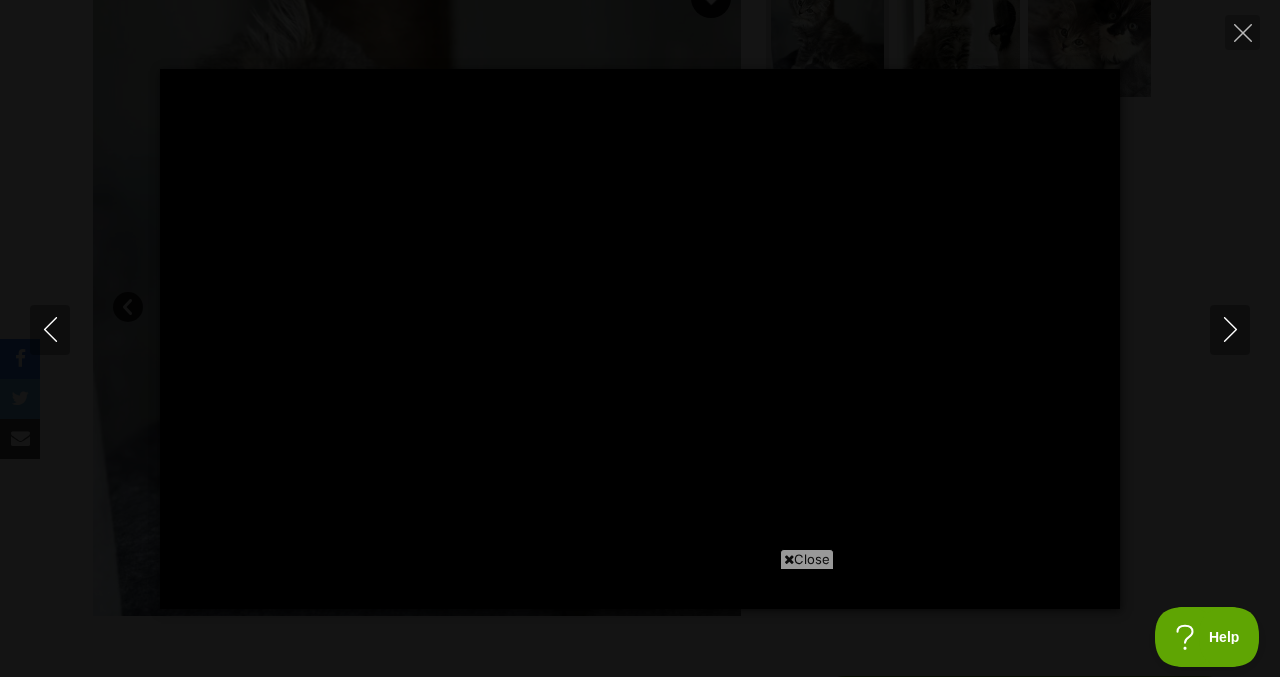 type on "100" 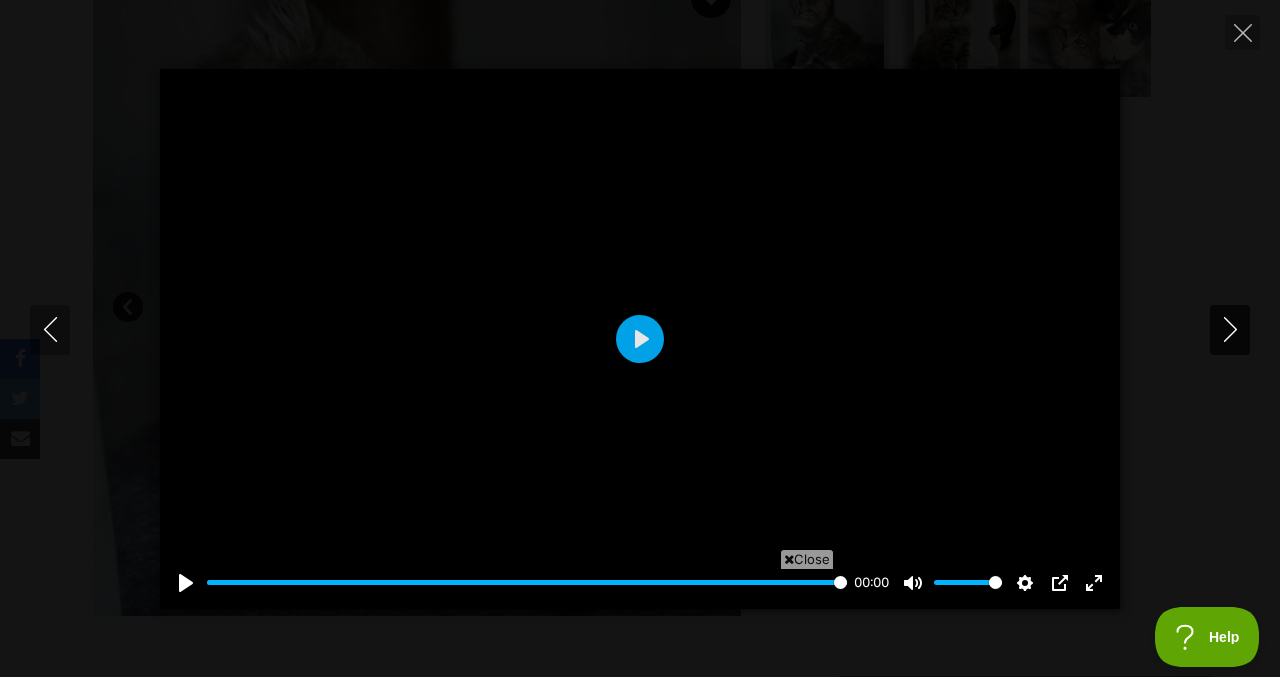 click 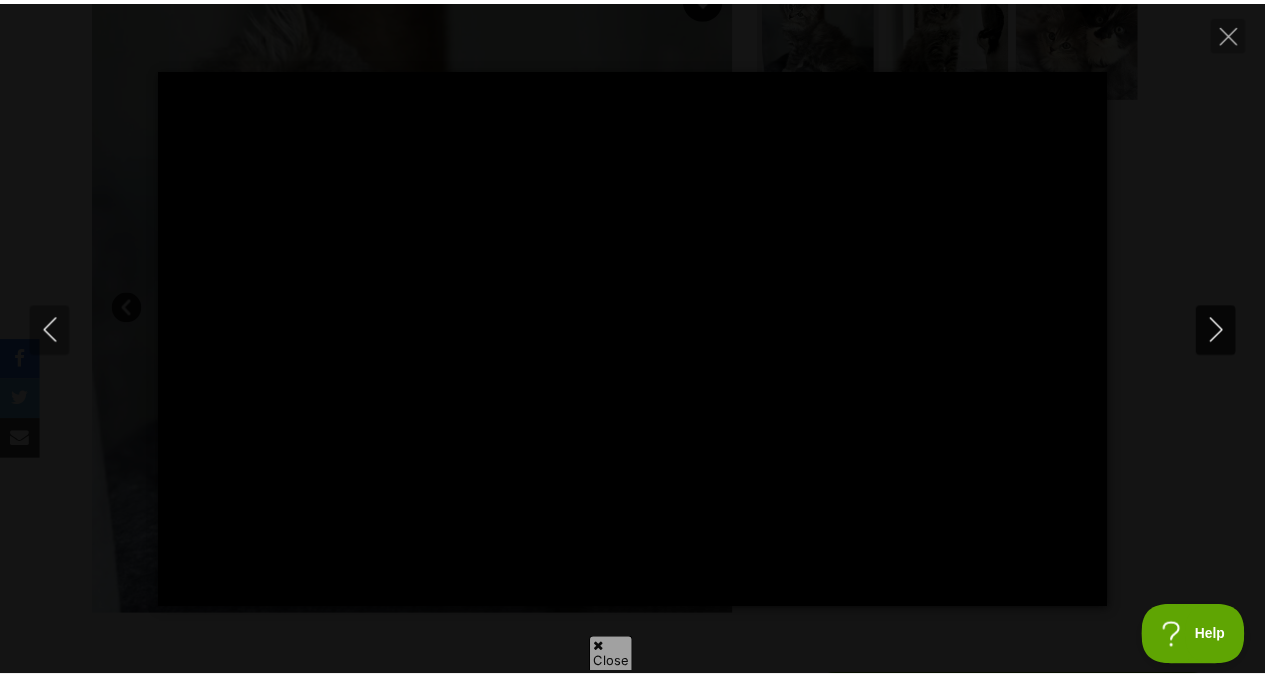 scroll, scrollTop: 0, scrollLeft: 0, axis: both 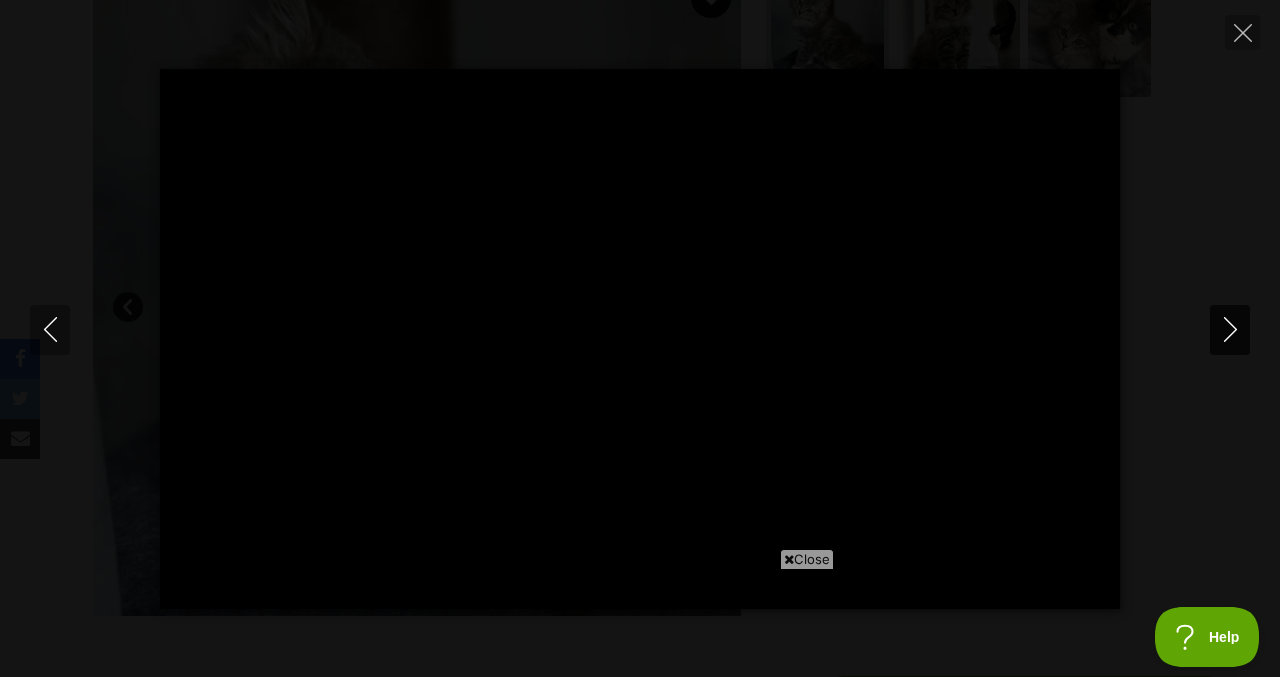 type on "100" 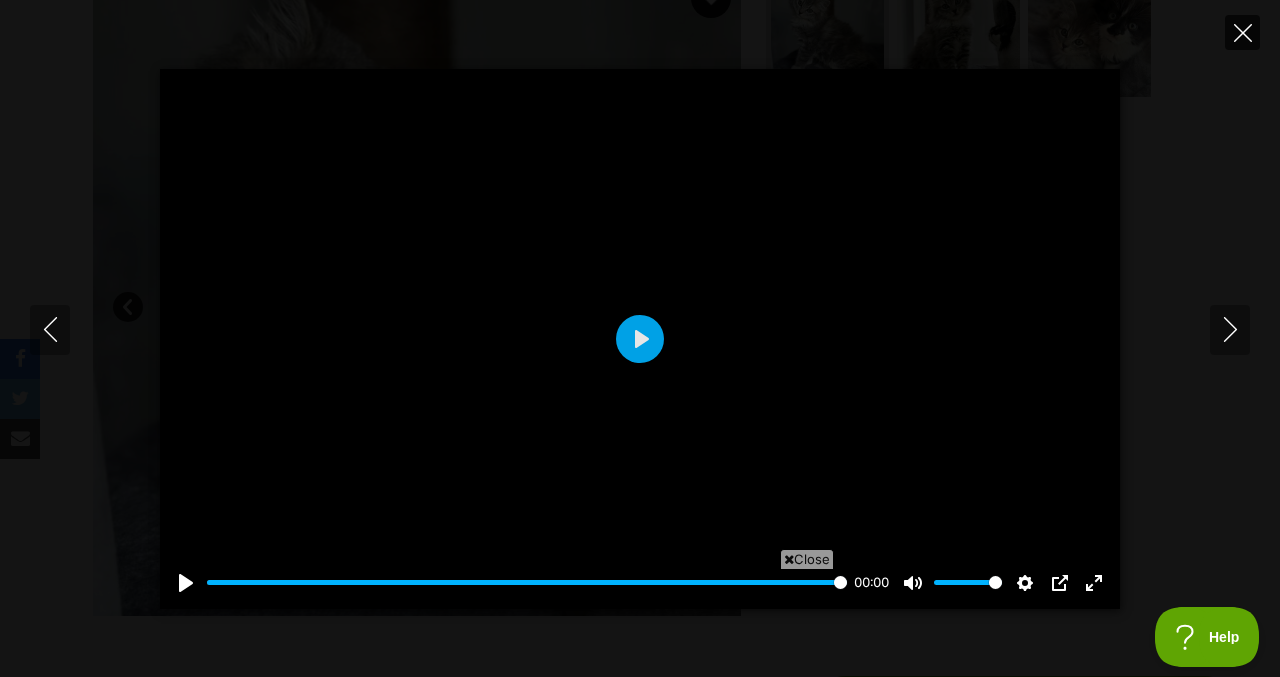 click 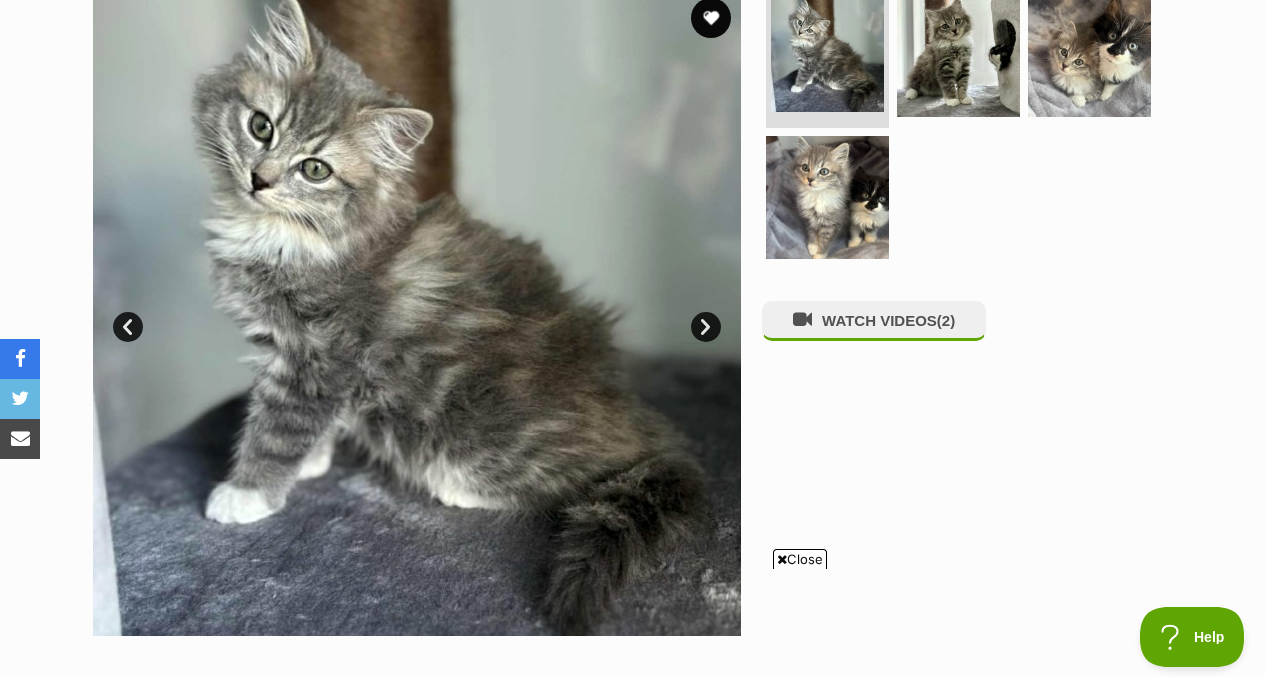 scroll, scrollTop: 429, scrollLeft: 0, axis: vertical 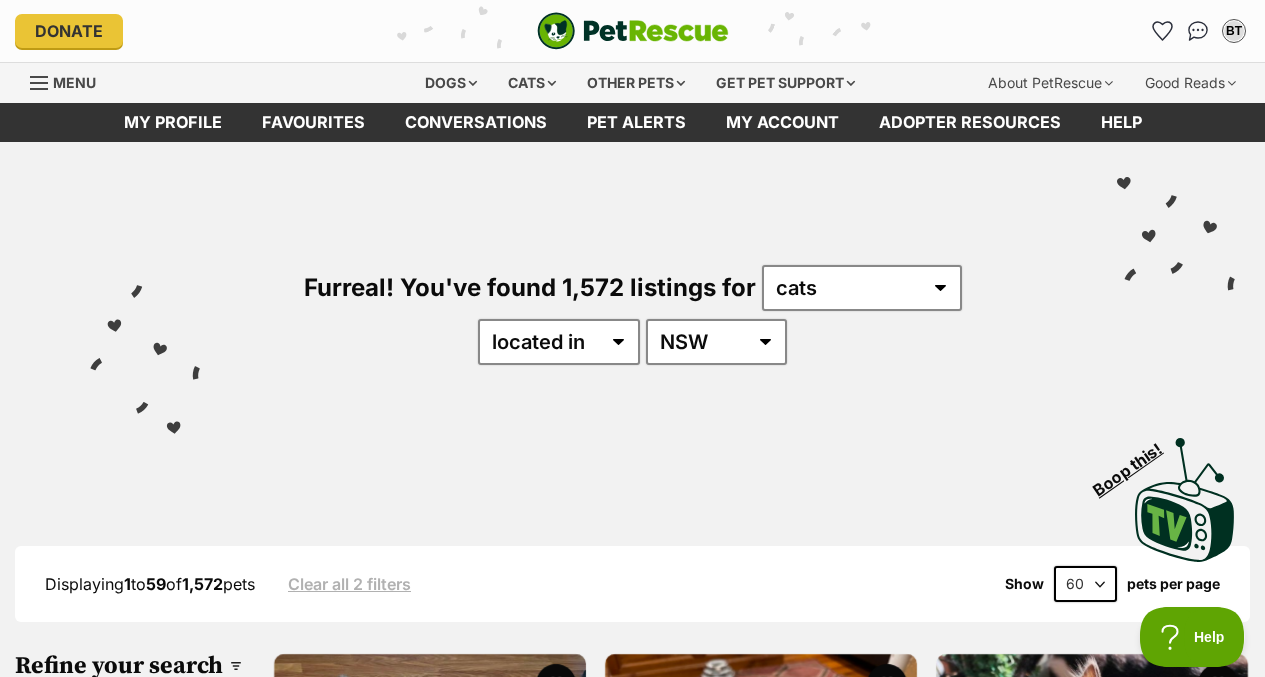 click on "Displaying  1  to  59  of  1,572  pets
Clear all 2 filters
Show 20 40 60 pets per page
Visit PetRescue TV (external site)
Boop this!
Refine your search
Search for a pet
Search
Species
Cats (1,572)
Dogs (940)
Other Pets (200)
State
ACT (5)
NSW (1,572)
NT (24)
QLD (1,035)
SA (96)
TAS (85)
VIC (1,740)
WA (635)
Include pets available for interstate adoption
Pets near me within
10km
25km
50km
100km
250km
10km
of
Update
Gender
Male (695)
Female (877)
Coat
Short (1273)
Medium (264)
Long (35)
Age
Kitten (162)
Cat (1412)
Senior (48)
About my home
I have kids under 5 years old (1026)" at bounding box center (632, 6827) 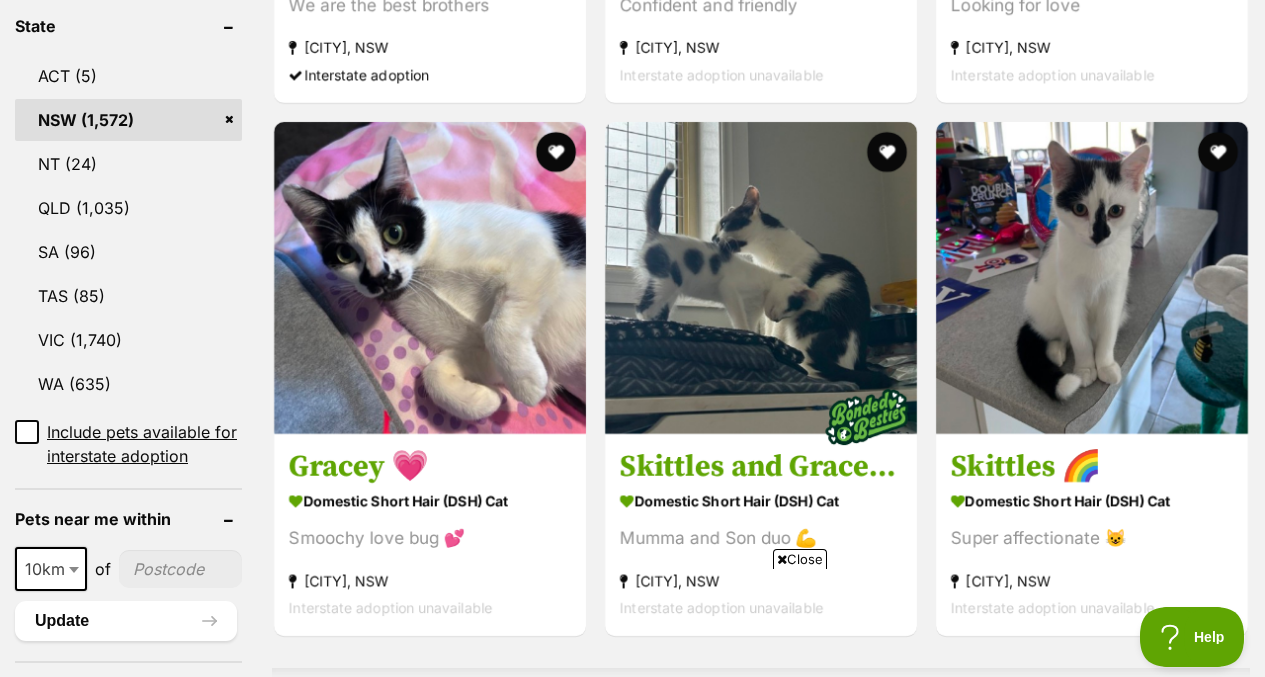 scroll, scrollTop: 1071, scrollLeft: 0, axis: vertical 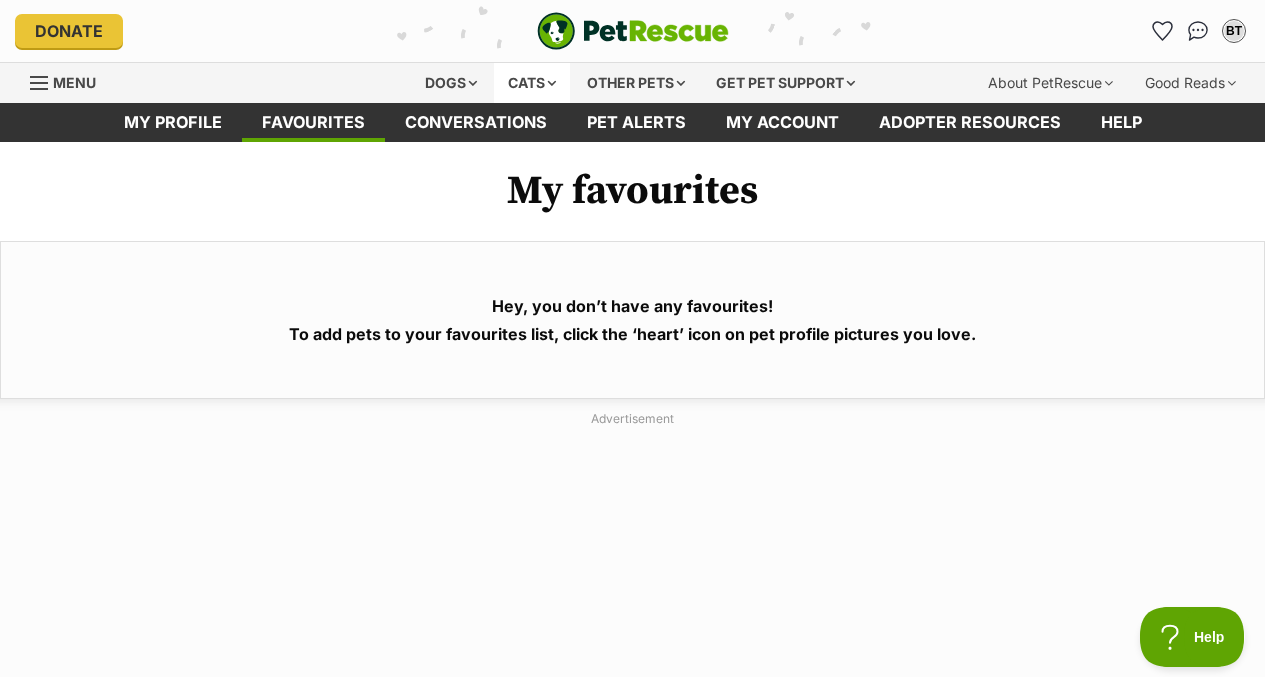 click on "Cats" at bounding box center [532, 83] 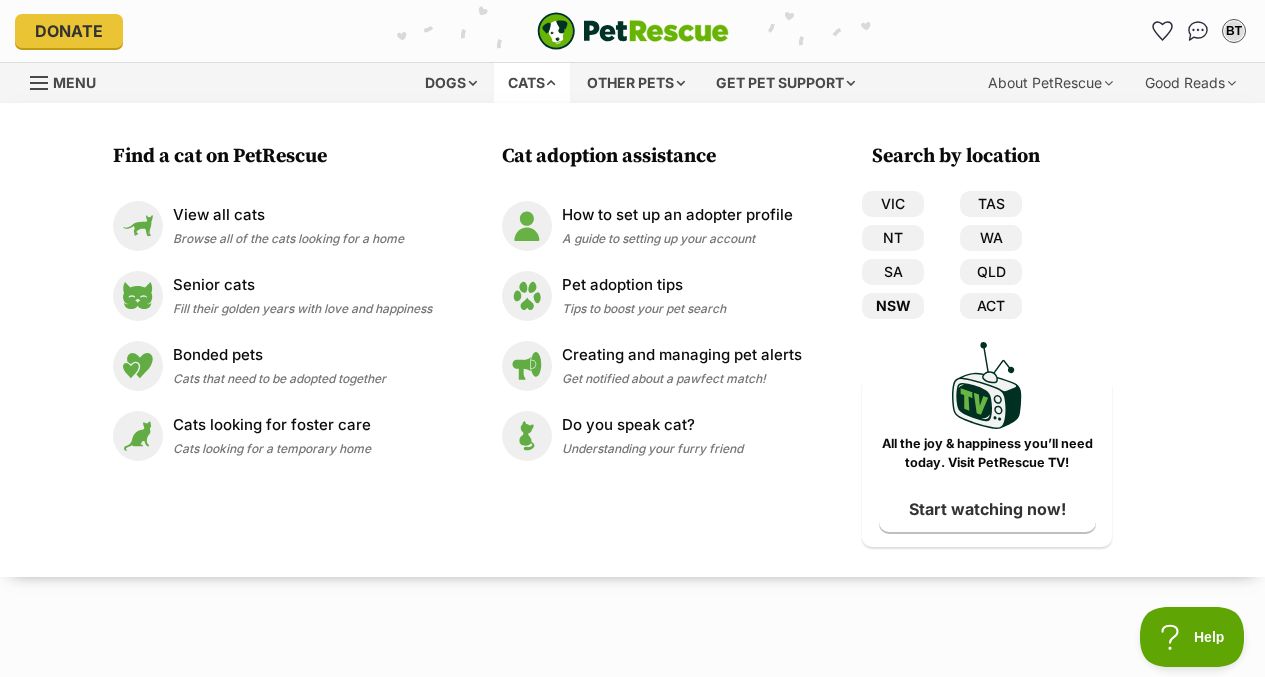 click on "NSW" at bounding box center (893, 306) 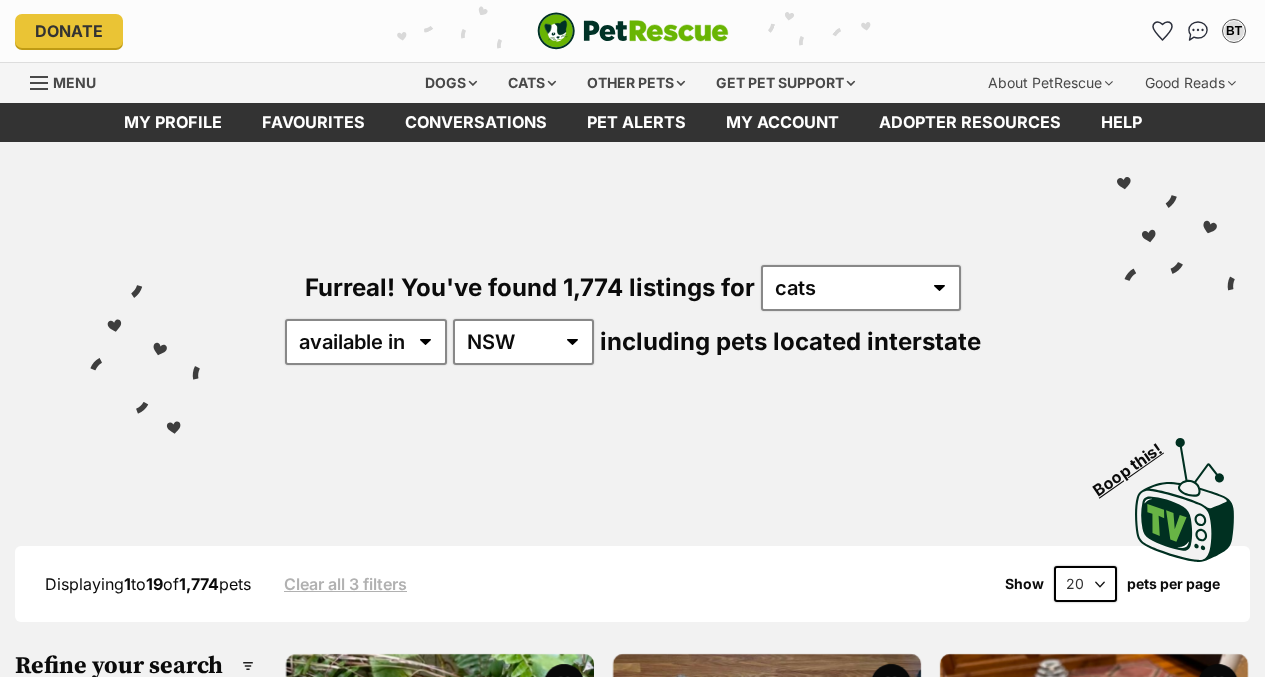 scroll, scrollTop: 0, scrollLeft: 0, axis: both 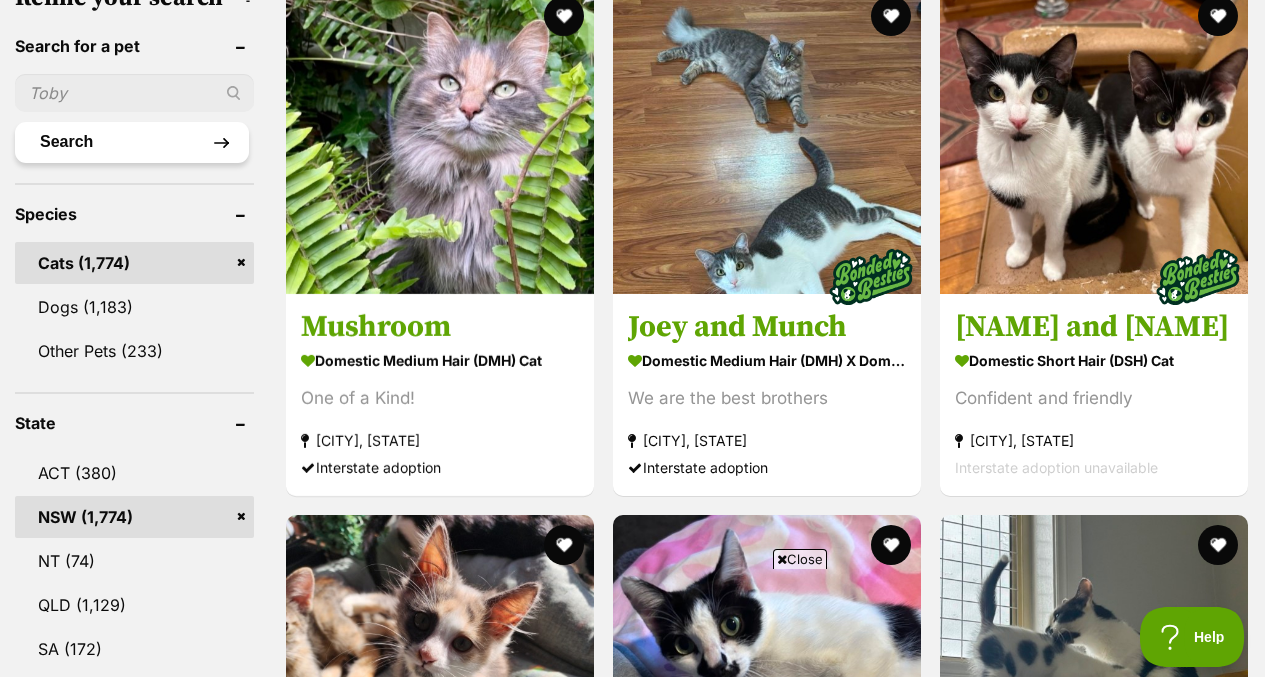 click on "Search" at bounding box center [132, 142] 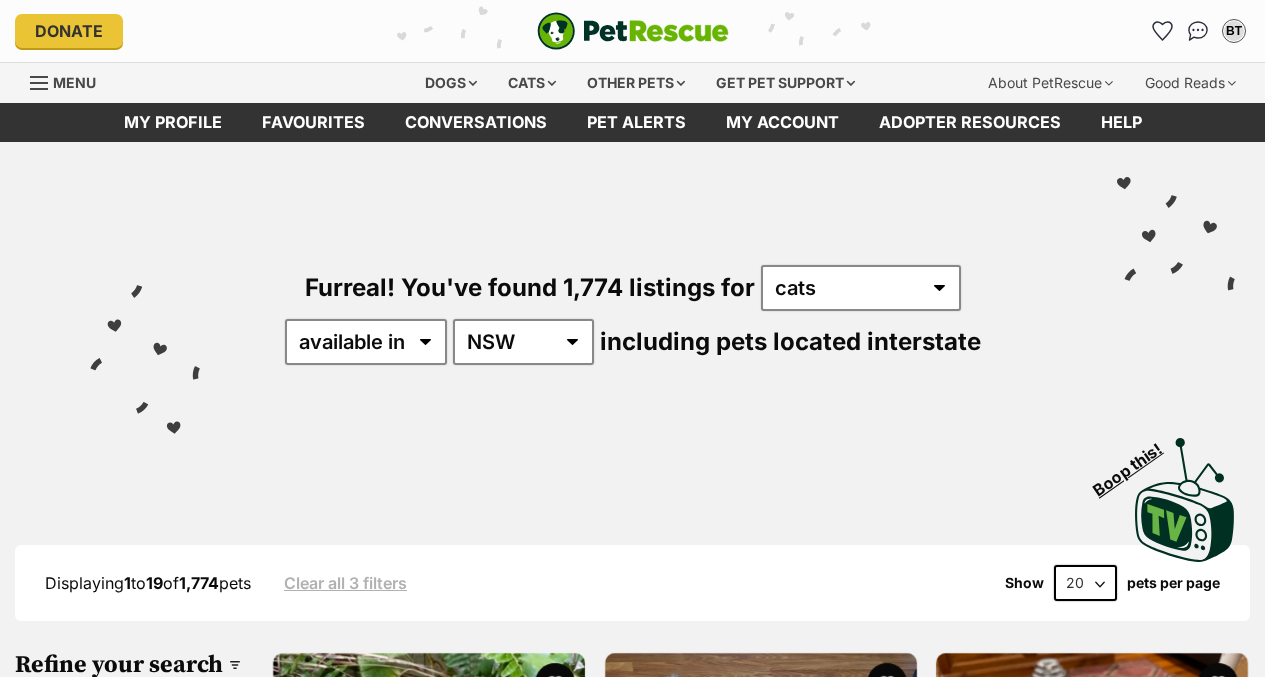 scroll, scrollTop: 0, scrollLeft: 0, axis: both 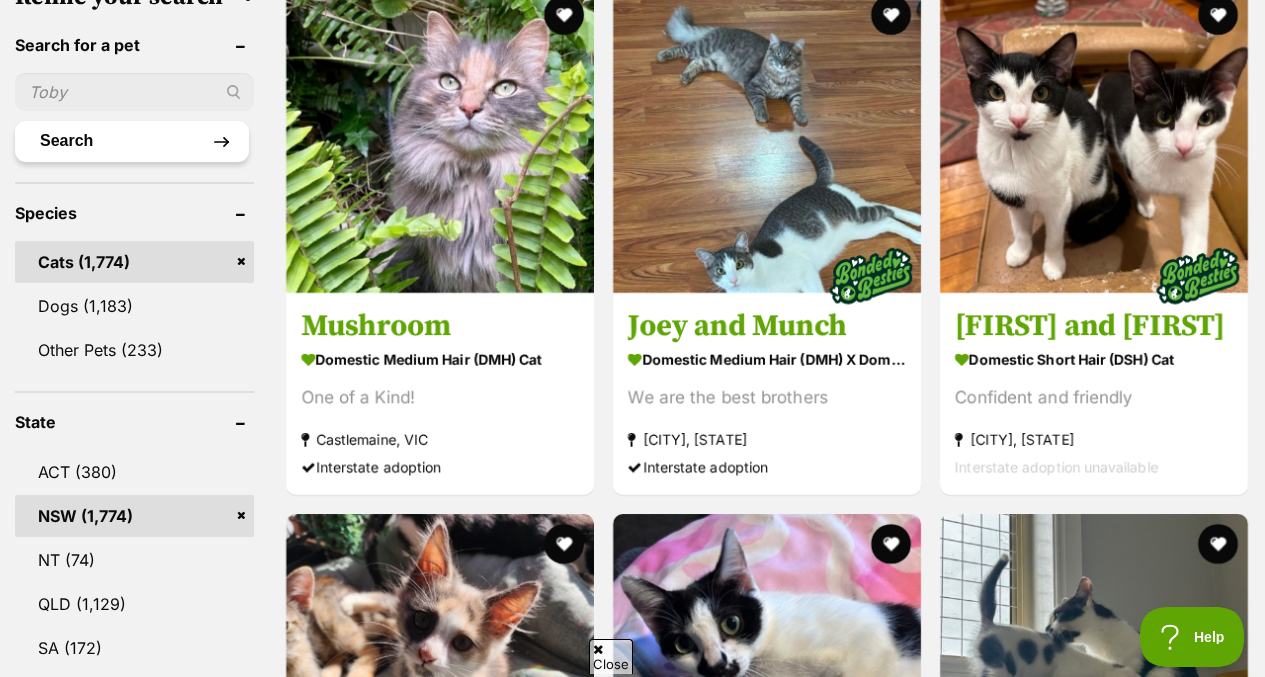 click on "Search" at bounding box center (132, 141) 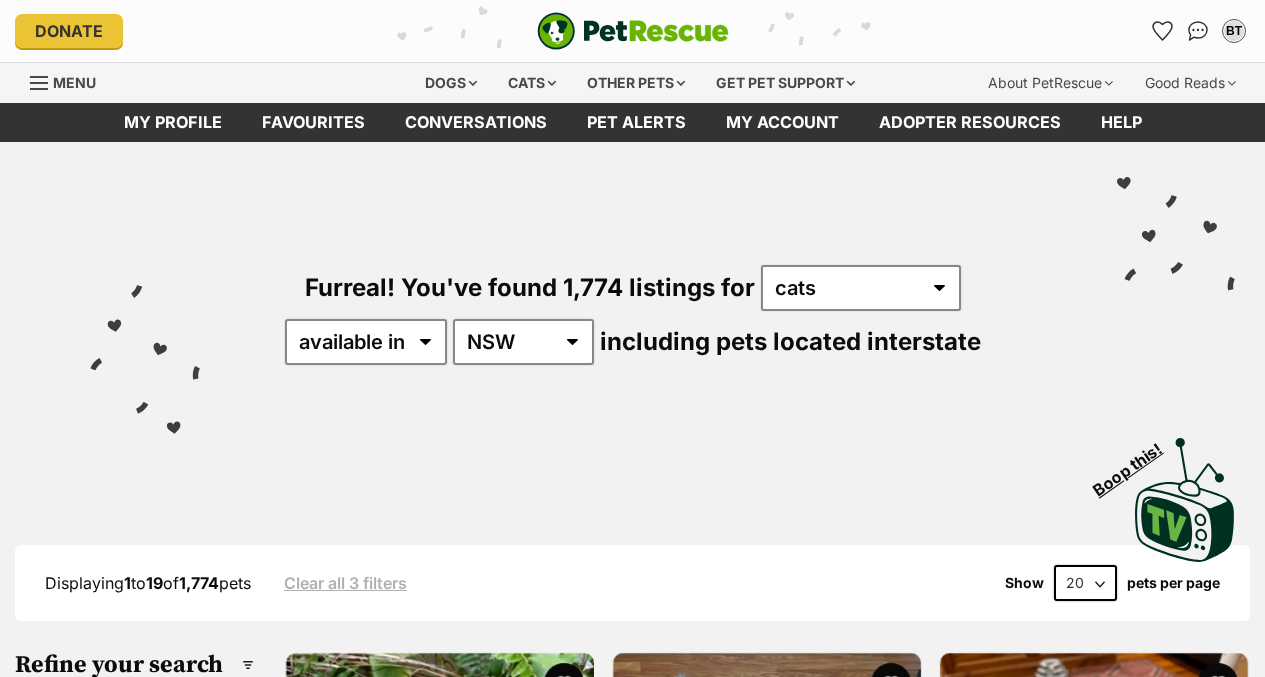 scroll, scrollTop: 0, scrollLeft: 0, axis: both 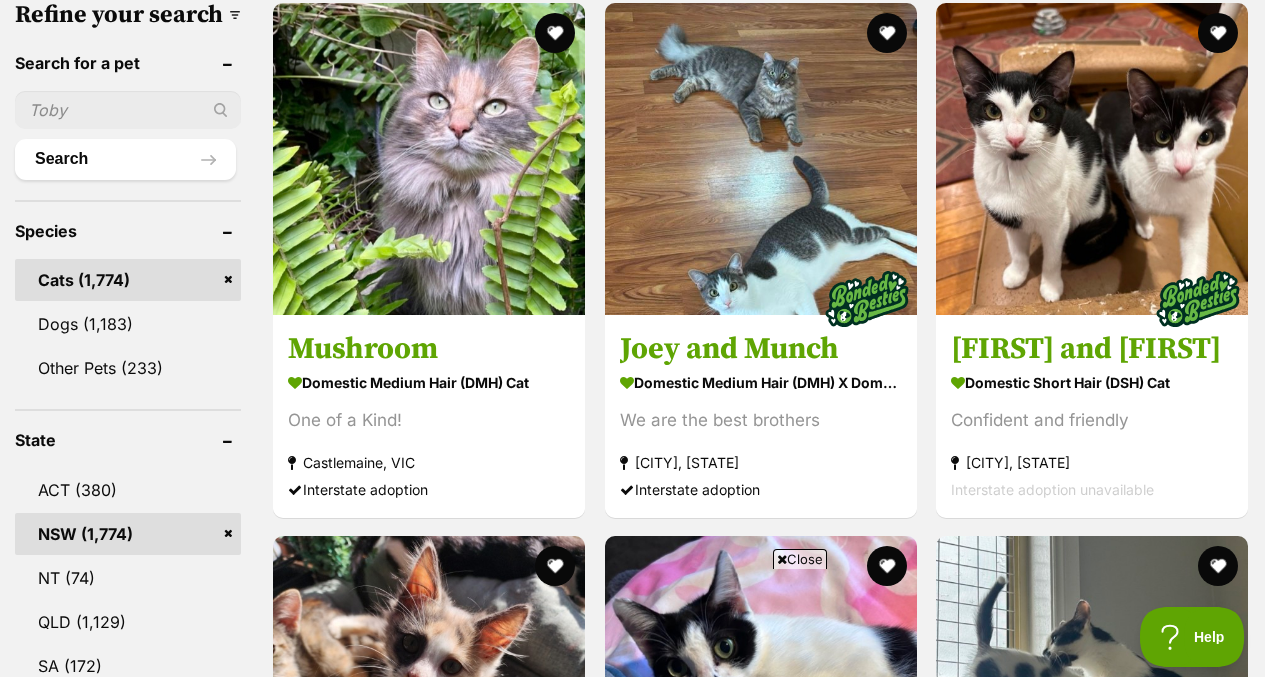 click at bounding box center (128, 110) 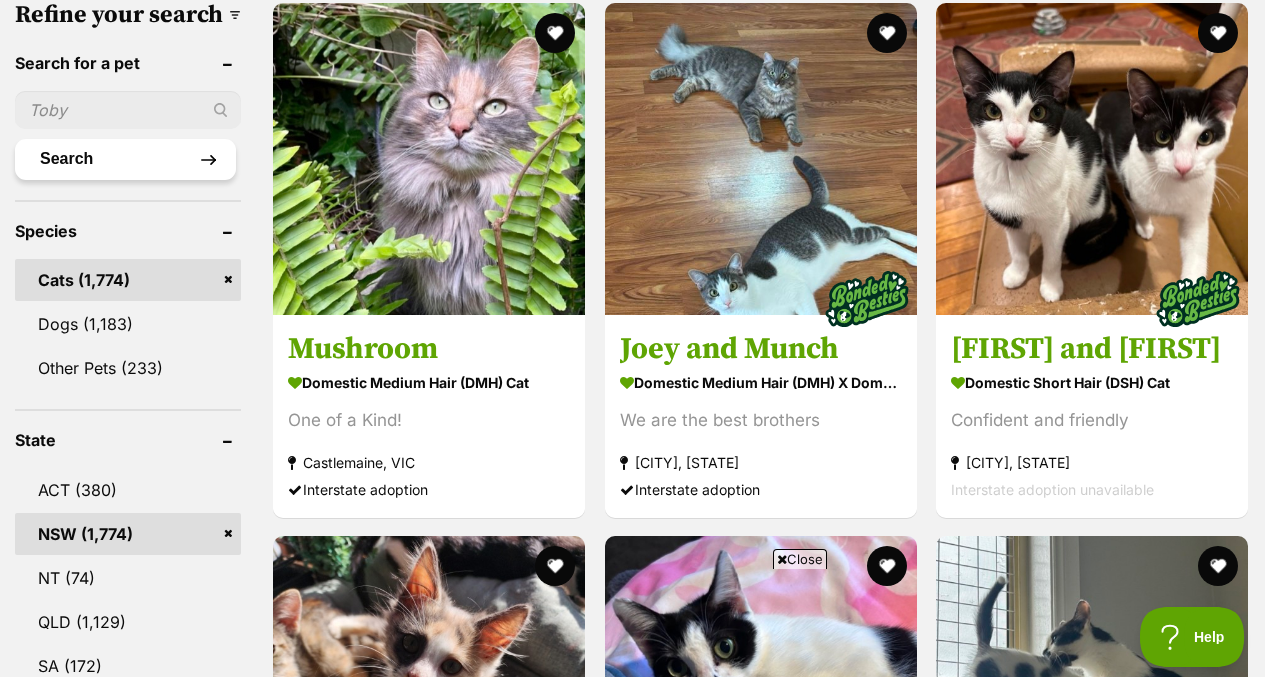type on "blondie" 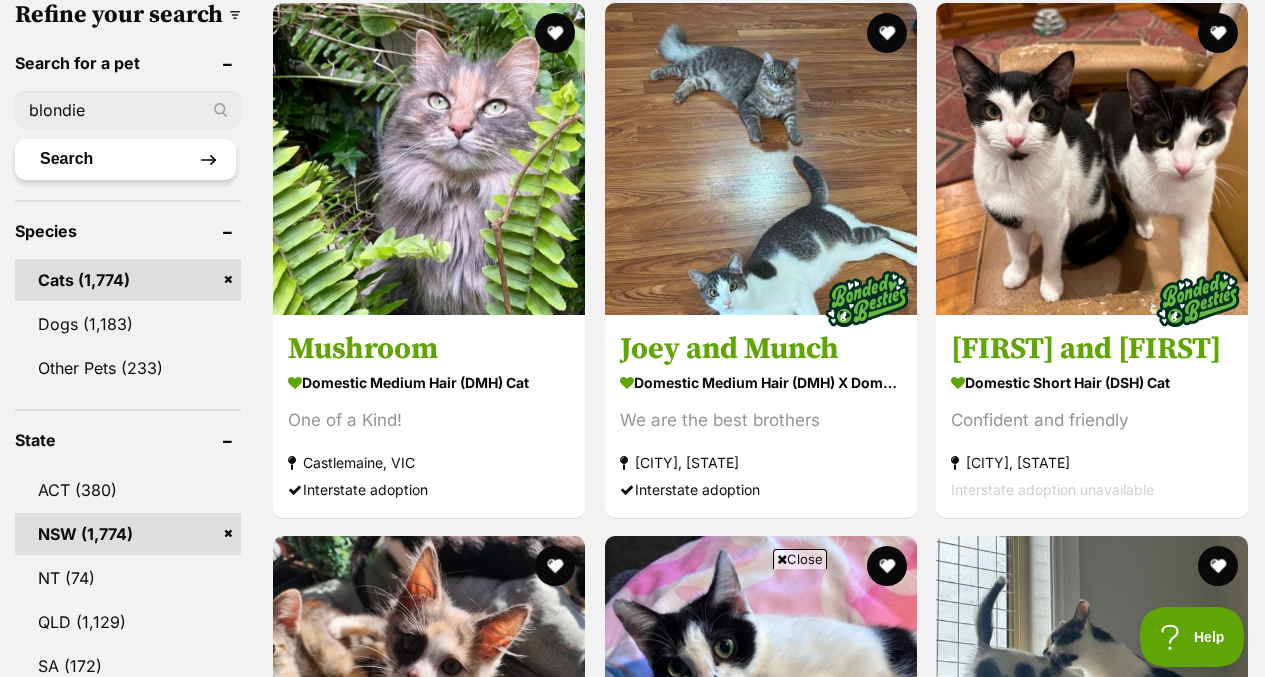 click on "Search" at bounding box center [125, 159] 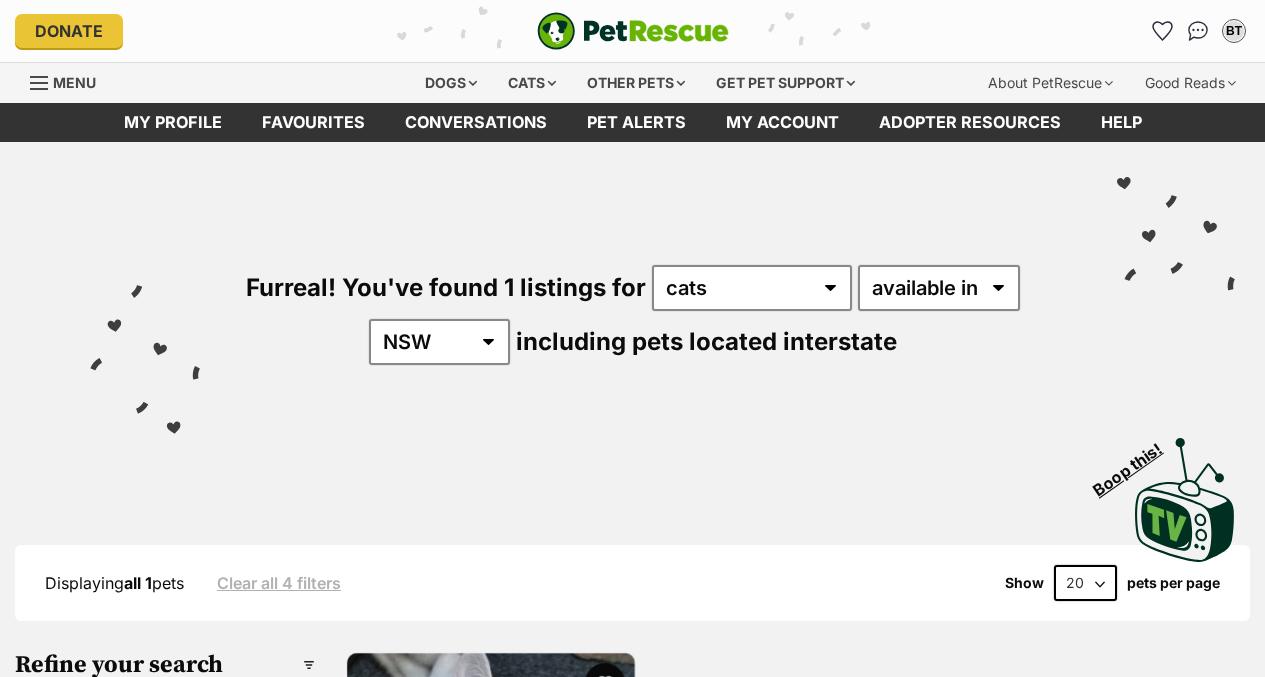 scroll, scrollTop: 0, scrollLeft: 0, axis: both 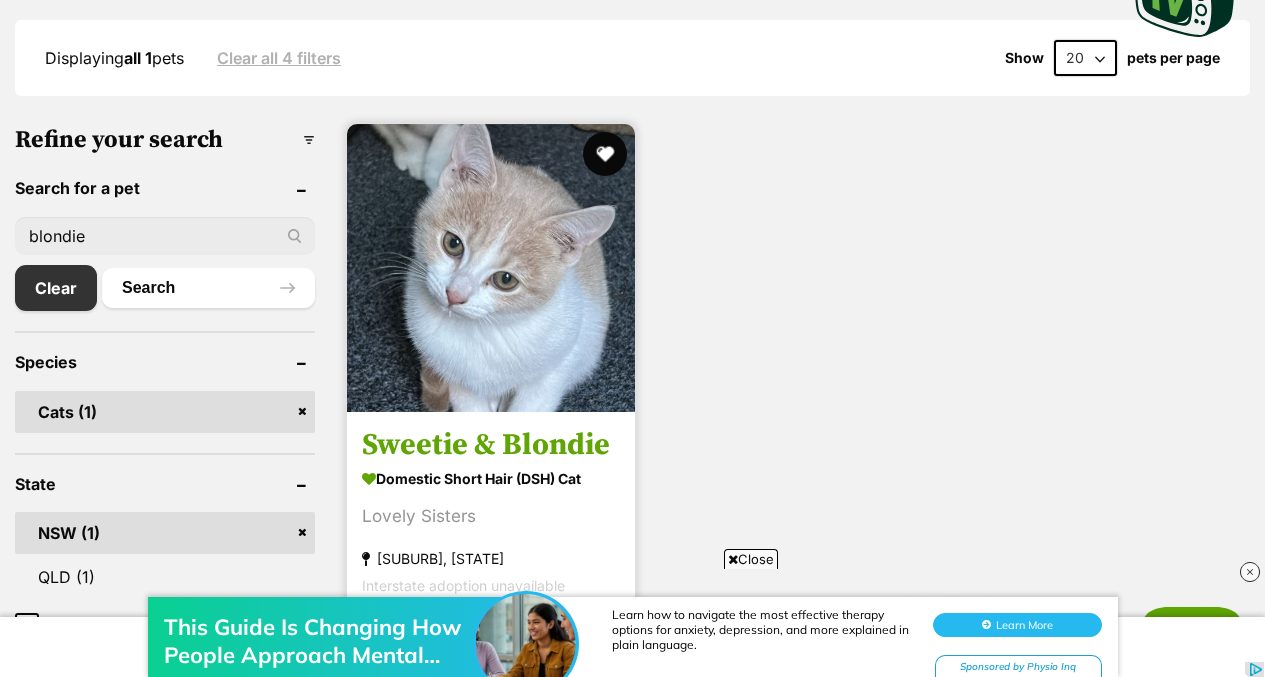 click at bounding box center (605, 154) 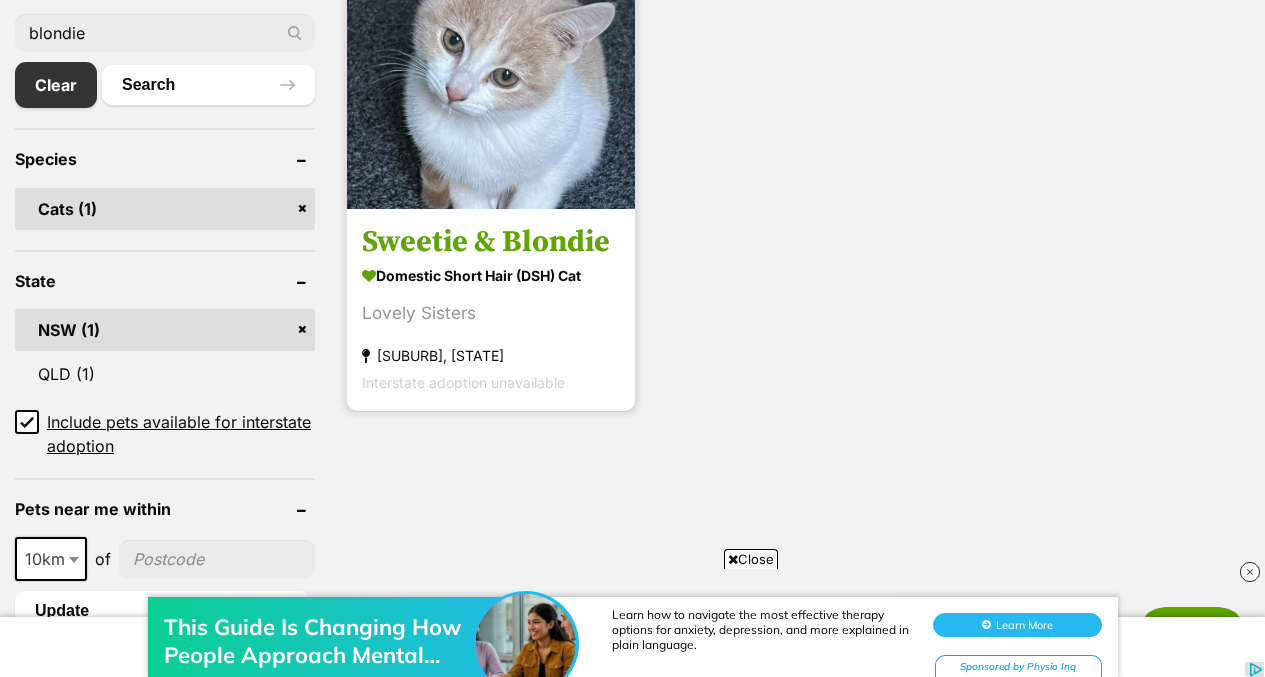 scroll, scrollTop: 729, scrollLeft: 0, axis: vertical 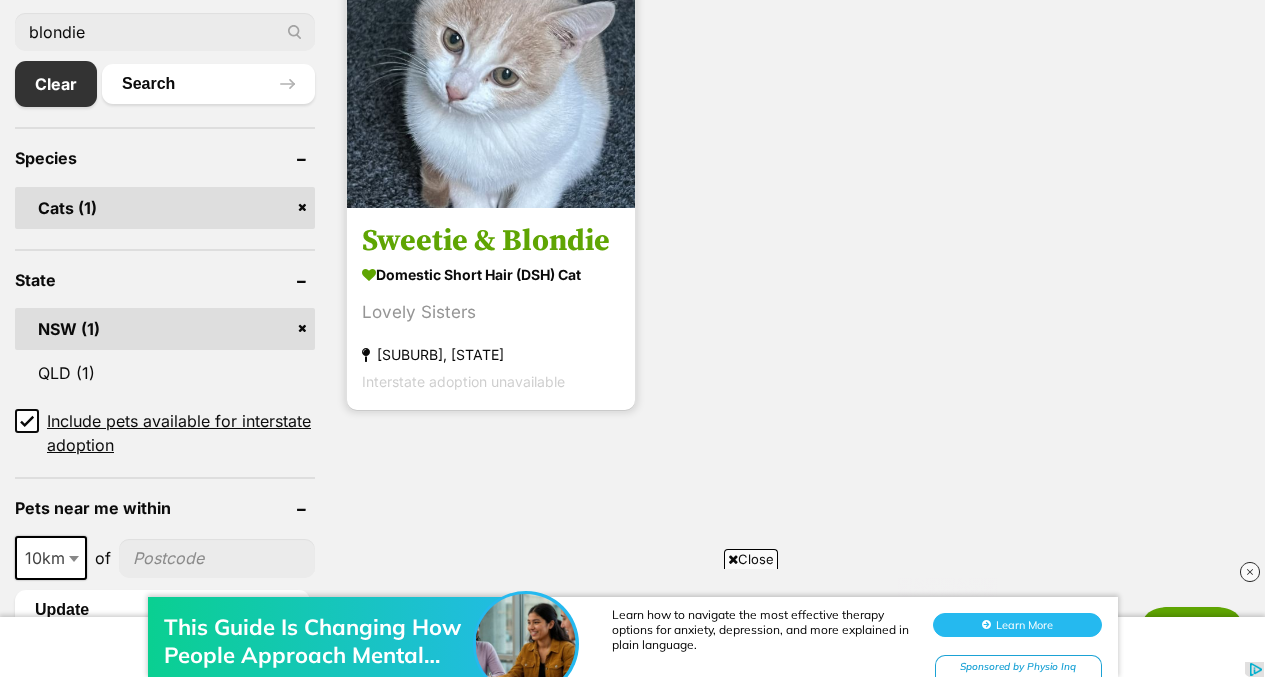 click at bounding box center (491, 64) 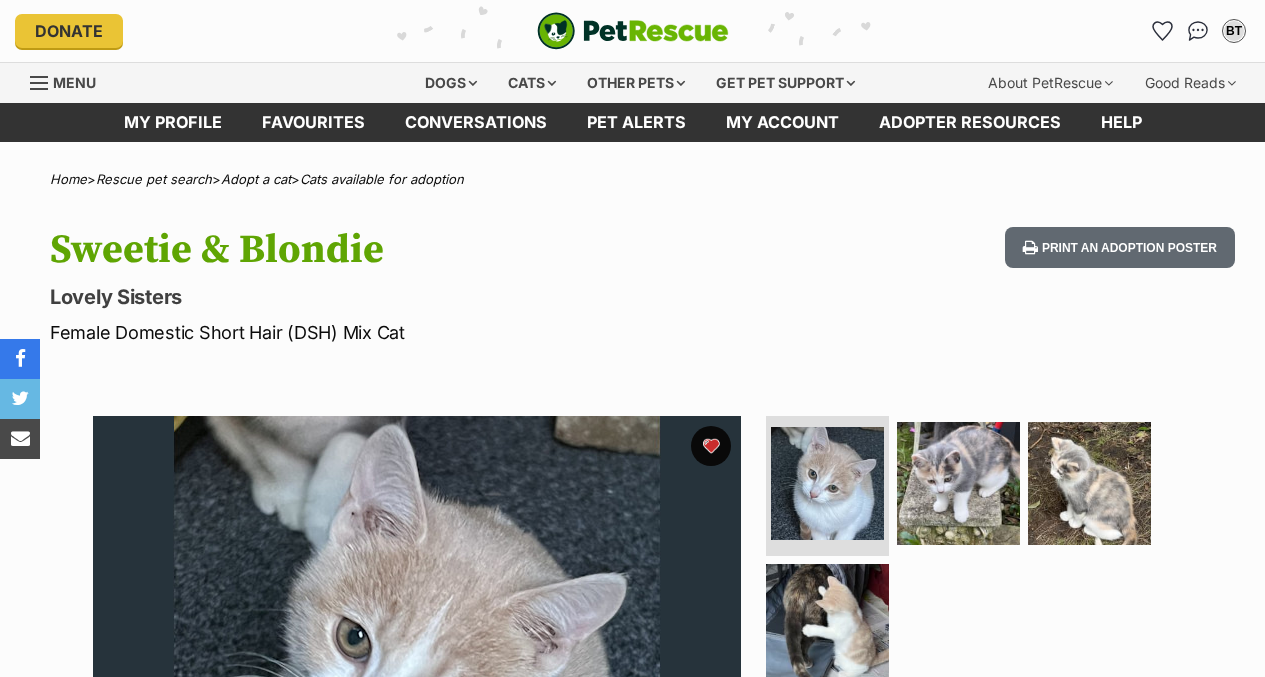 scroll, scrollTop: 0, scrollLeft: 0, axis: both 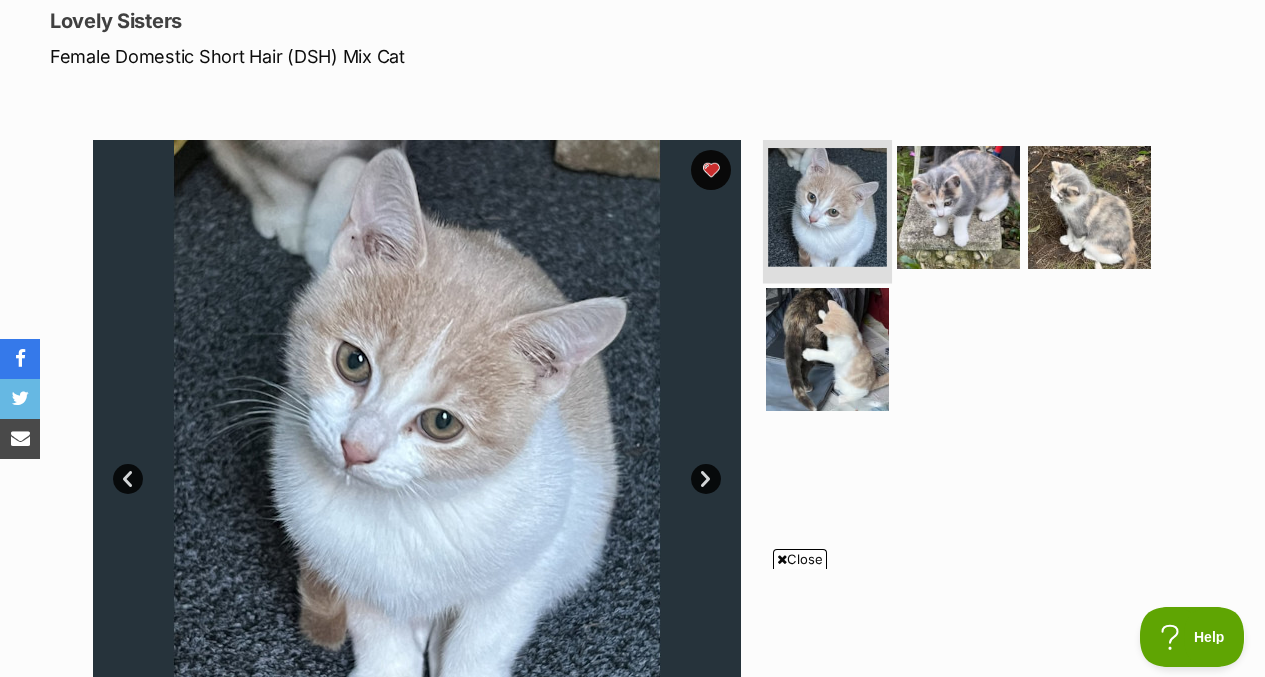 click at bounding box center (827, 207) 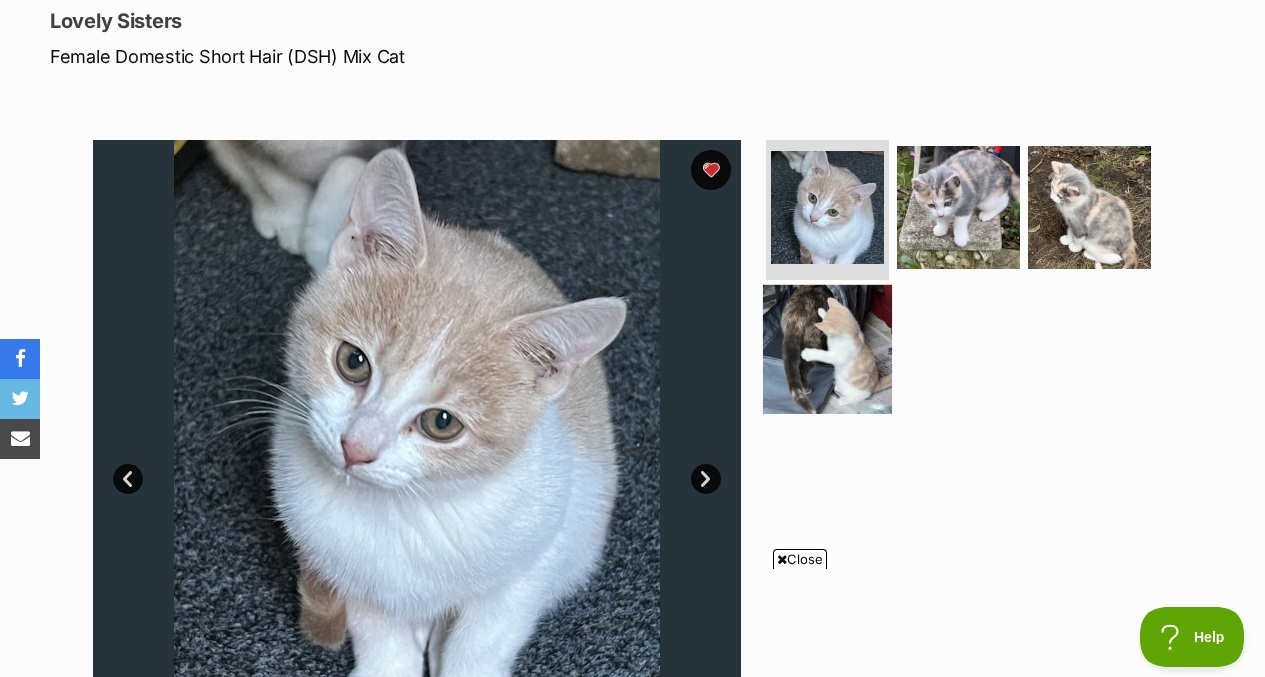 click at bounding box center [827, 348] 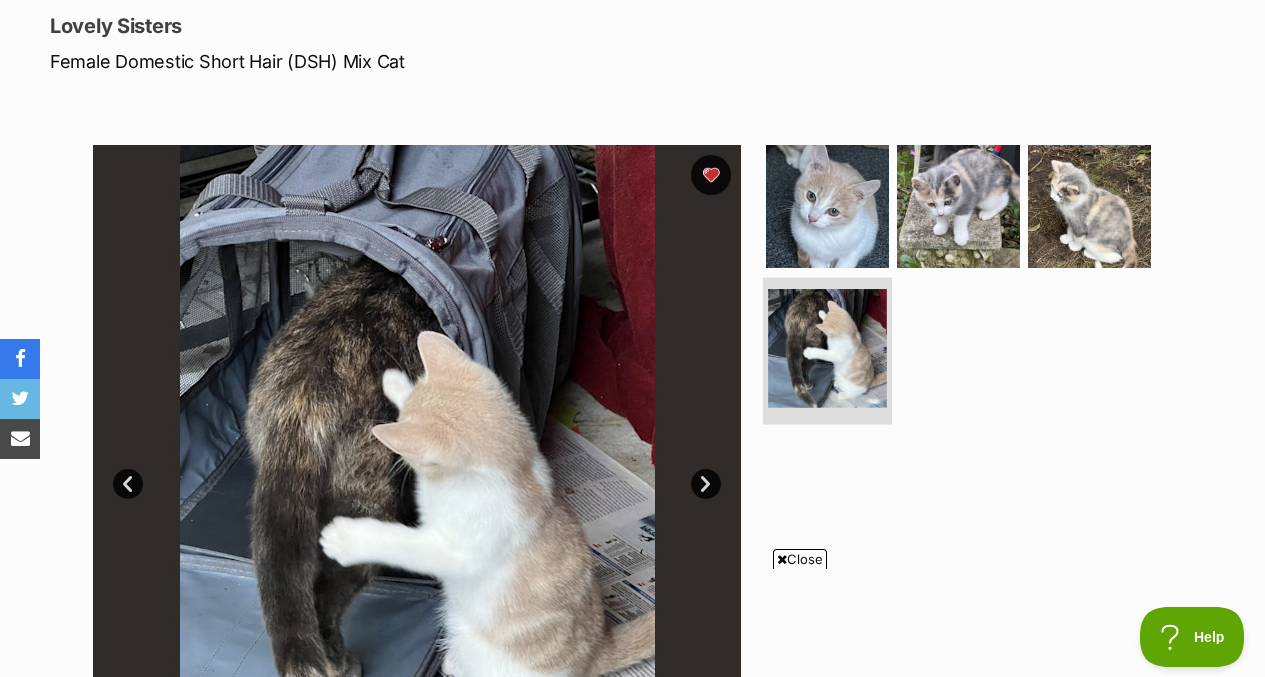 scroll, scrollTop: 247, scrollLeft: 0, axis: vertical 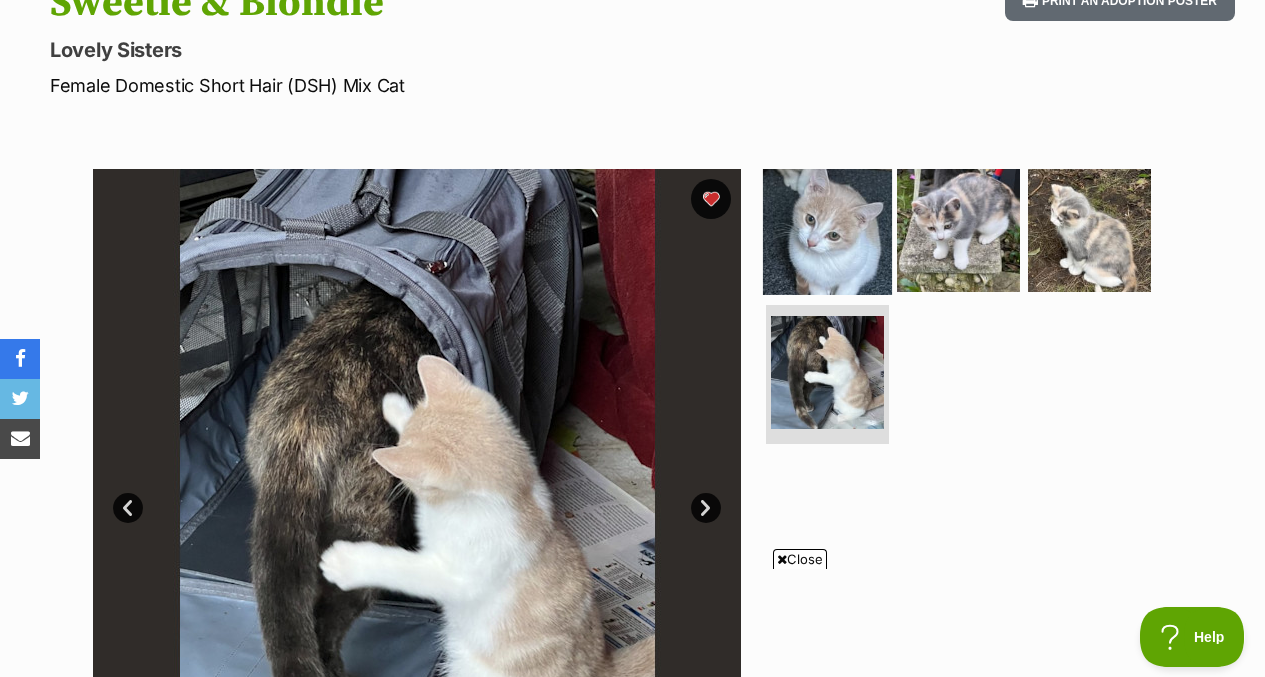 click at bounding box center [827, 230] 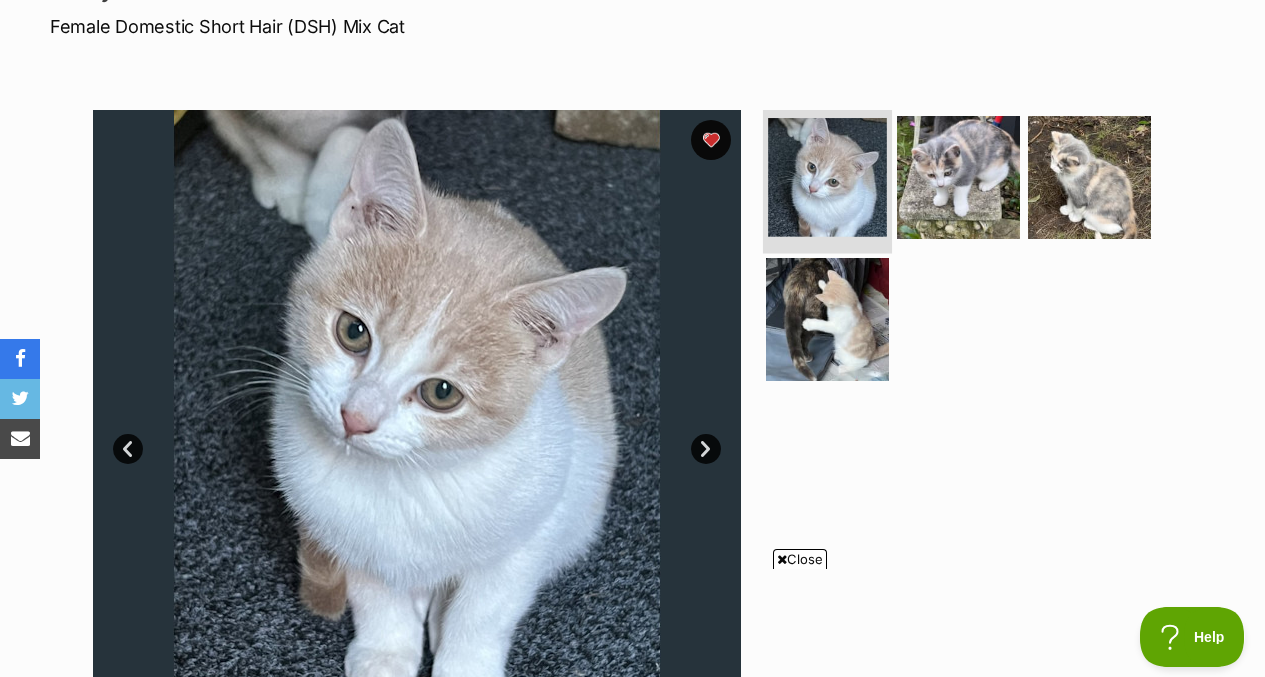 scroll, scrollTop: 300, scrollLeft: 0, axis: vertical 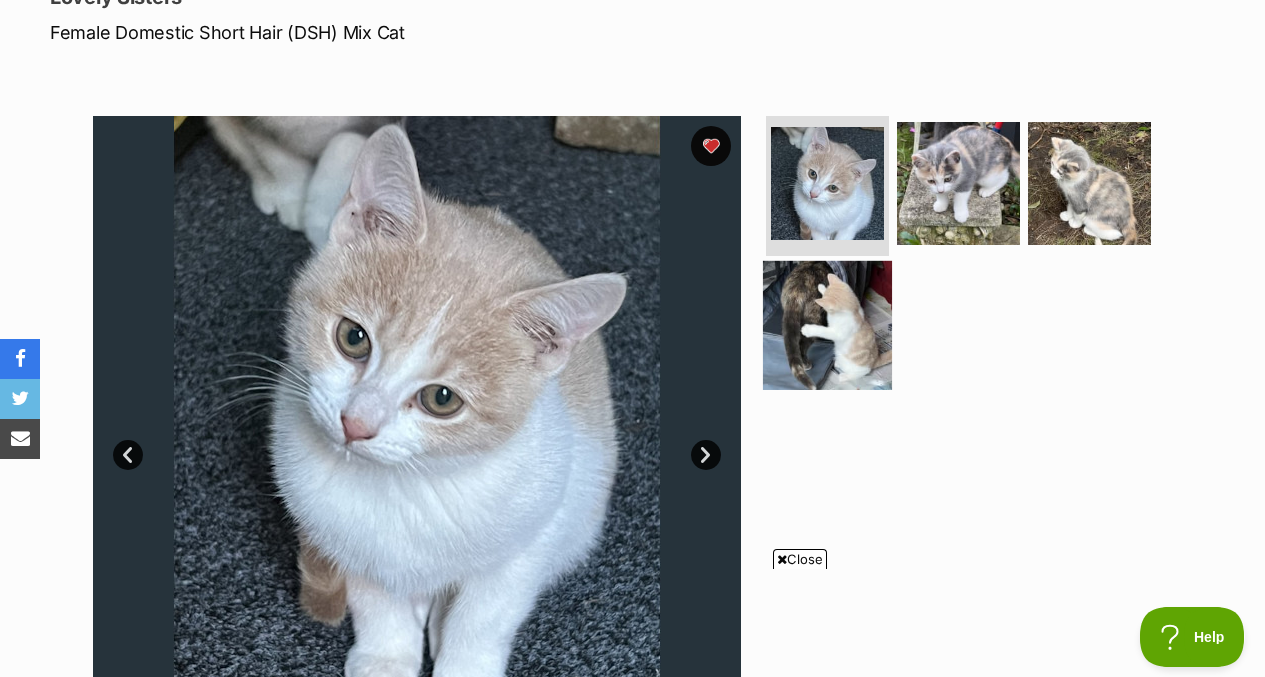 click at bounding box center (827, 324) 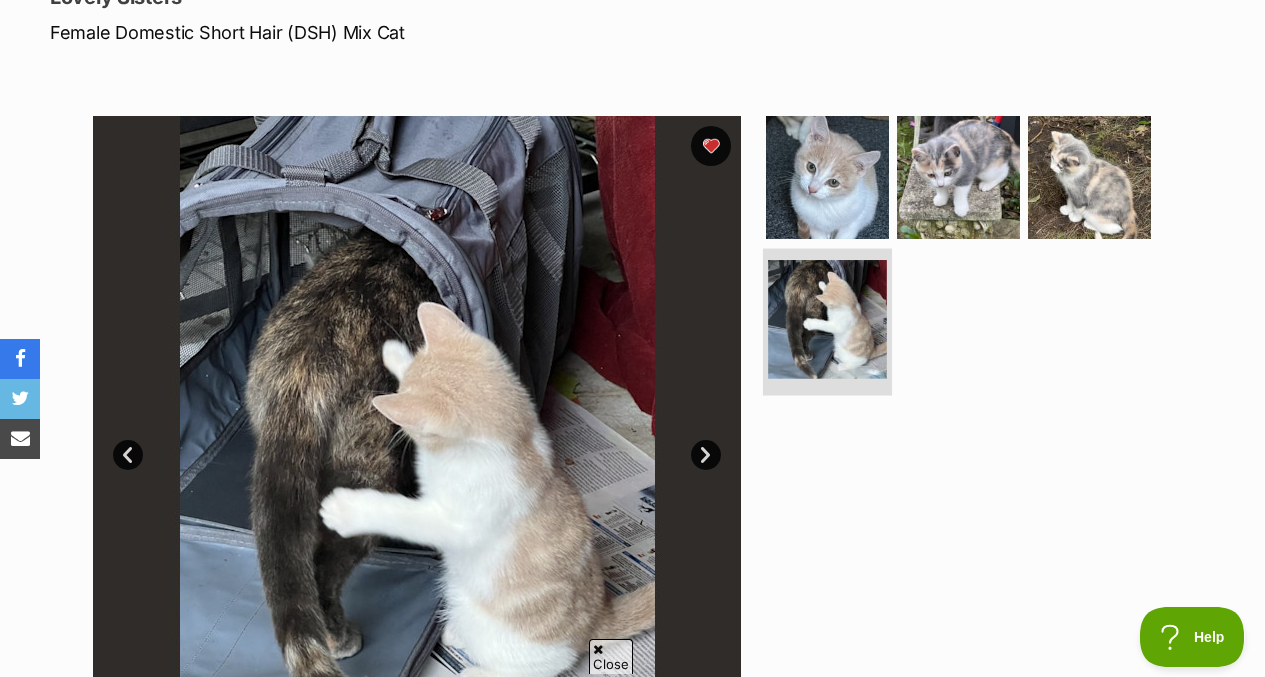 scroll, scrollTop: 0, scrollLeft: 0, axis: both 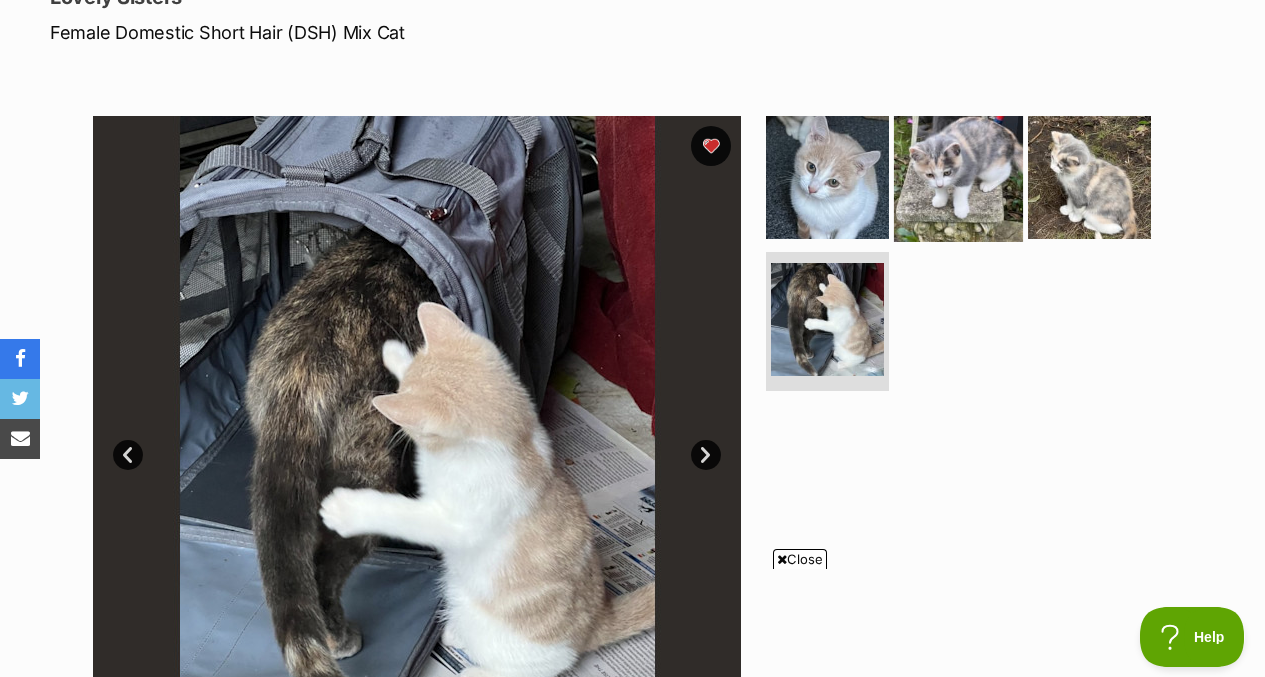 click at bounding box center [958, 177] 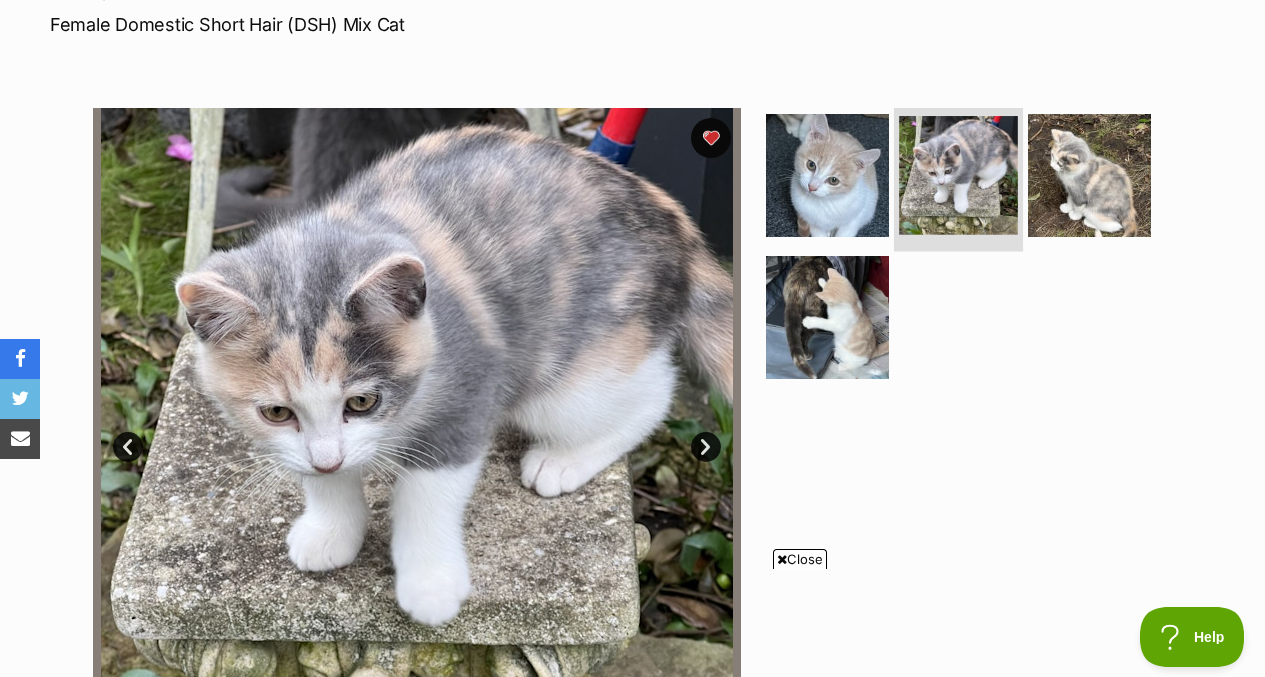 scroll, scrollTop: 314, scrollLeft: 0, axis: vertical 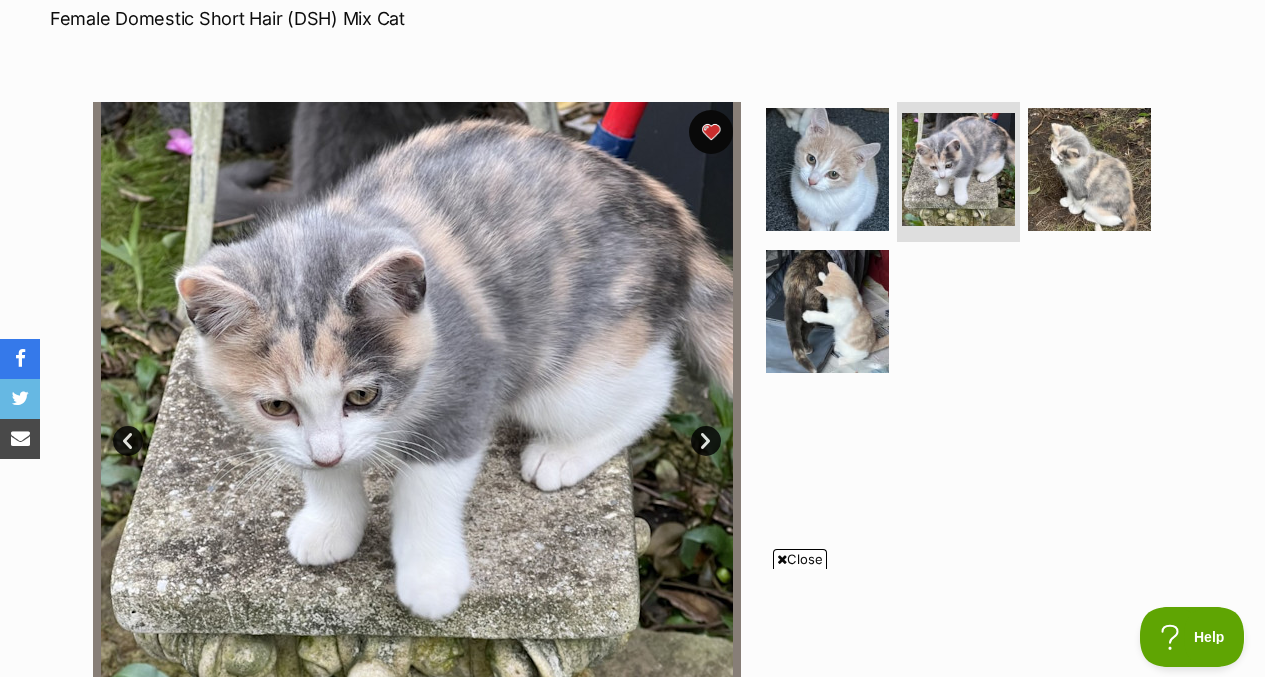 click at bounding box center [711, 132] 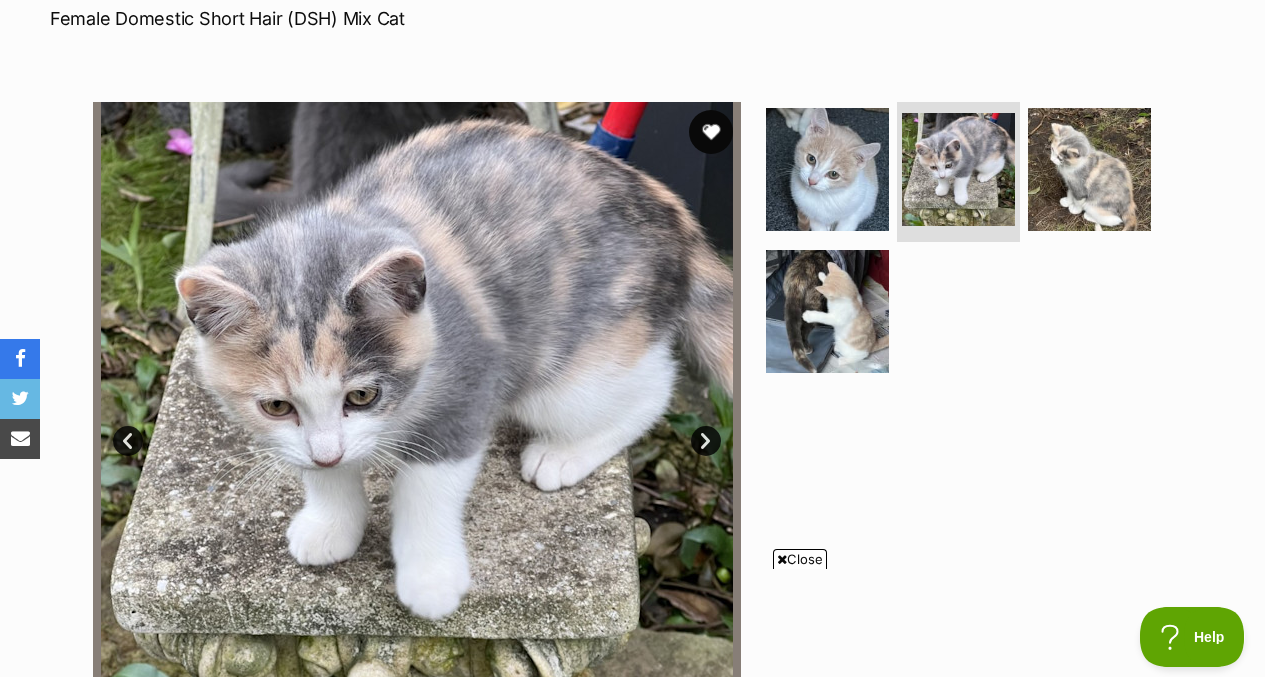 click at bounding box center [711, 132] 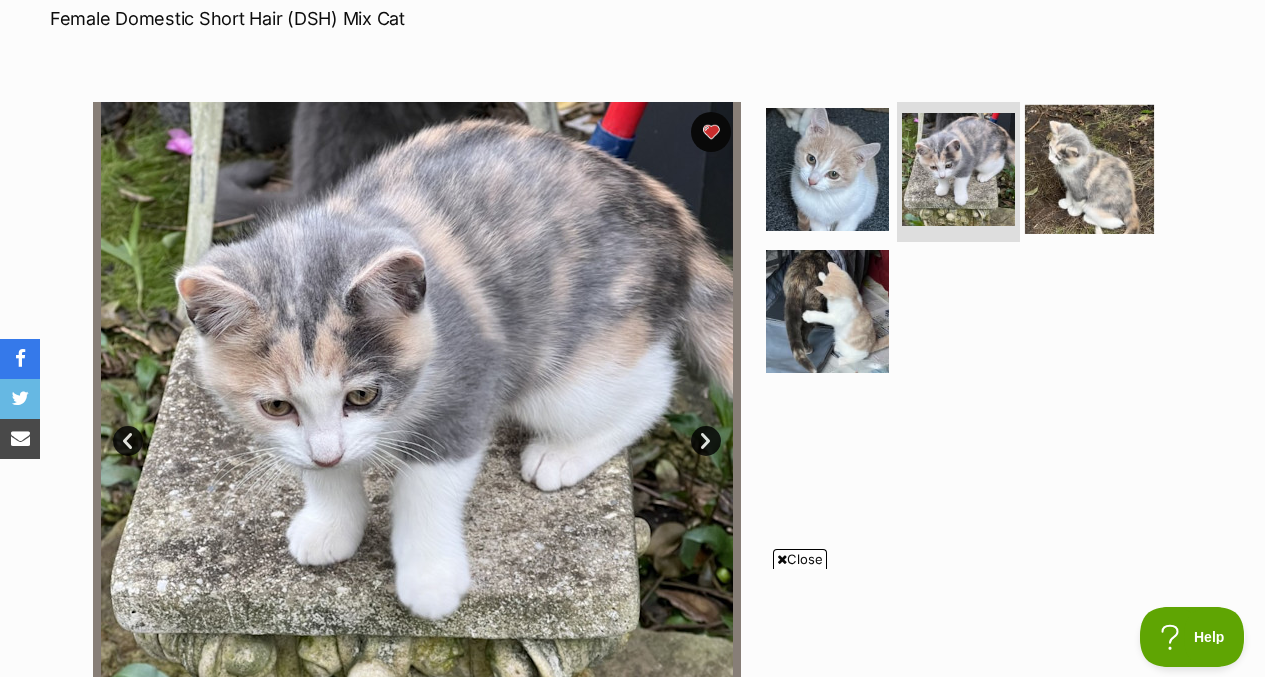 click at bounding box center [1089, 169] 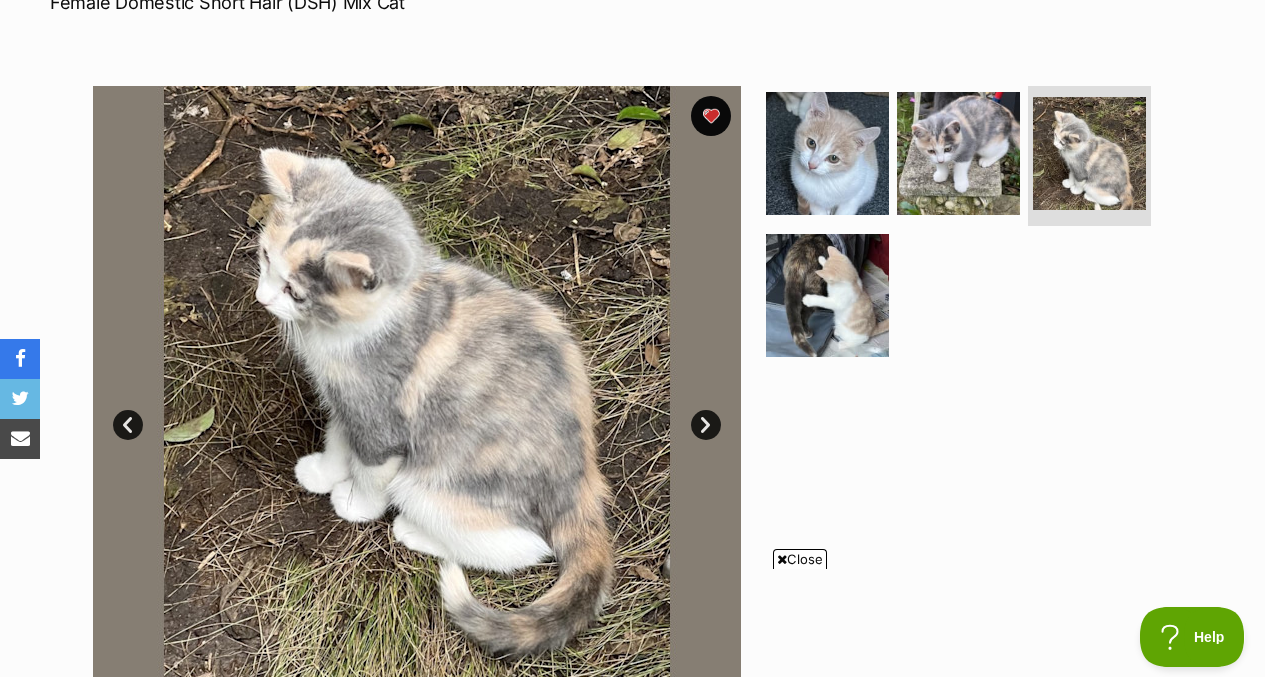 scroll, scrollTop: 331, scrollLeft: 0, axis: vertical 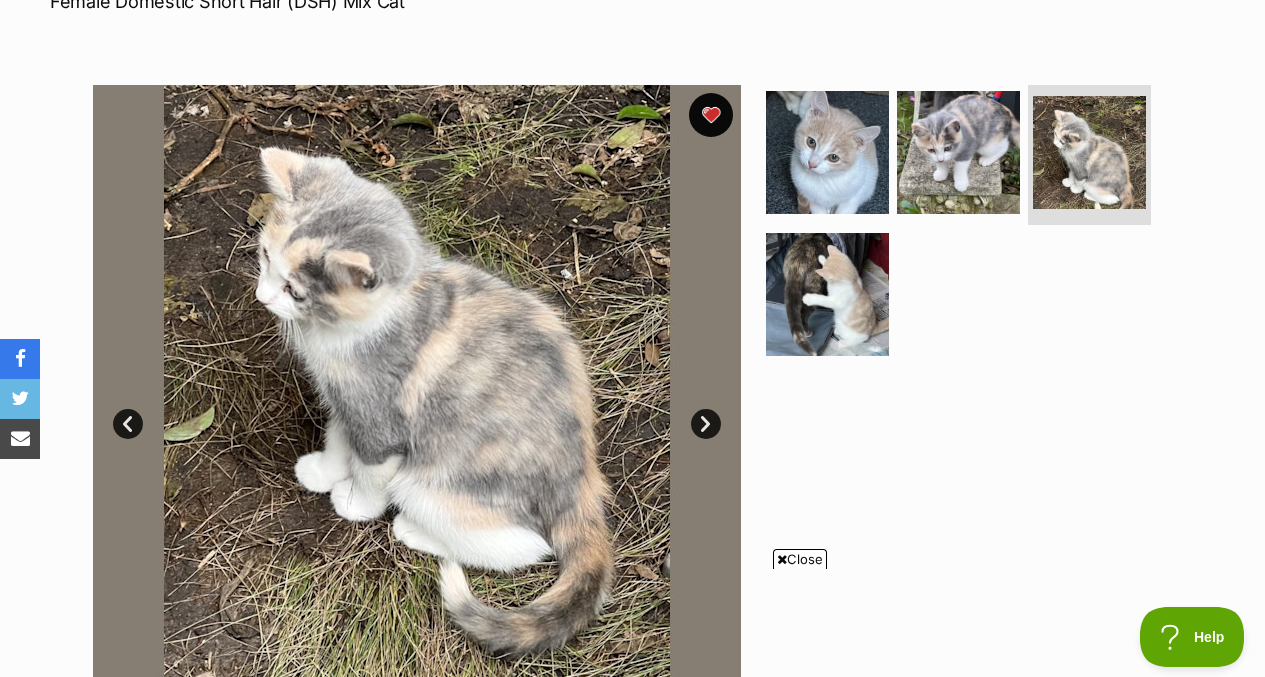 click at bounding box center [711, 115] 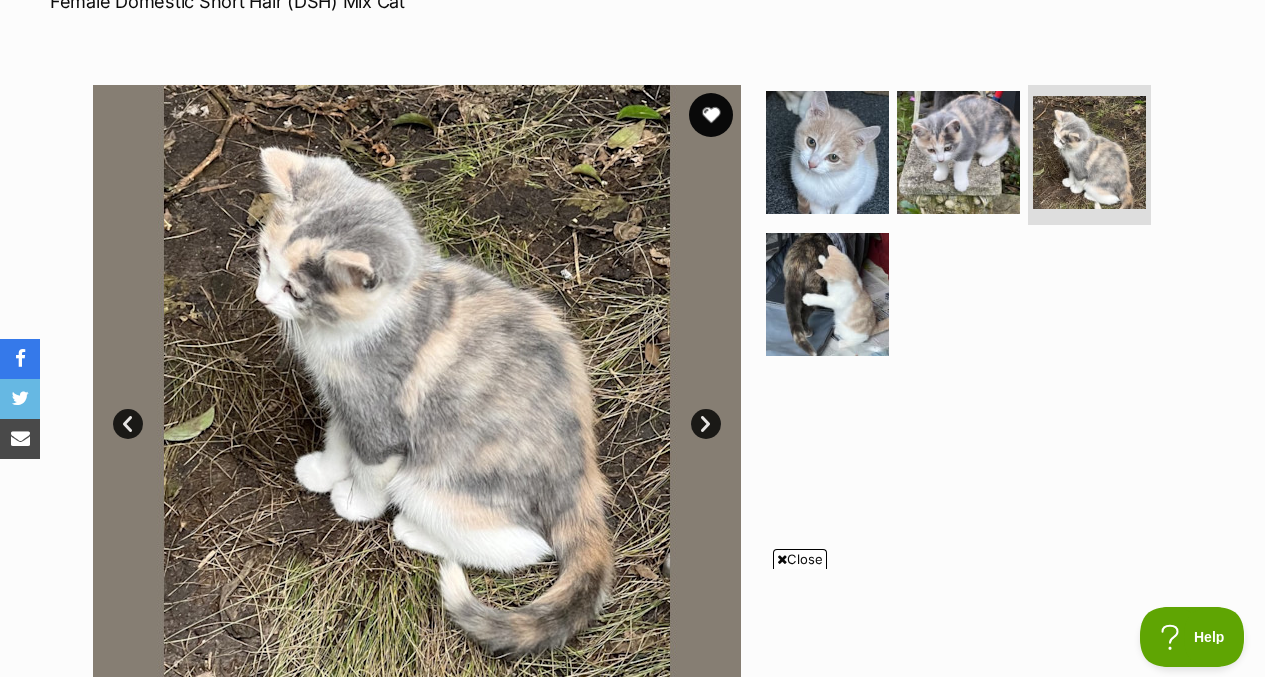 click at bounding box center [711, 115] 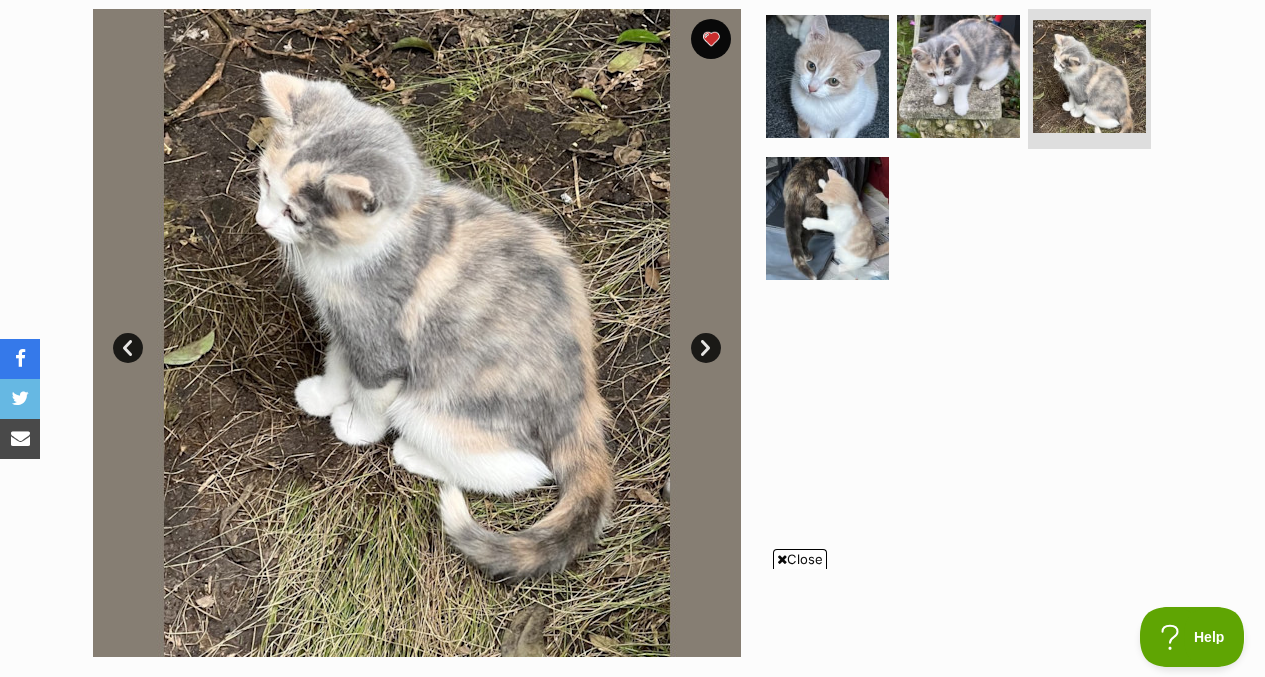 scroll, scrollTop: 397, scrollLeft: 0, axis: vertical 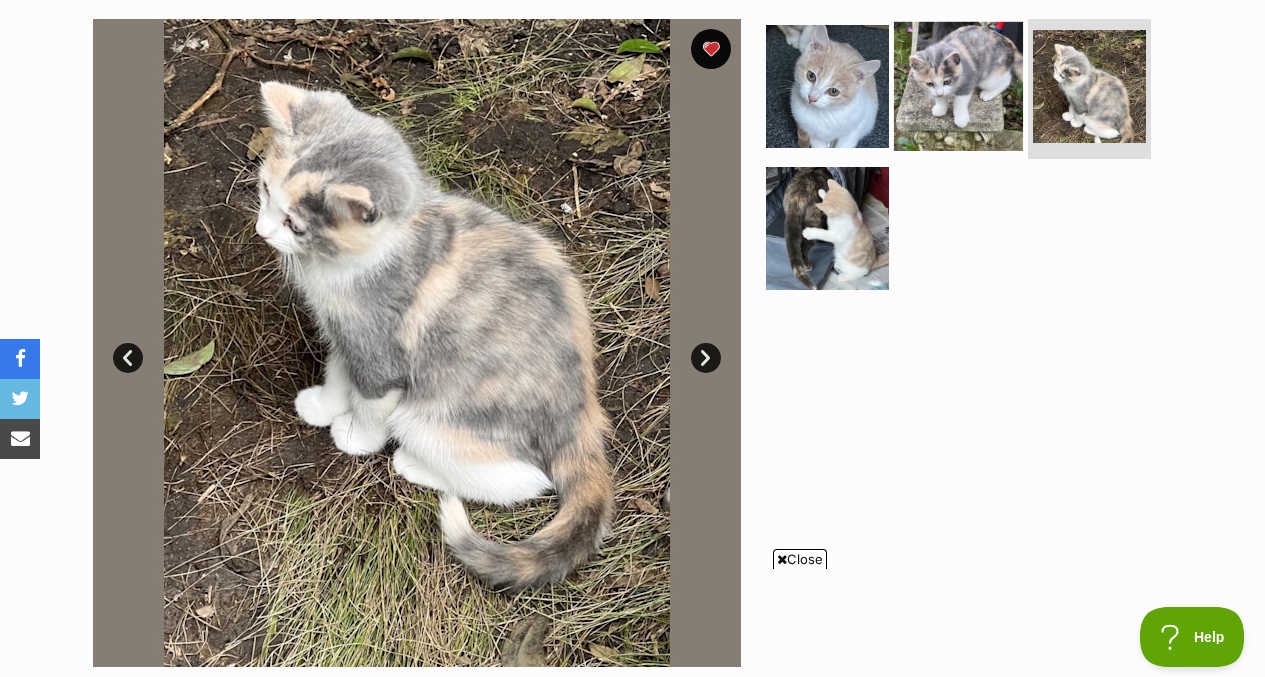 click at bounding box center [958, 86] 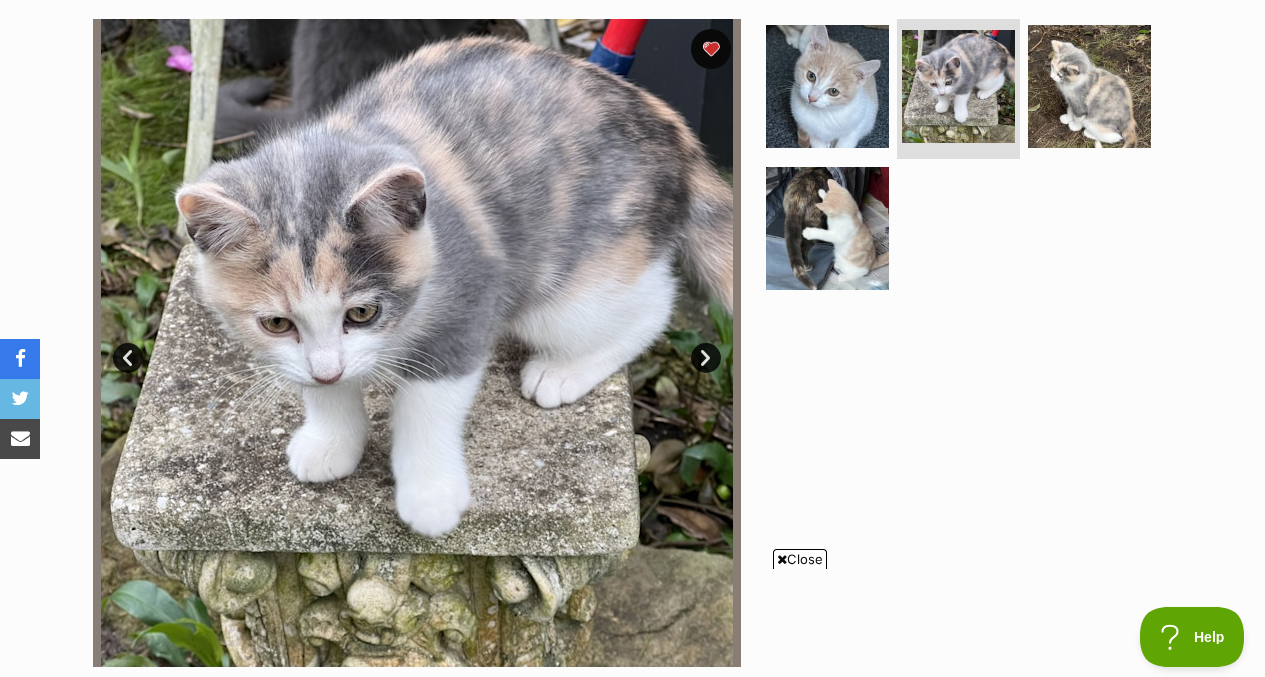 click on "Close" at bounding box center [800, 559] 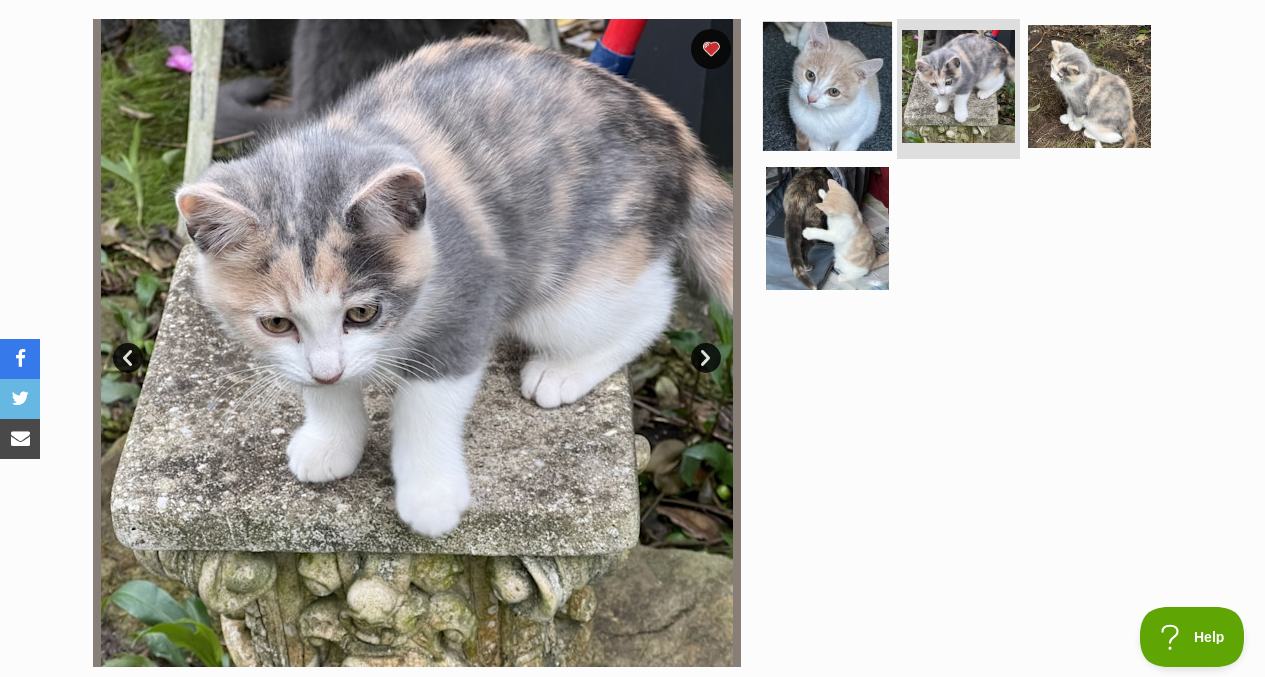 click at bounding box center (827, 86) 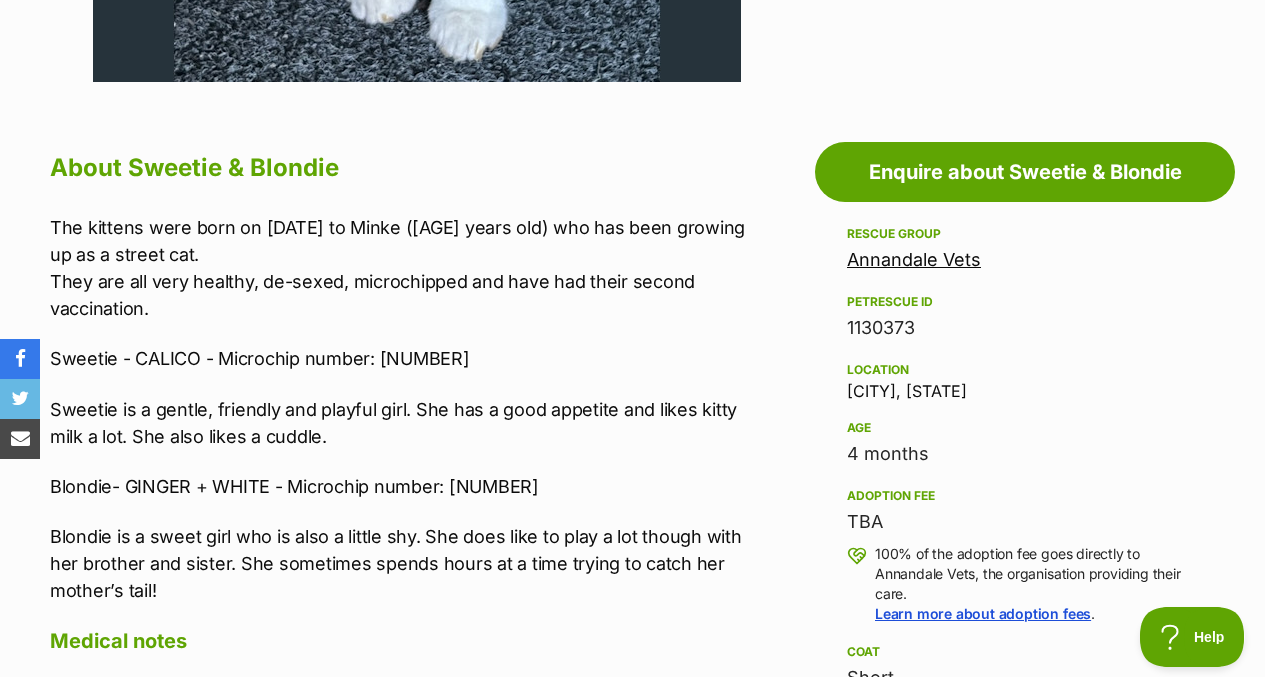 scroll, scrollTop: 1002, scrollLeft: 0, axis: vertical 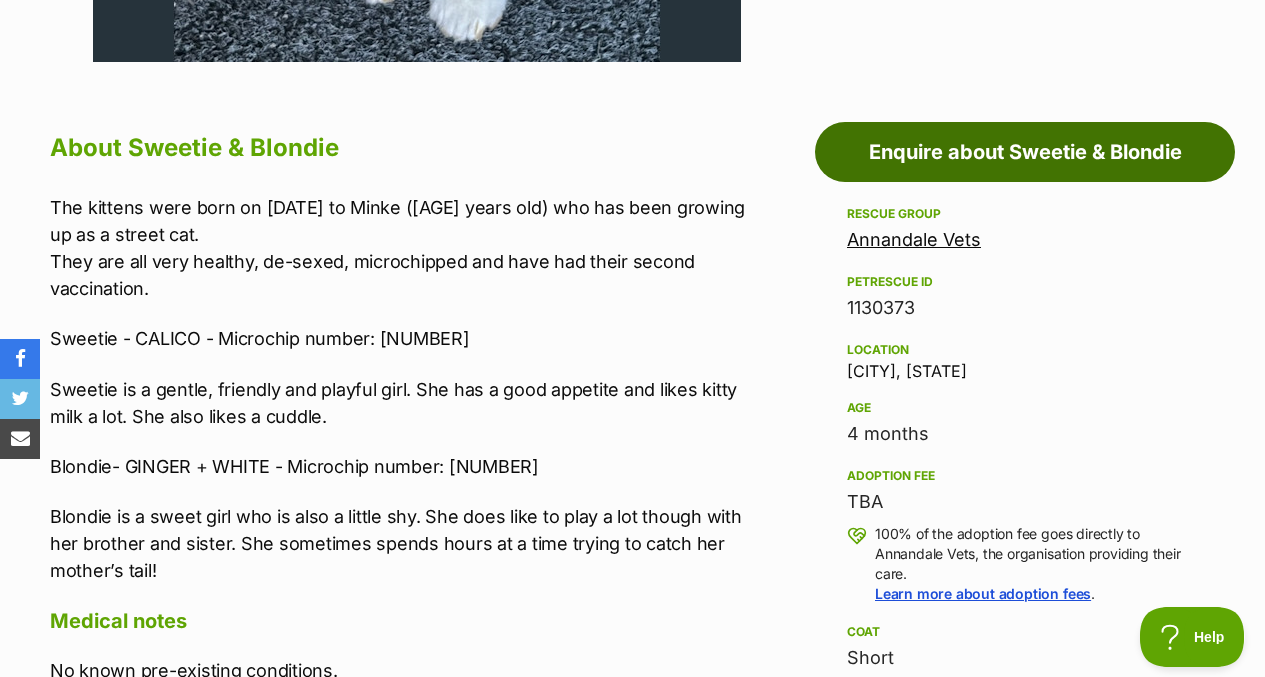 click on "Enquire about Sweetie & Blondie" at bounding box center (1025, 152) 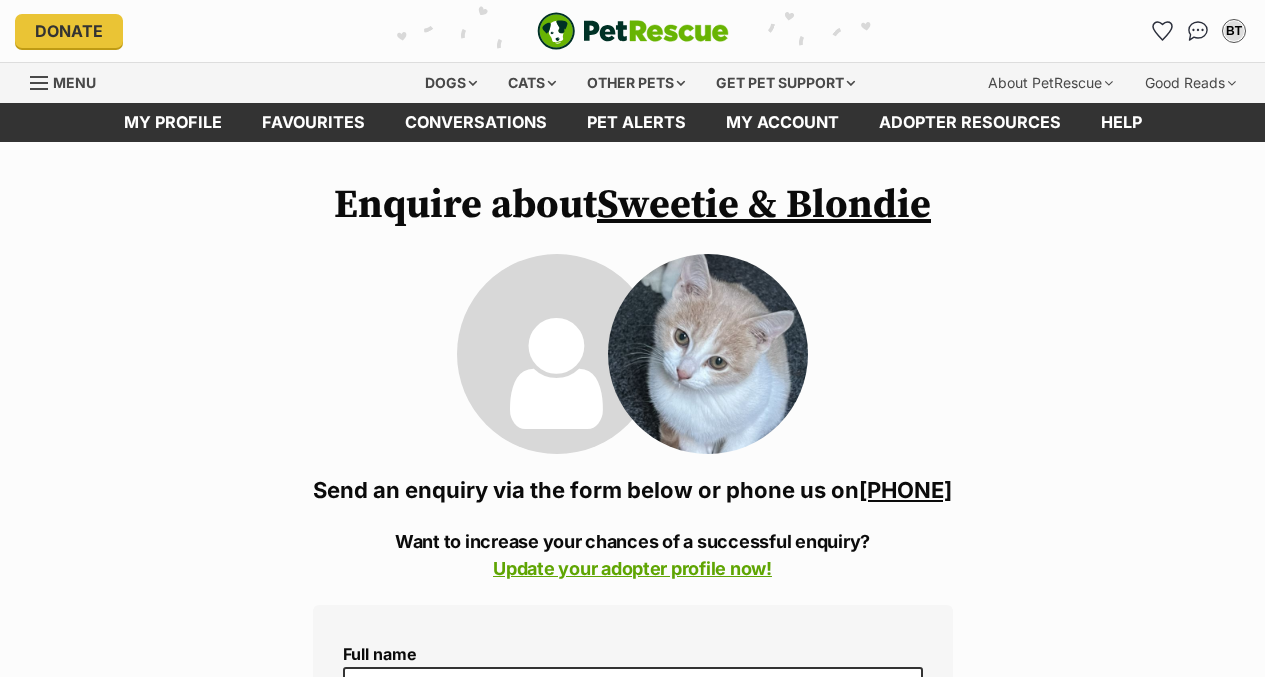 scroll, scrollTop: 0, scrollLeft: 0, axis: both 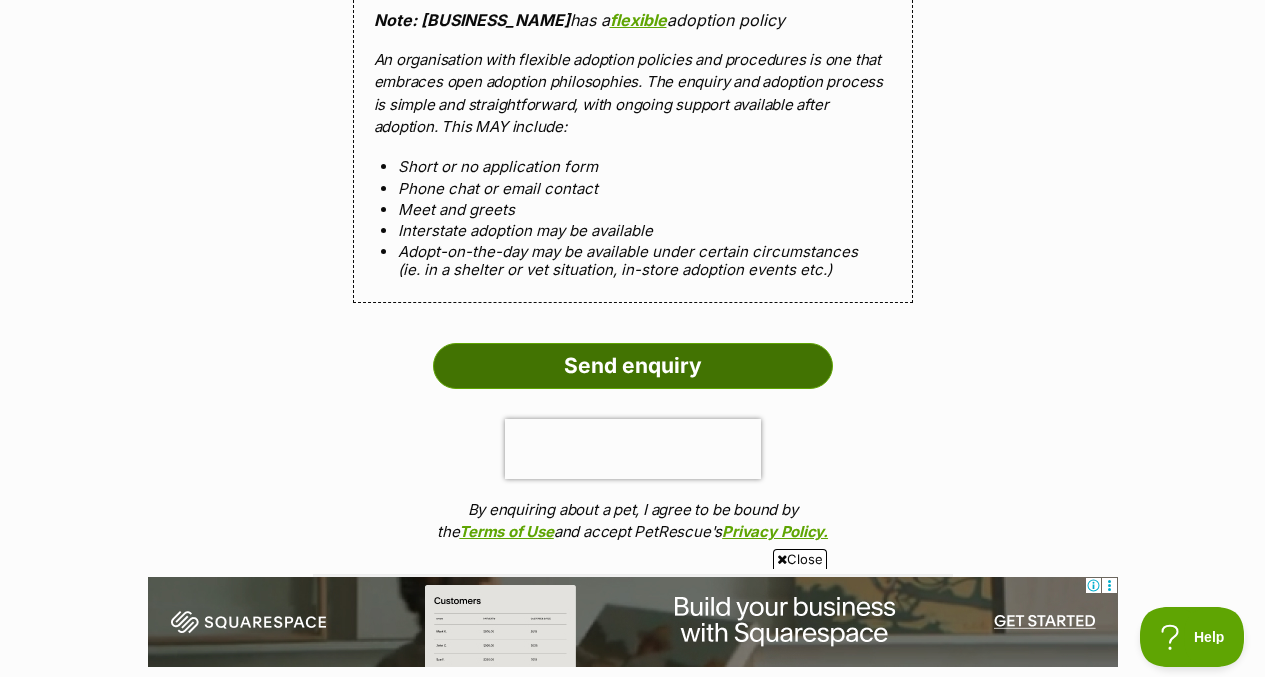 click on "Send enquiry" at bounding box center [633, 366] 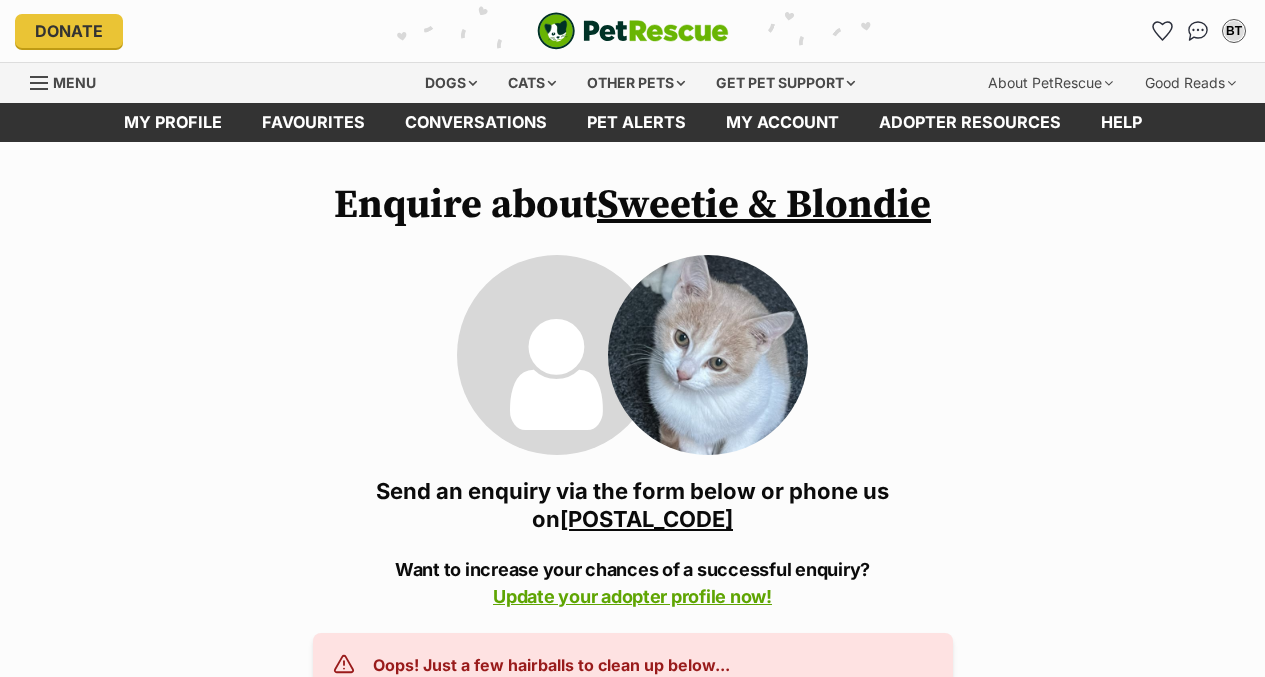 scroll, scrollTop: 0, scrollLeft: 0, axis: both 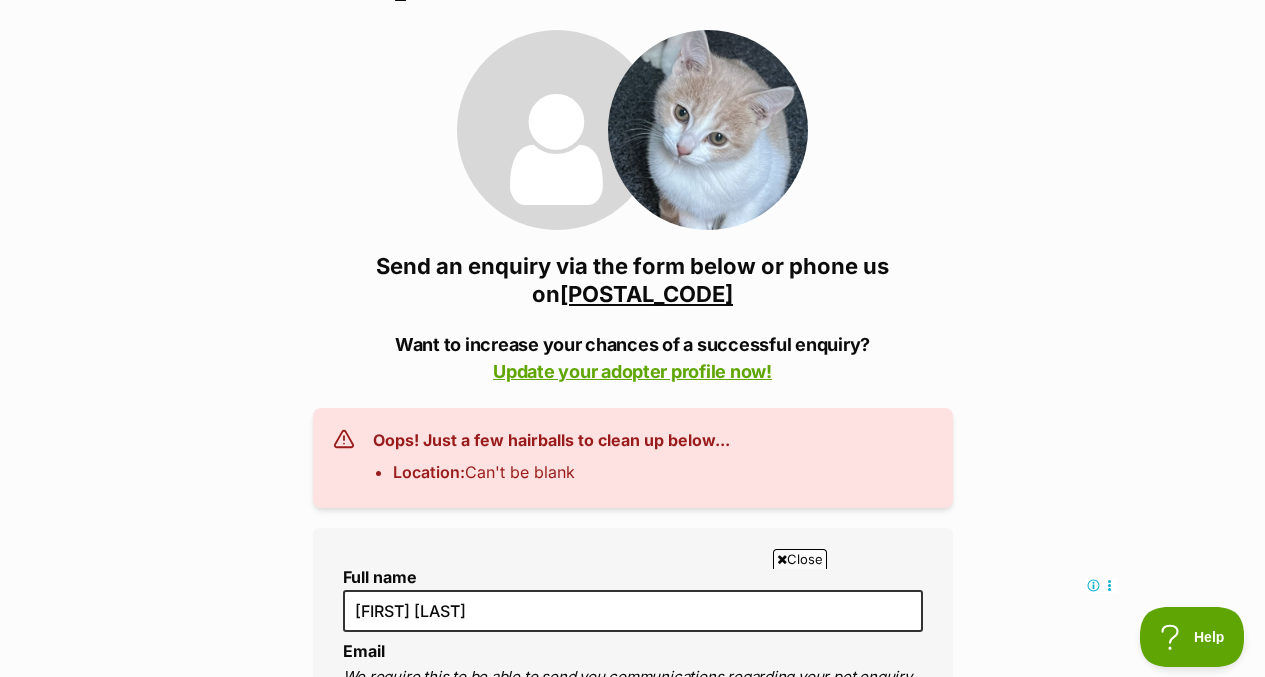 click on "Close" at bounding box center [800, 559] 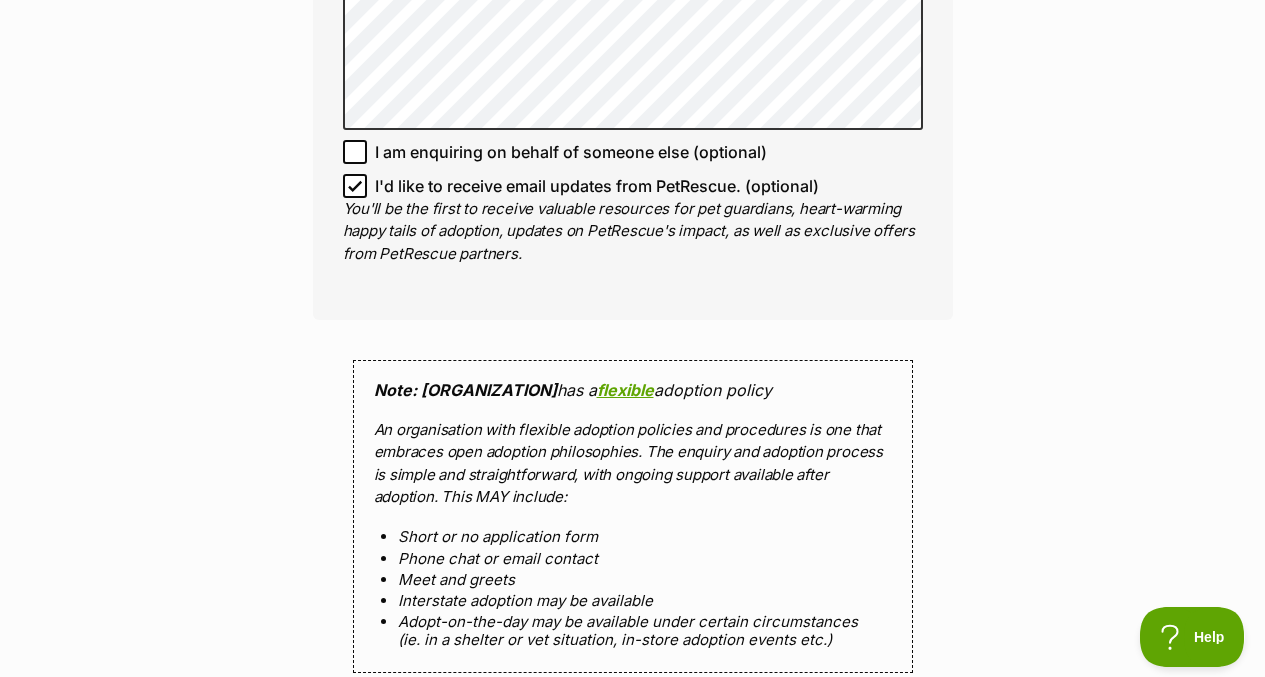 scroll, scrollTop: 1836, scrollLeft: 0, axis: vertical 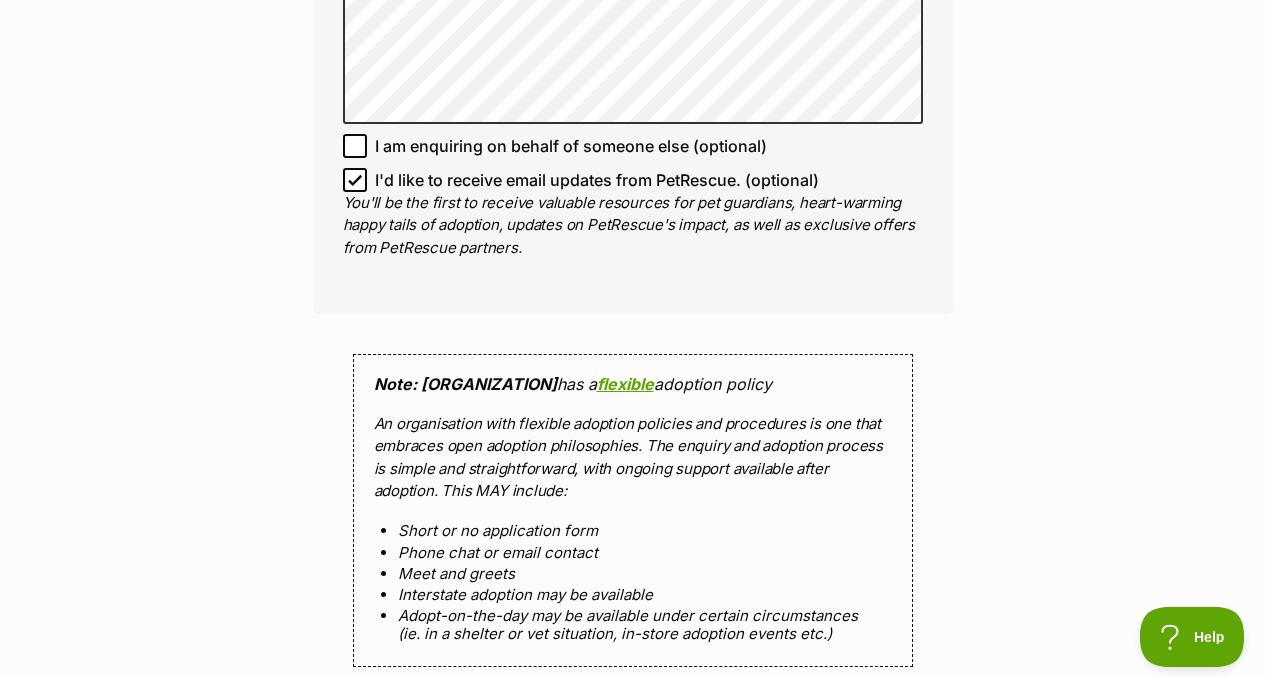 click 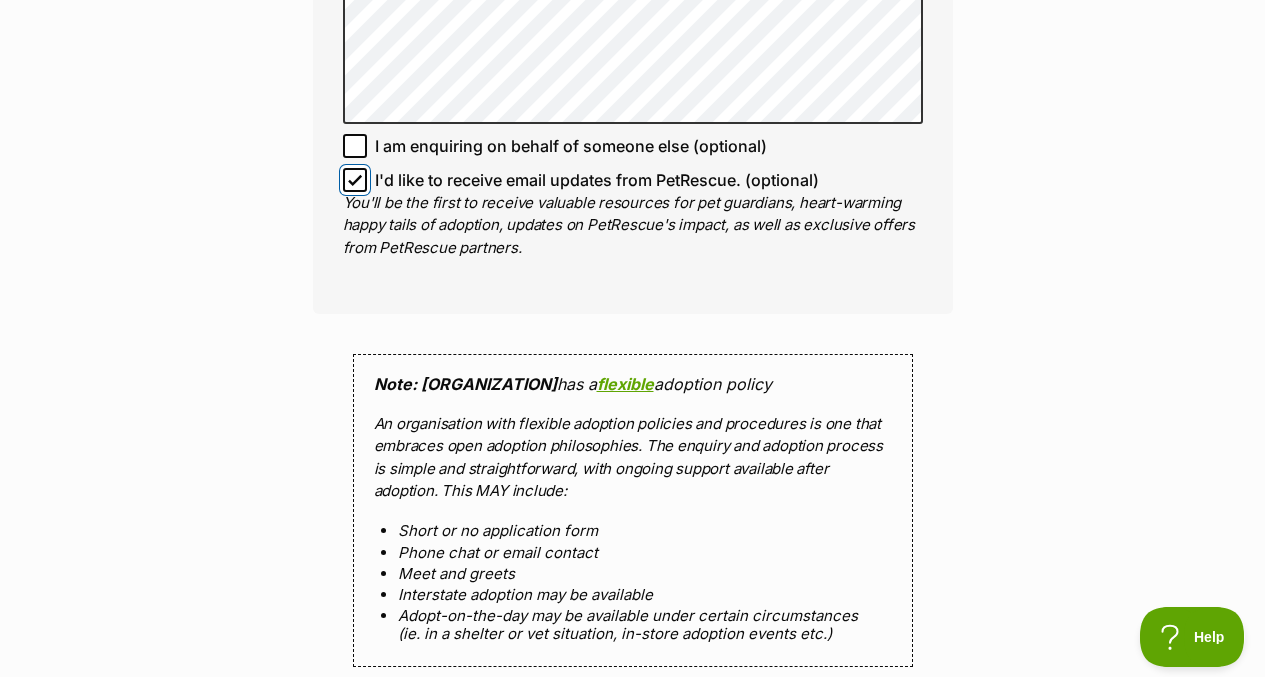 click on "I'd like to receive email updates from PetRescue. (optional)" at bounding box center (355, 180) 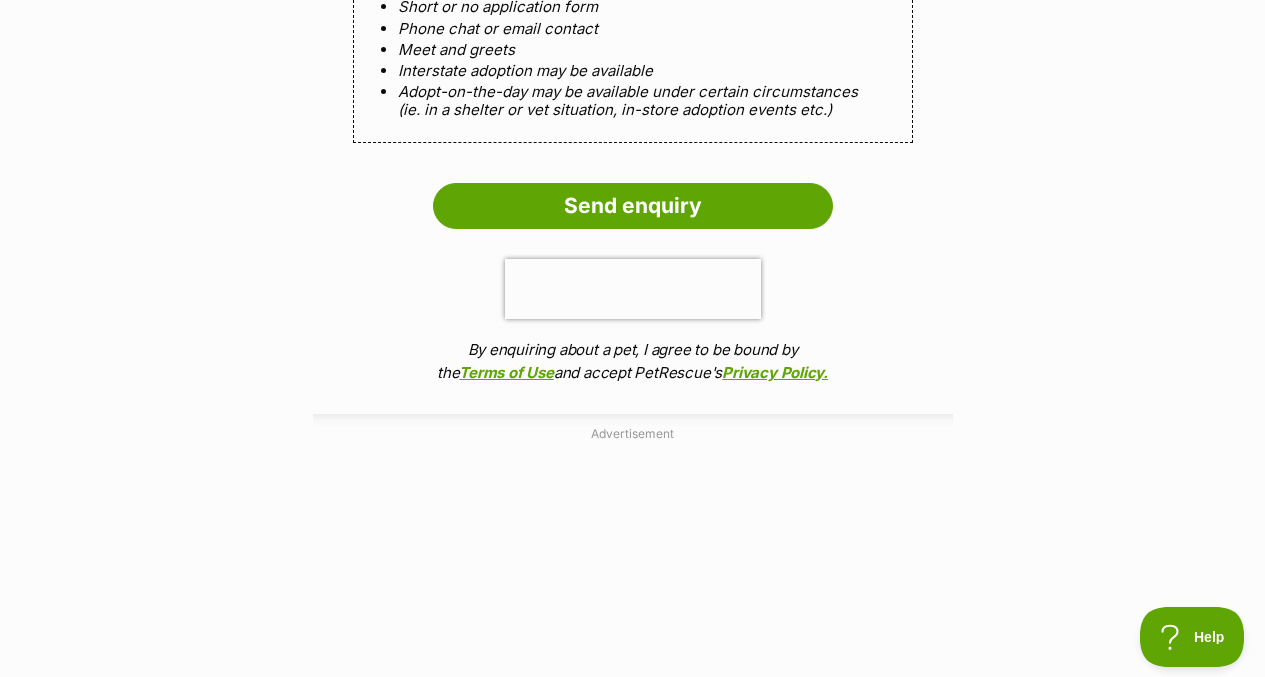 scroll, scrollTop: 2361, scrollLeft: 0, axis: vertical 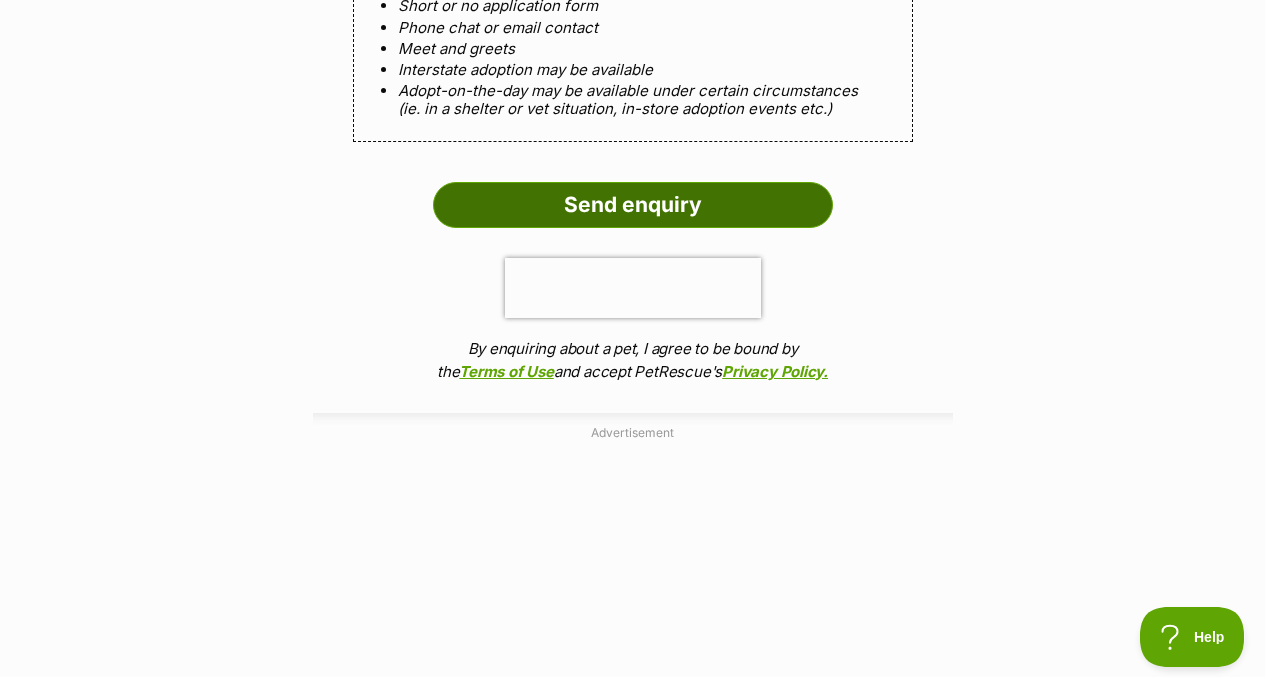 click on "Send enquiry" at bounding box center (633, 205) 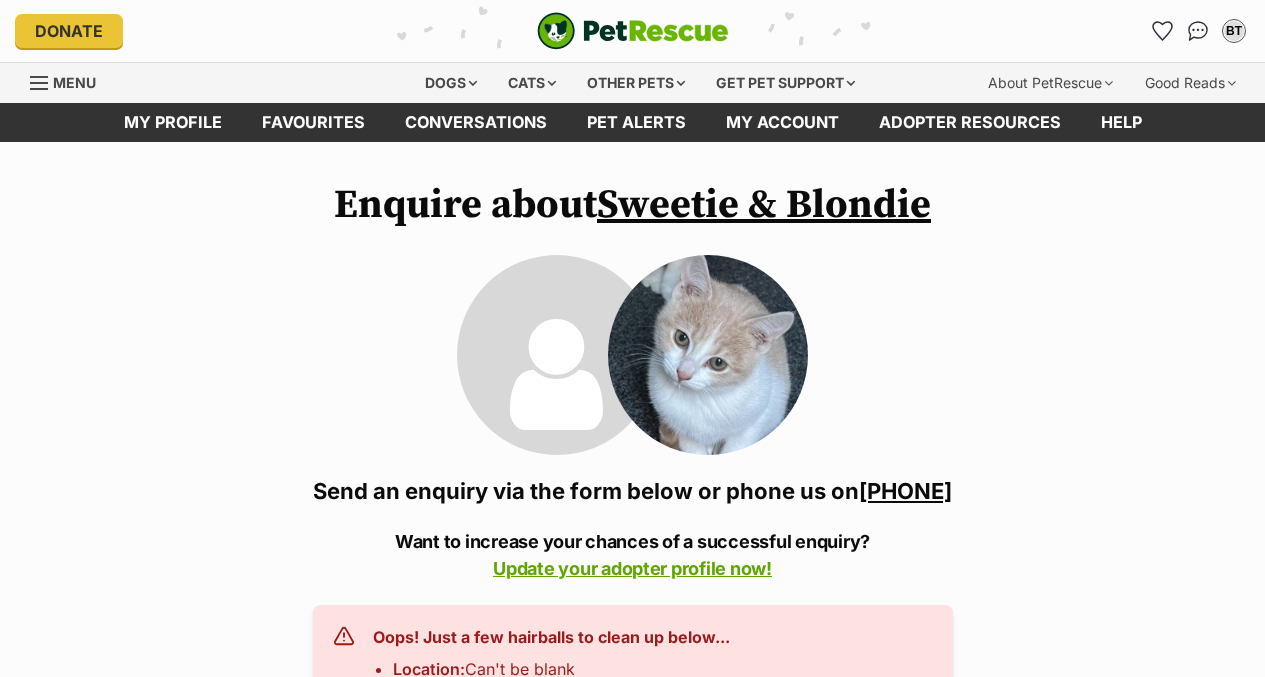 scroll, scrollTop: 0, scrollLeft: 0, axis: both 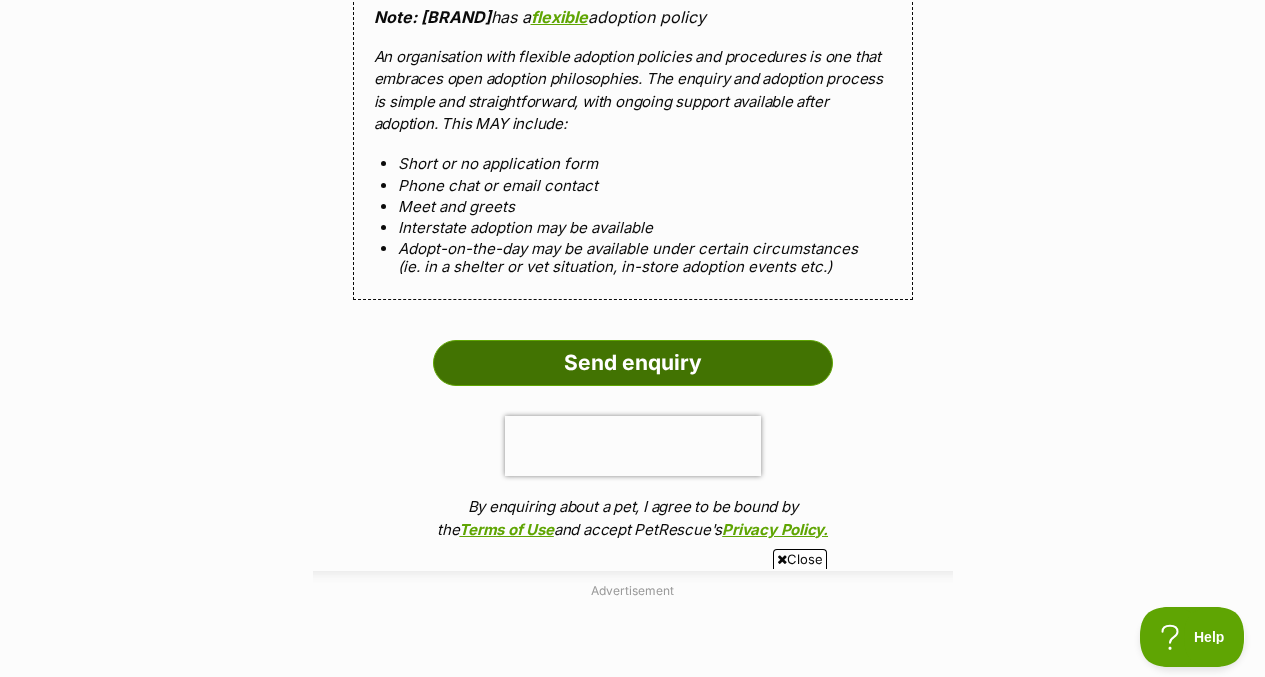 click on "Send enquiry" at bounding box center [633, 363] 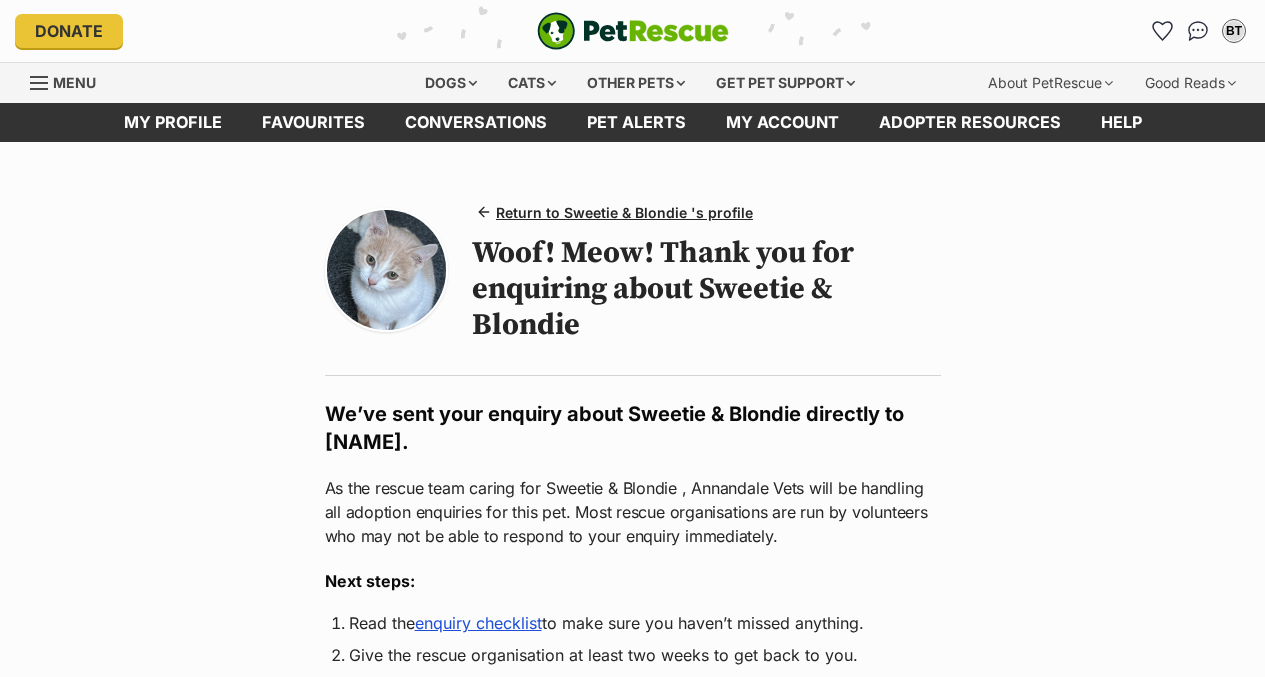 scroll, scrollTop: 0, scrollLeft: 0, axis: both 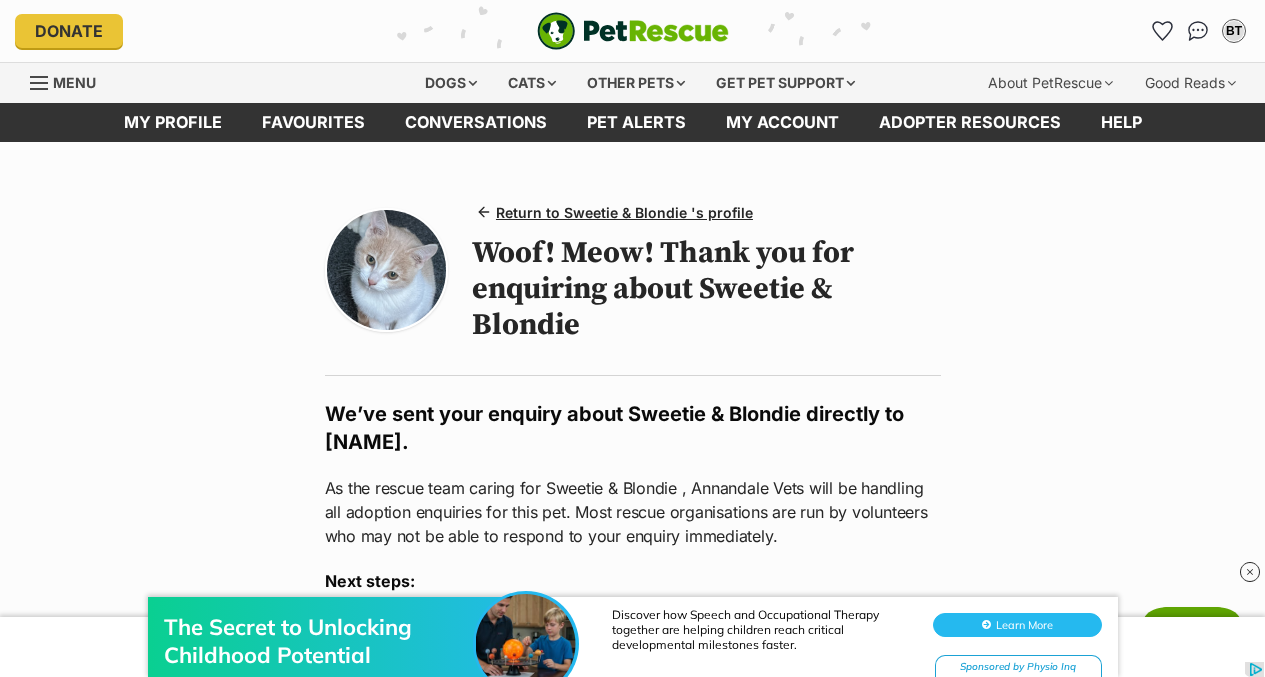 click at bounding box center [386, 269] 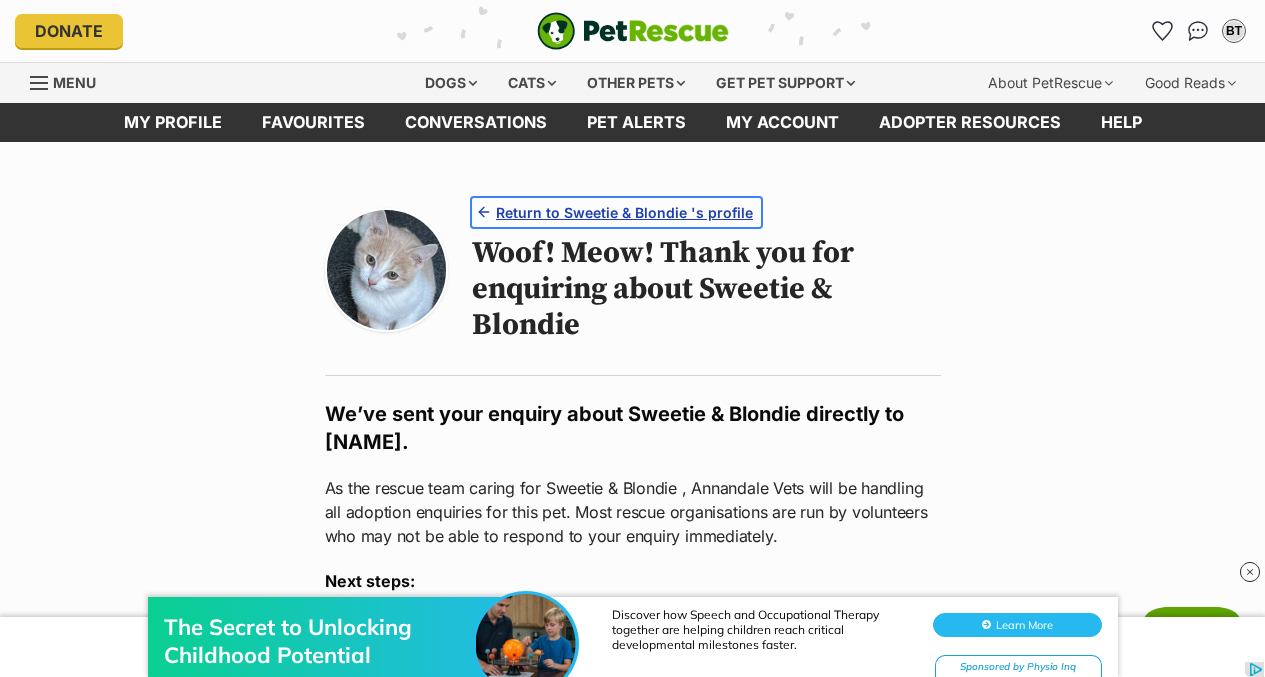 click on "Return to Sweetie & Blondie 's profile" at bounding box center (624, 212) 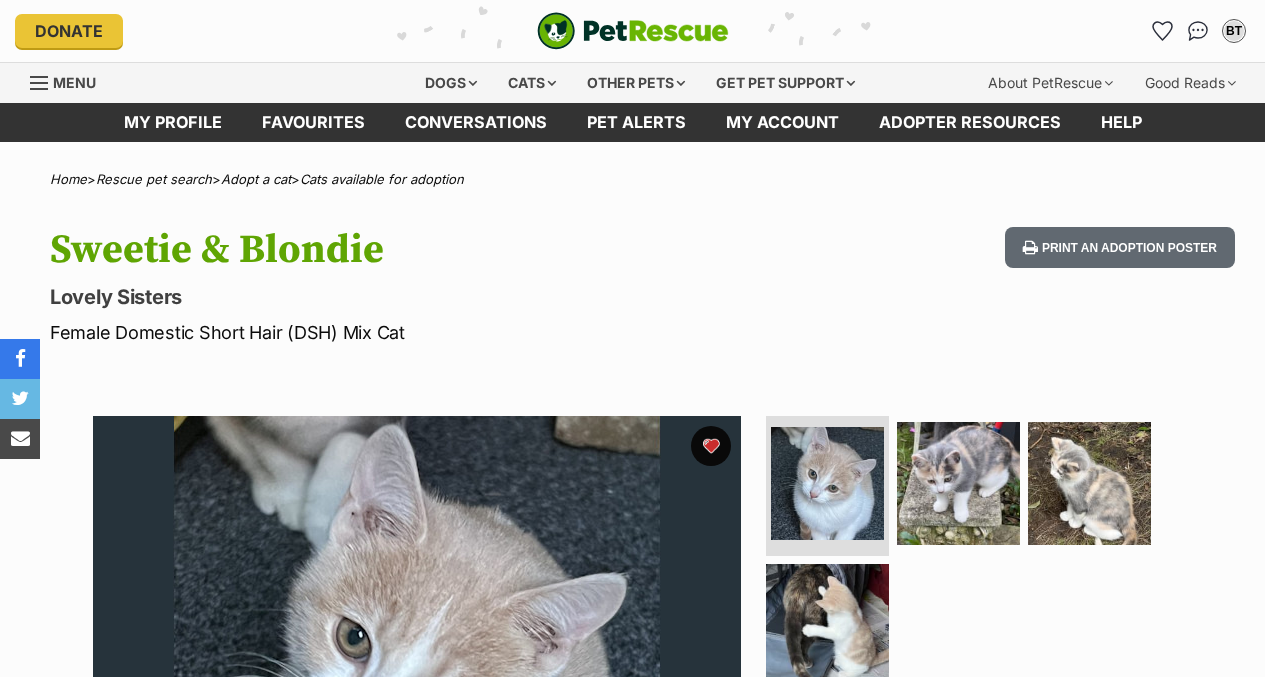 scroll, scrollTop: 0, scrollLeft: 0, axis: both 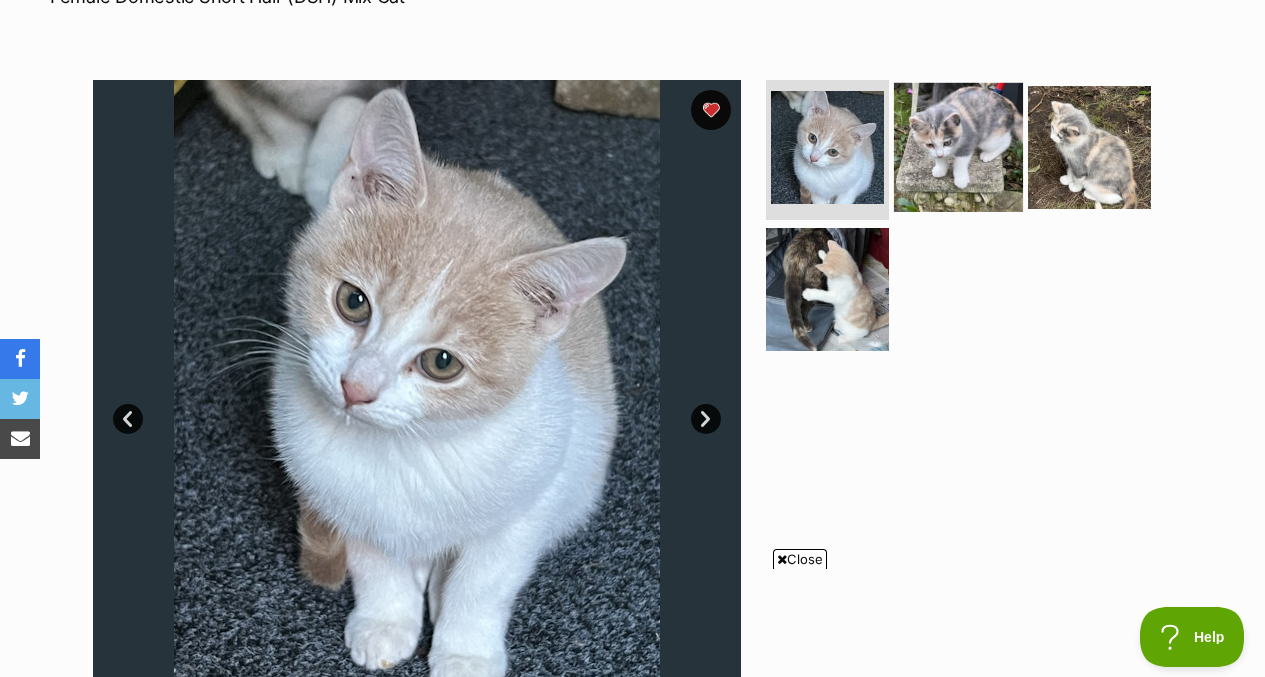 click at bounding box center (958, 147) 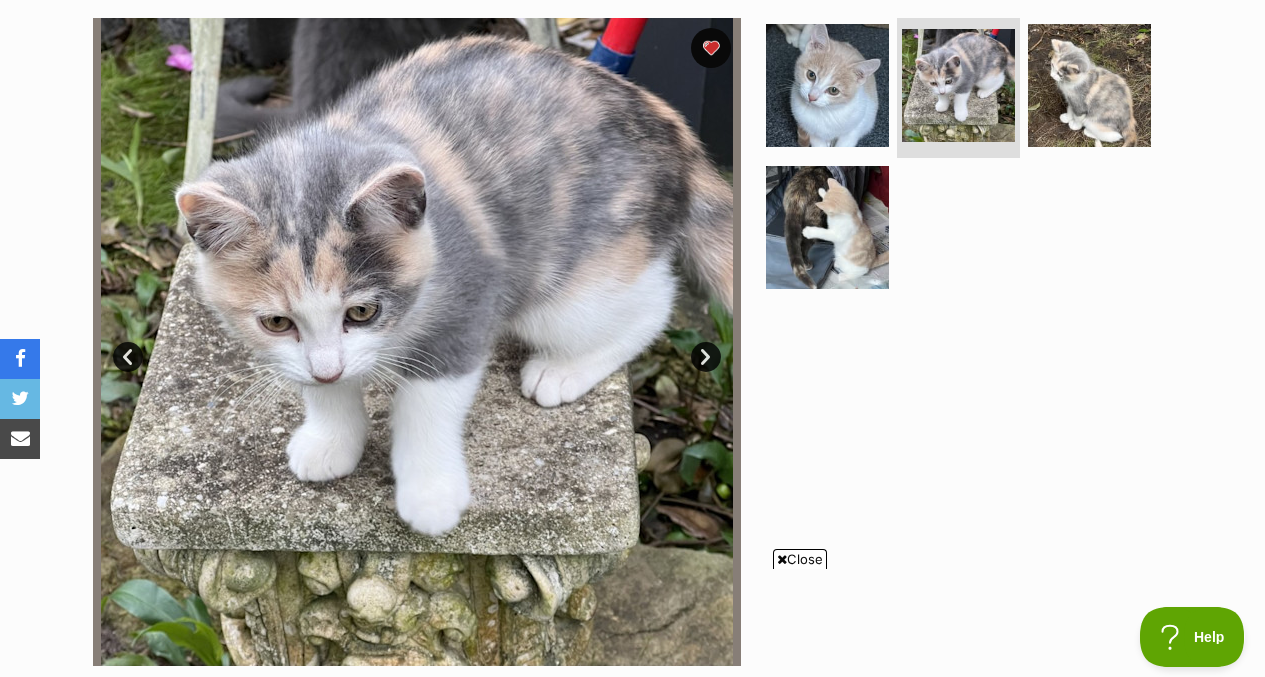 scroll, scrollTop: 394, scrollLeft: 0, axis: vertical 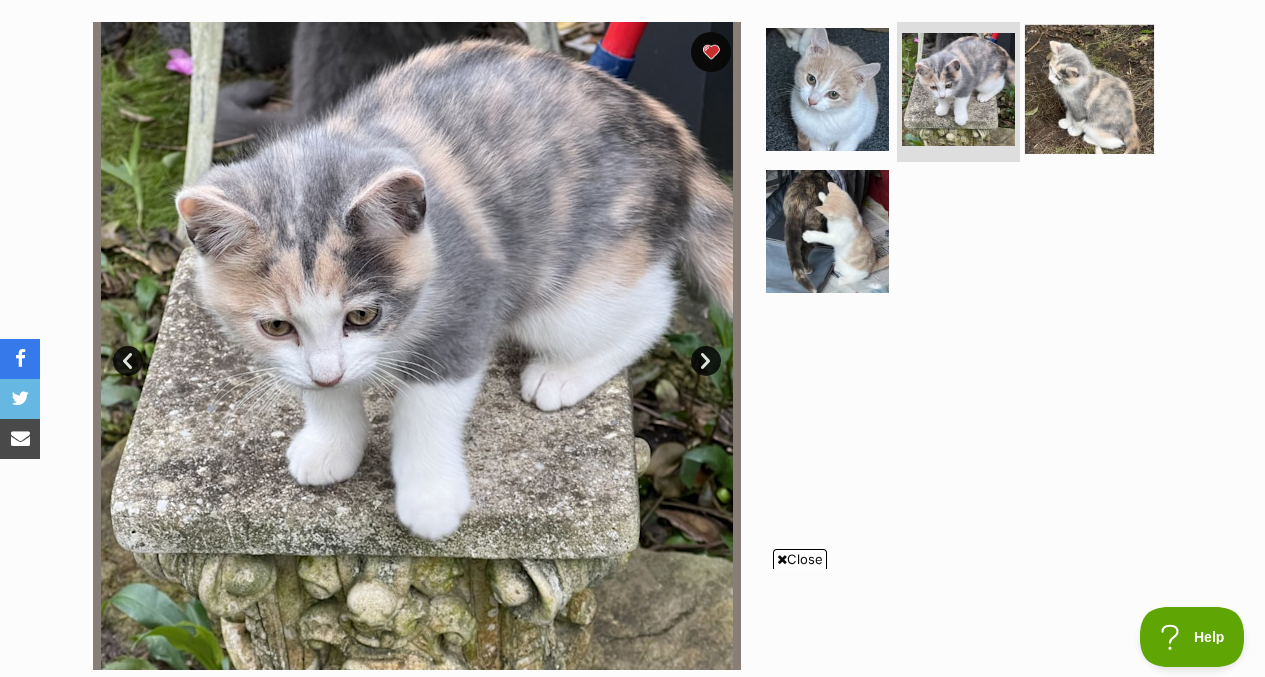 click at bounding box center (1089, 89) 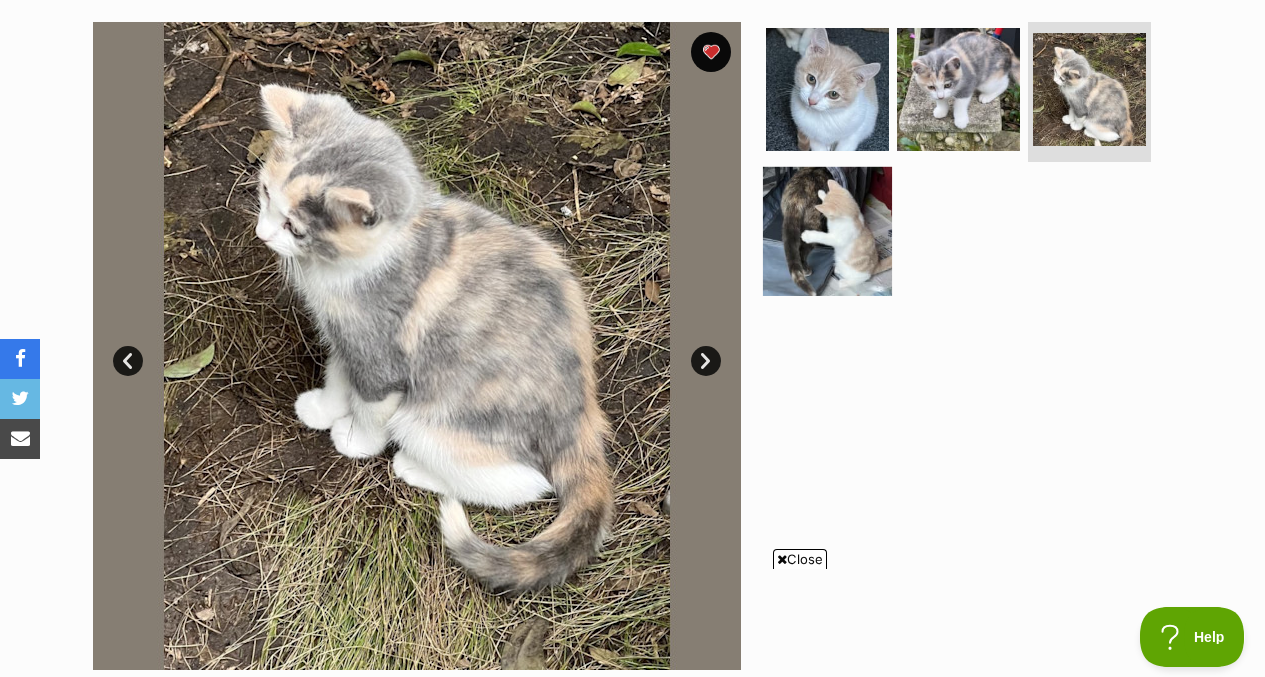 click at bounding box center [827, 230] 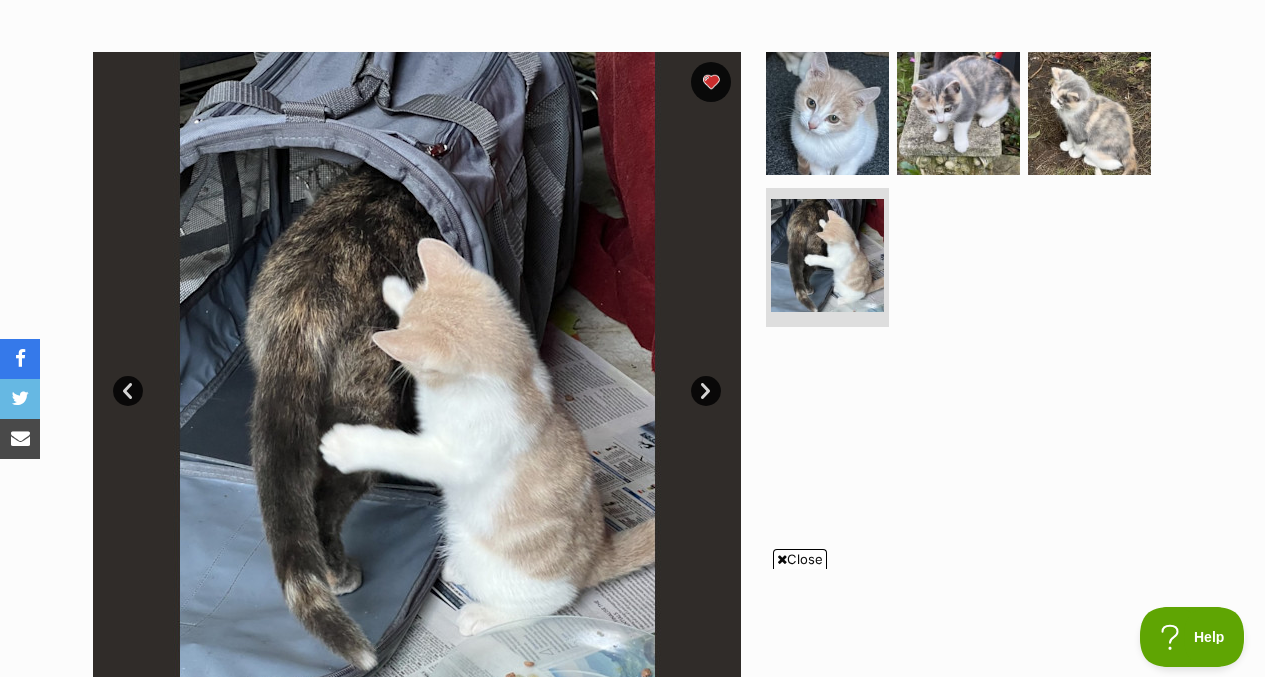 scroll, scrollTop: 362, scrollLeft: 0, axis: vertical 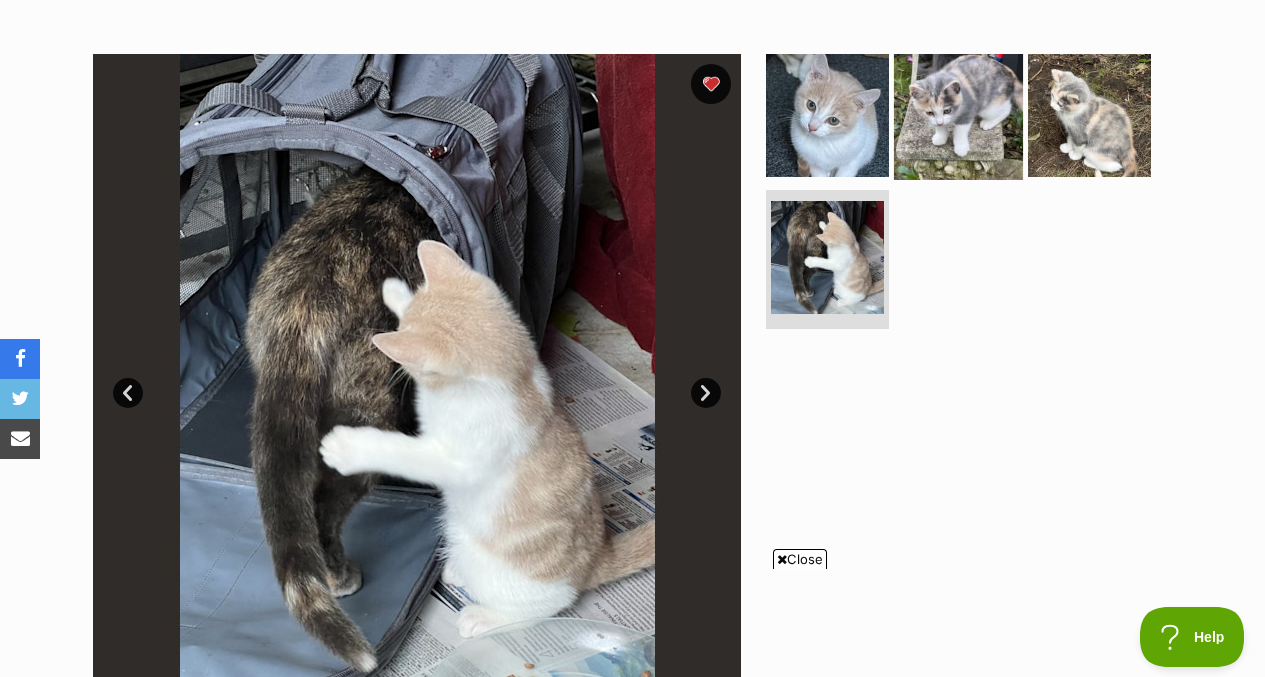 click at bounding box center (958, 115) 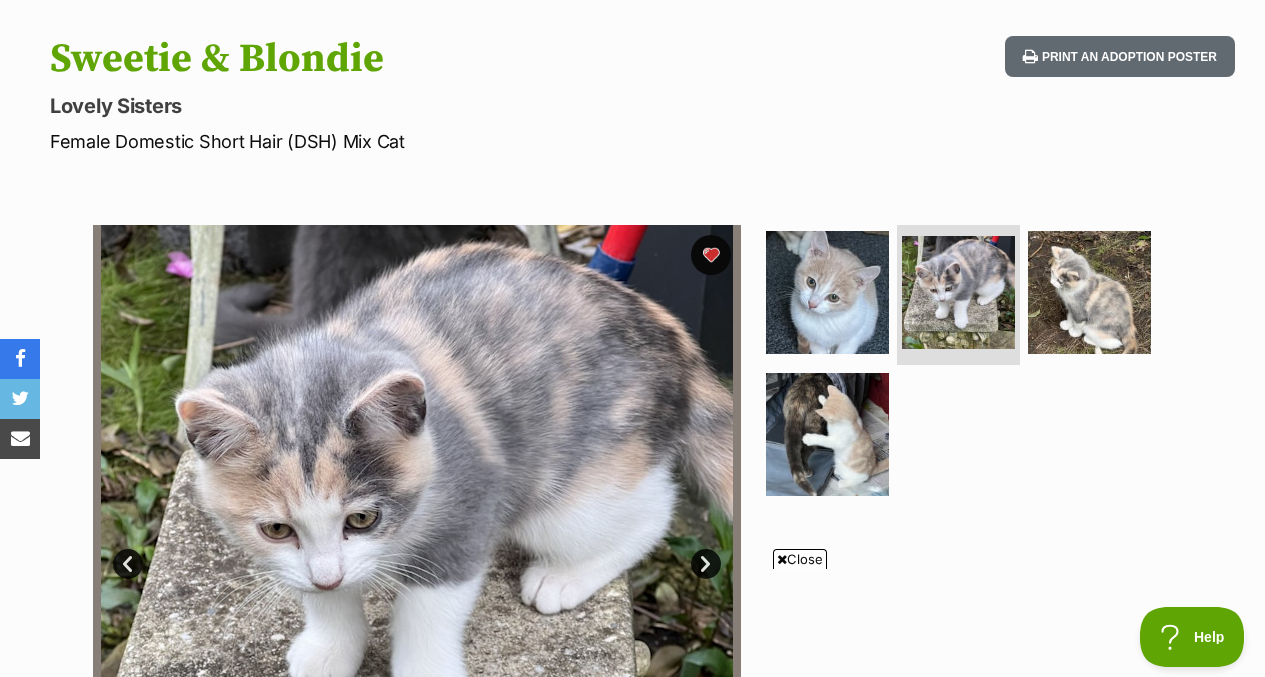 scroll, scrollTop: 180, scrollLeft: 0, axis: vertical 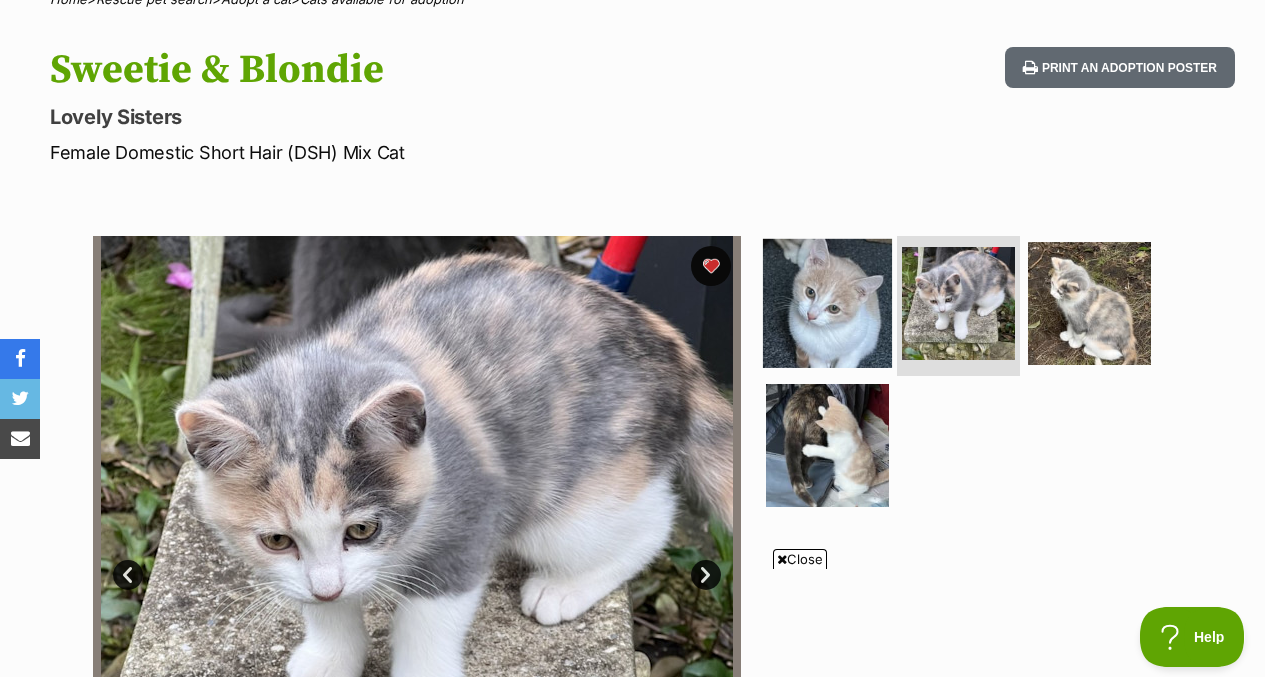 click at bounding box center [827, 303] 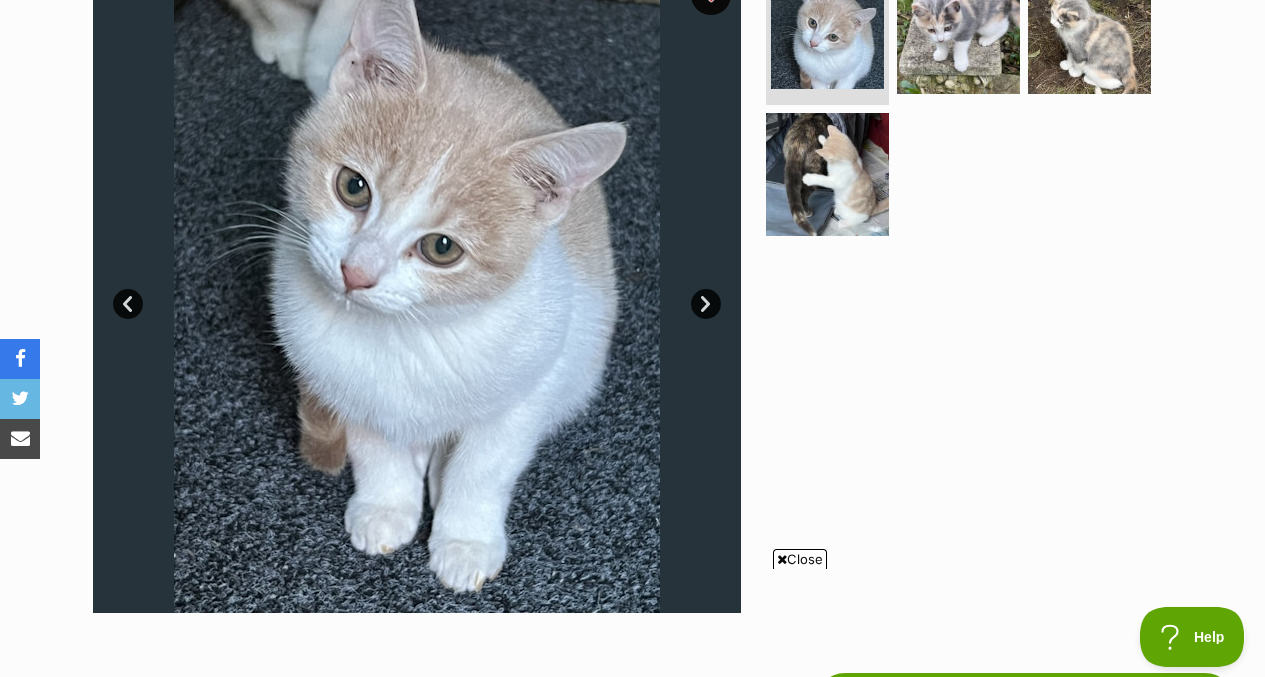 scroll, scrollTop: 466, scrollLeft: 0, axis: vertical 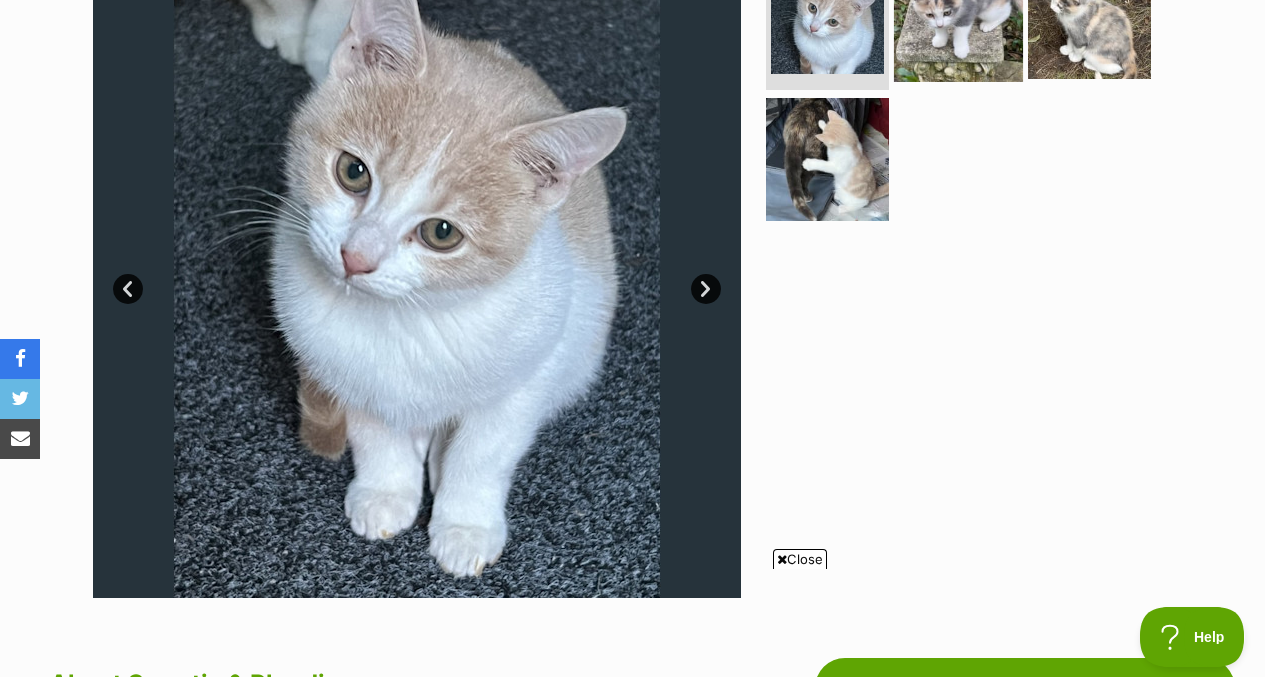 click at bounding box center [958, 17] 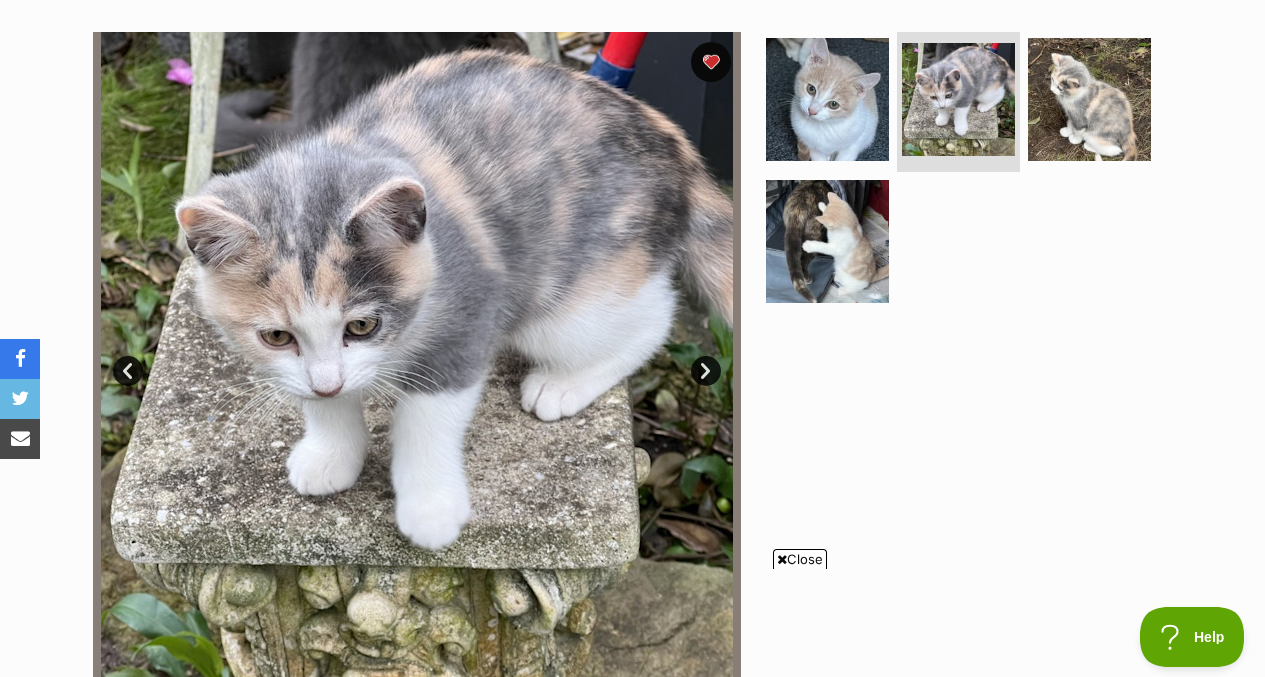 scroll, scrollTop: 379, scrollLeft: 0, axis: vertical 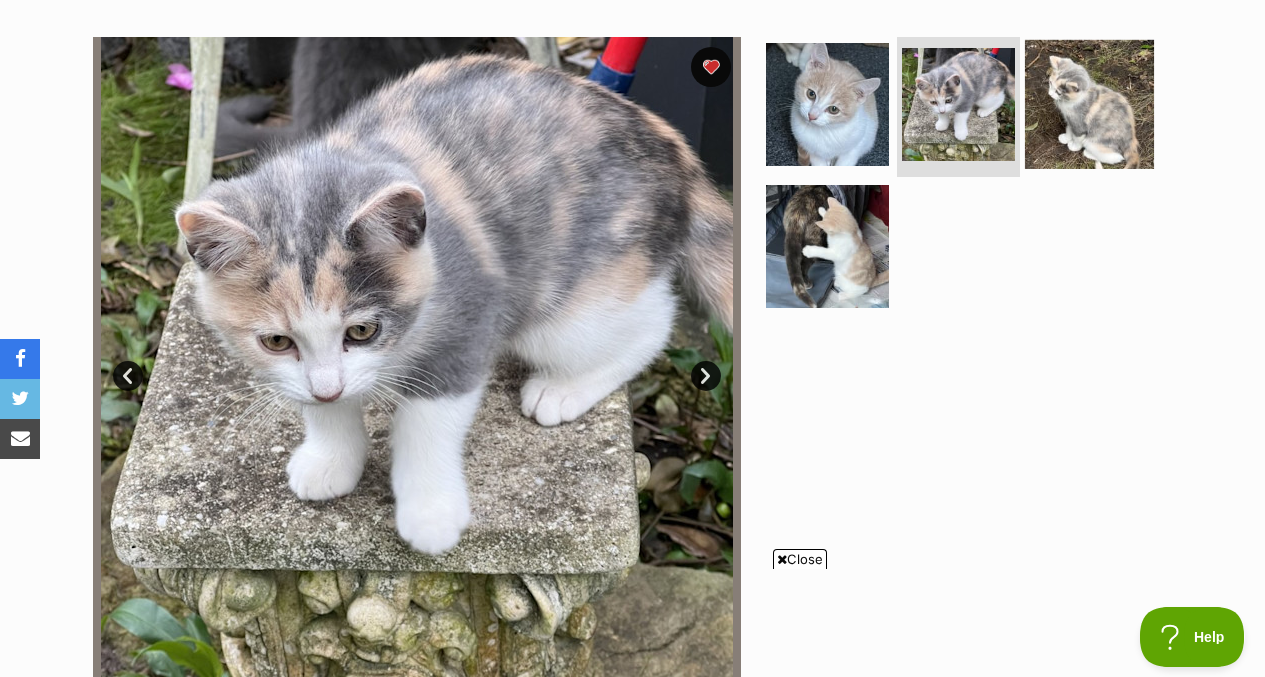 click at bounding box center (1089, 104) 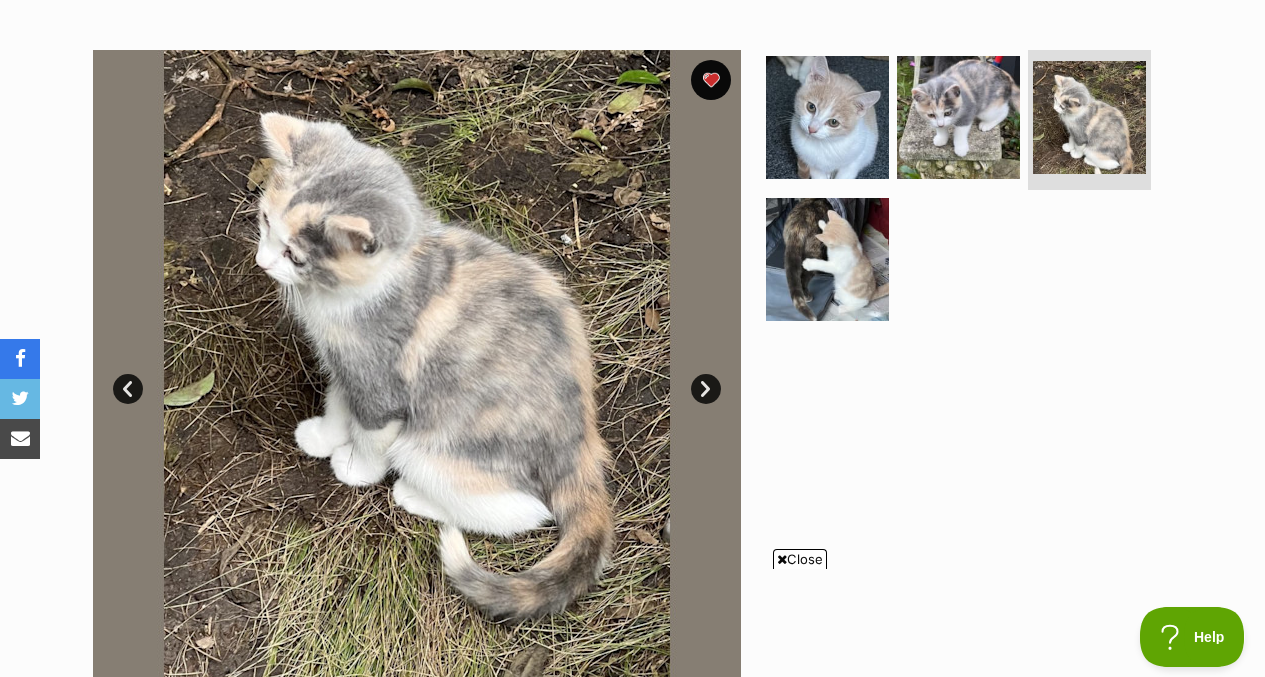 scroll, scrollTop: 352, scrollLeft: 0, axis: vertical 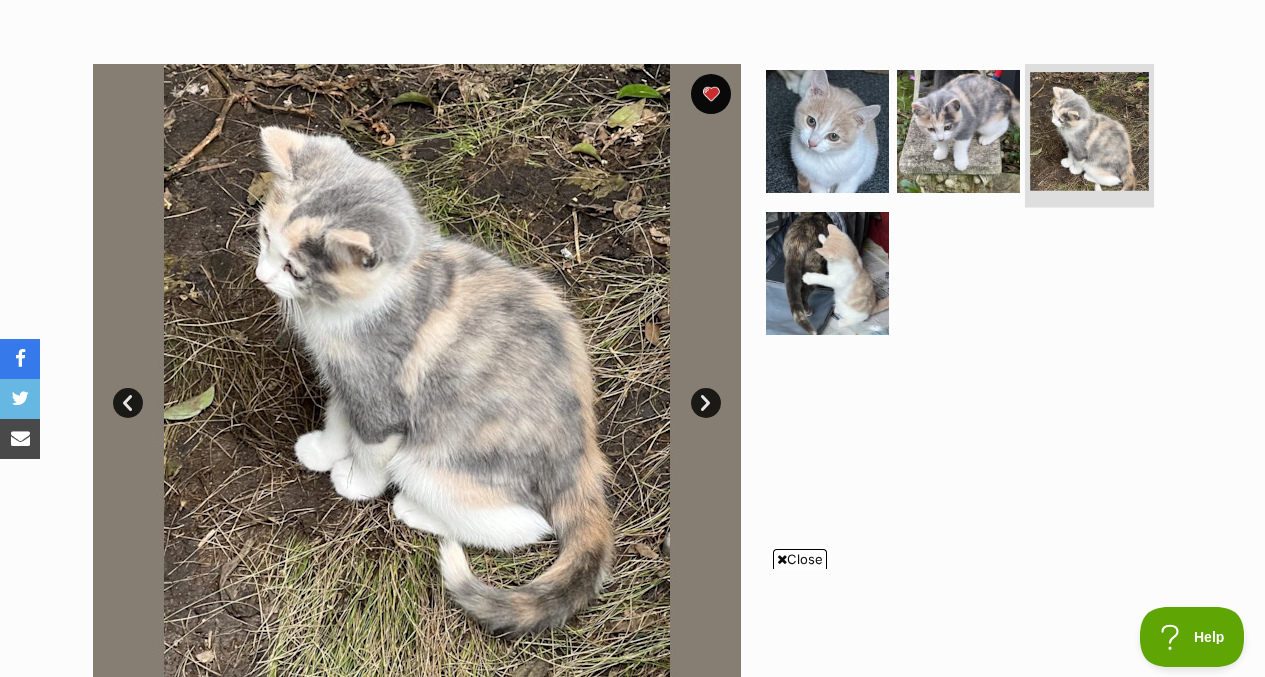 click at bounding box center (1089, 131) 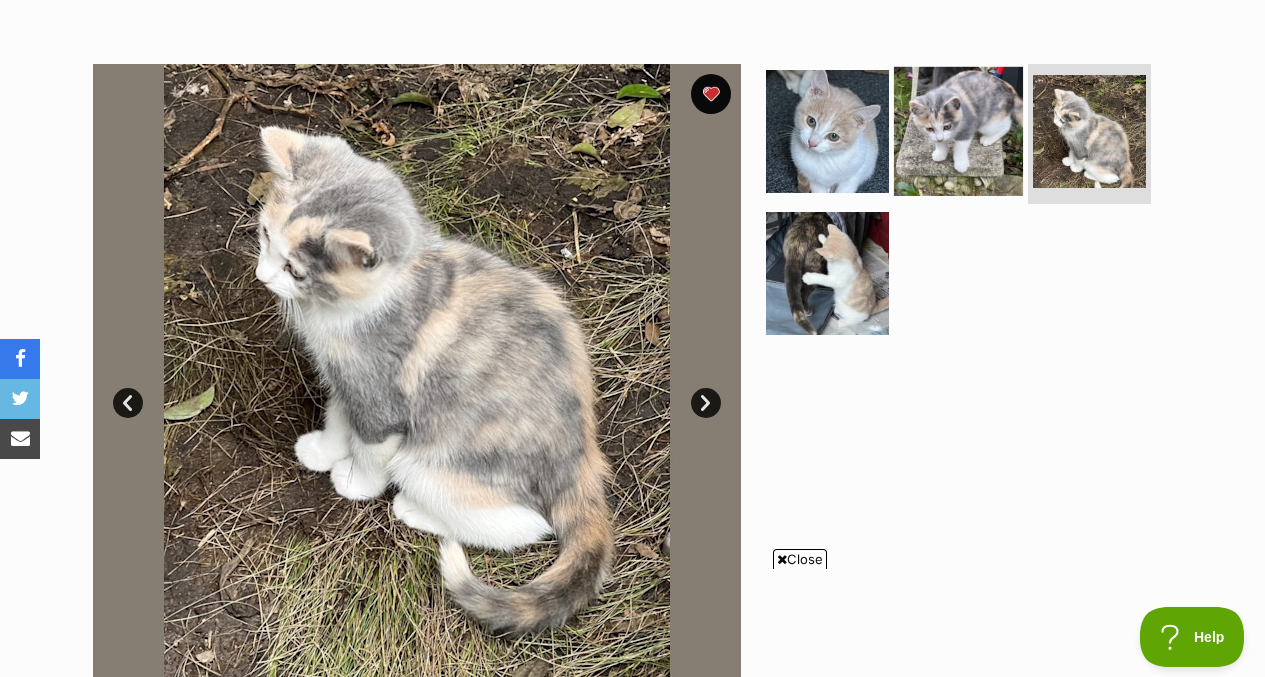 click at bounding box center [958, 131] 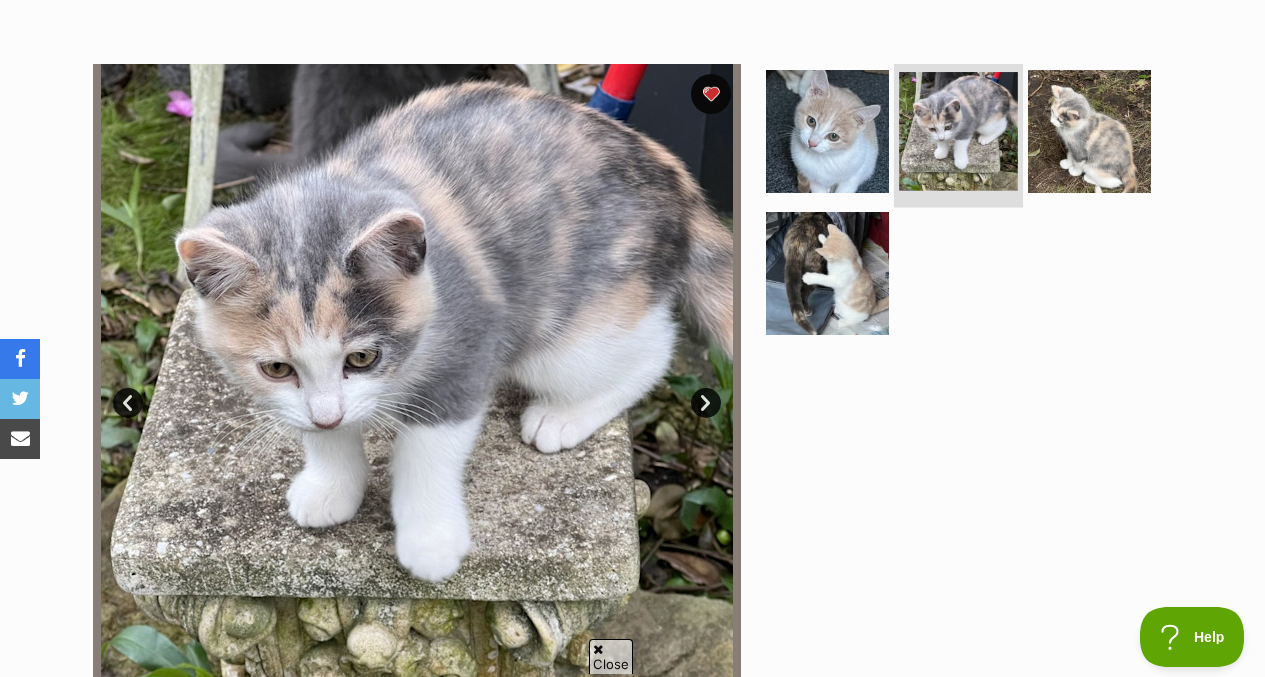 scroll, scrollTop: 0, scrollLeft: 0, axis: both 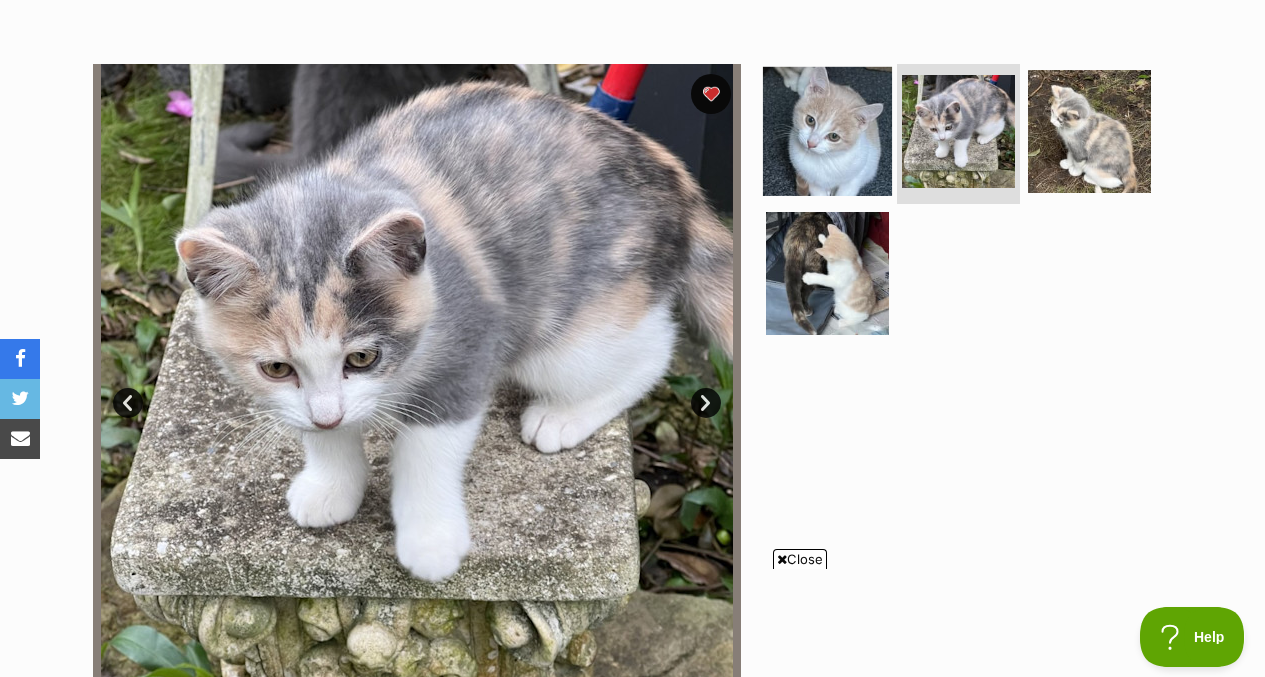 click at bounding box center (827, 131) 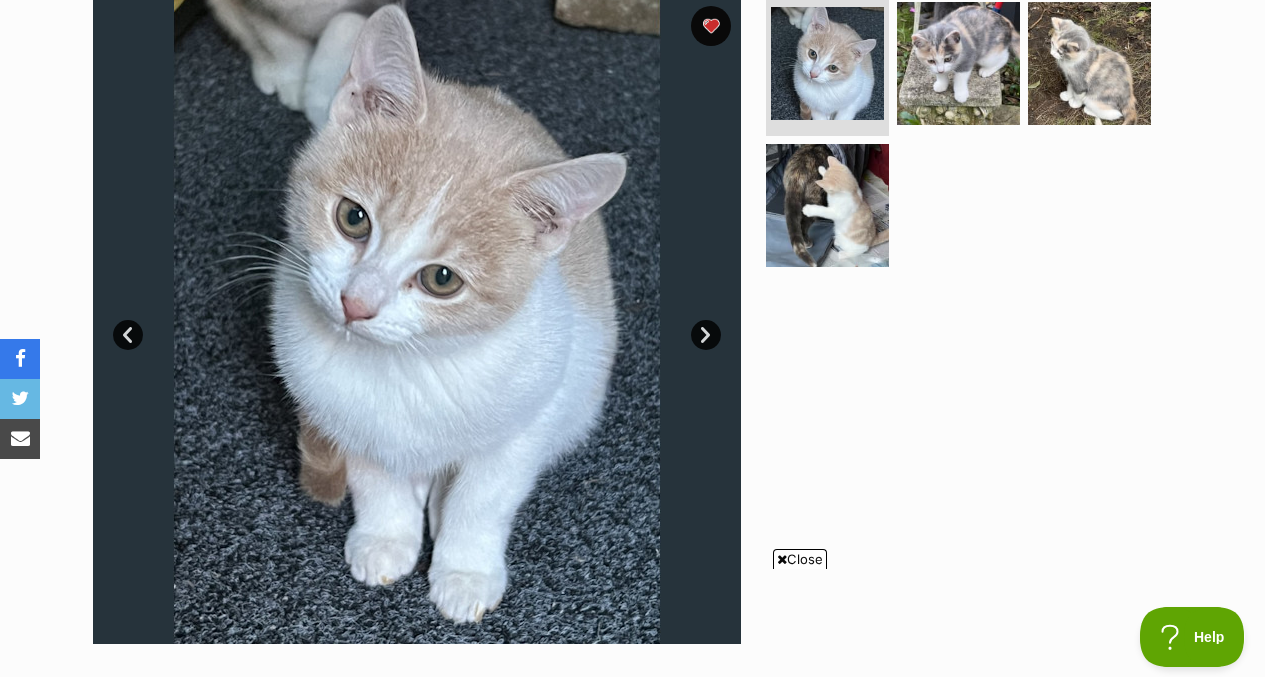 scroll, scrollTop: 423, scrollLeft: 0, axis: vertical 